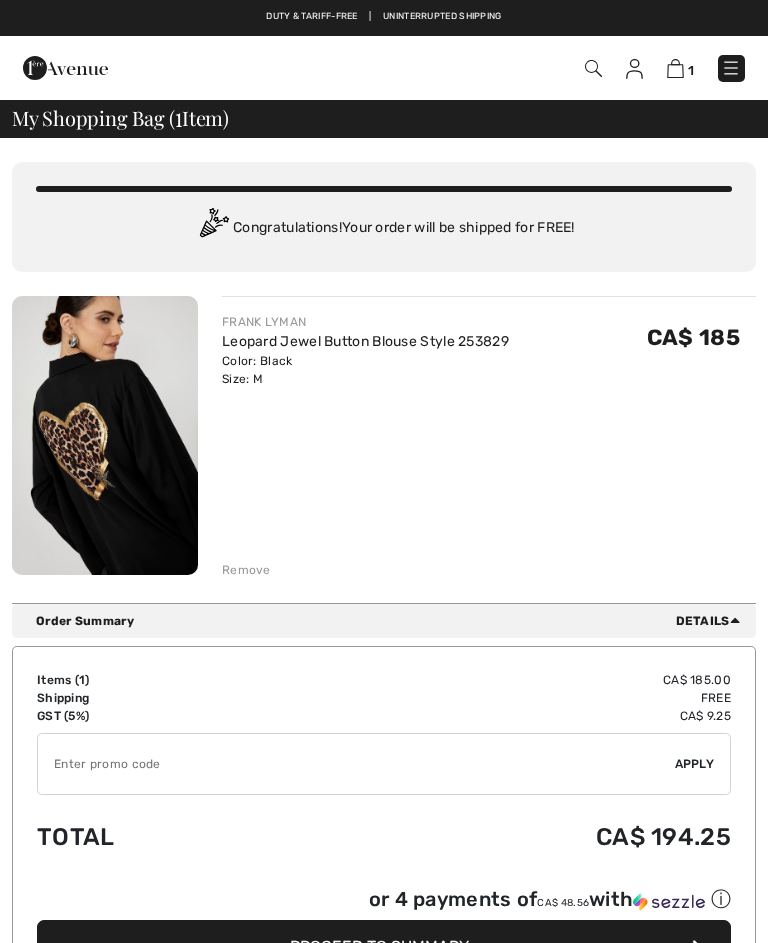 scroll, scrollTop: 0, scrollLeft: 0, axis: both 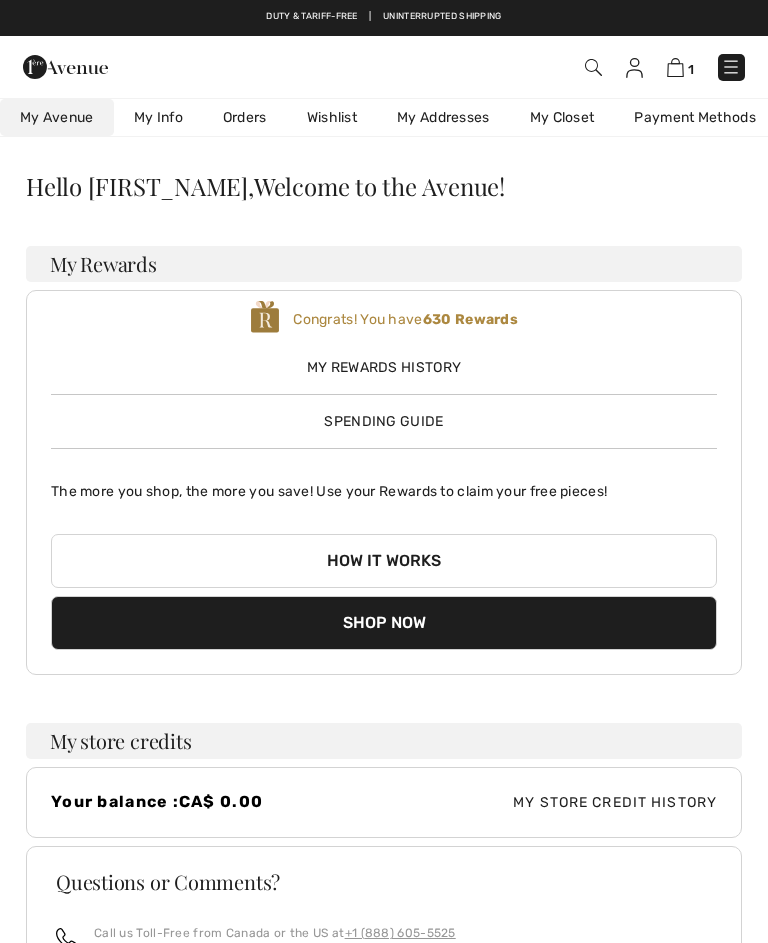 checkbox on "true" 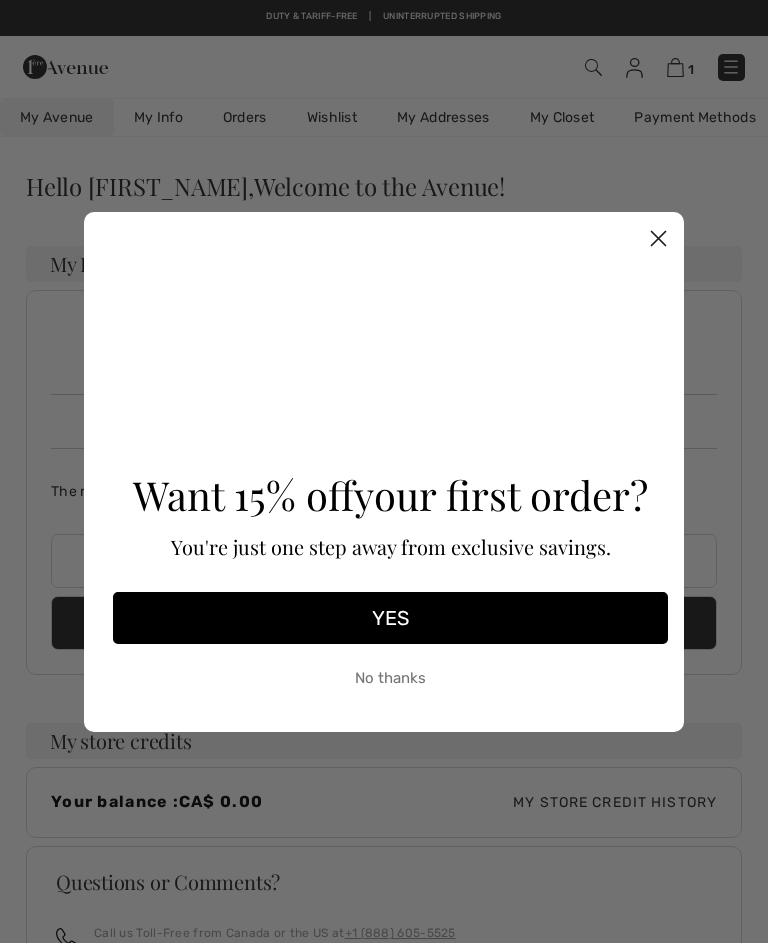 scroll, scrollTop: 0, scrollLeft: 0, axis: both 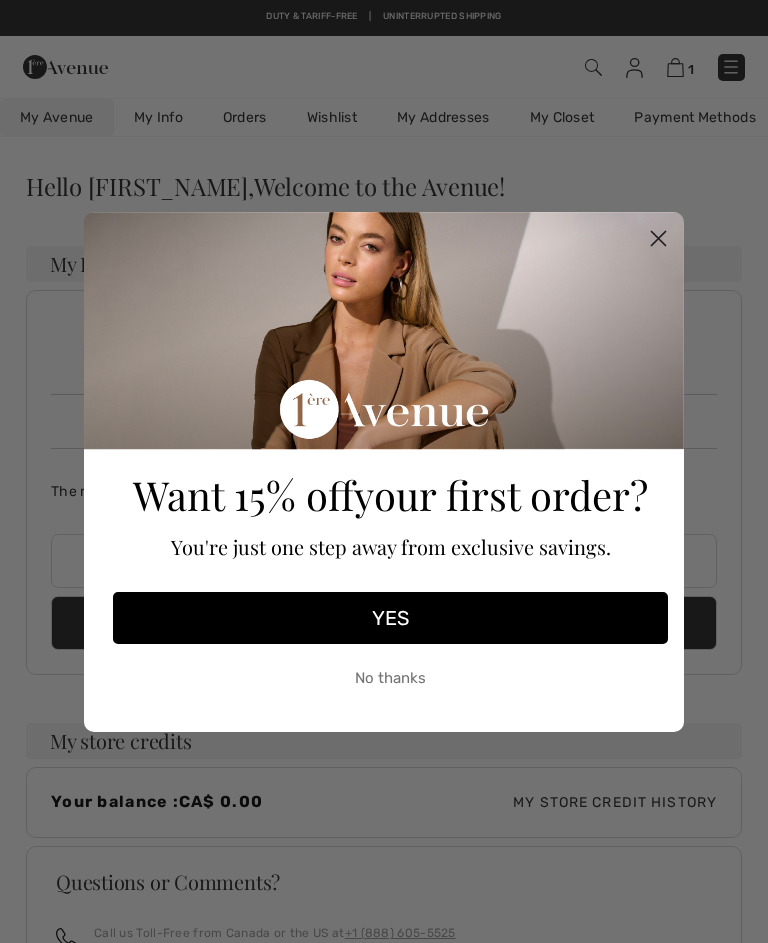 click 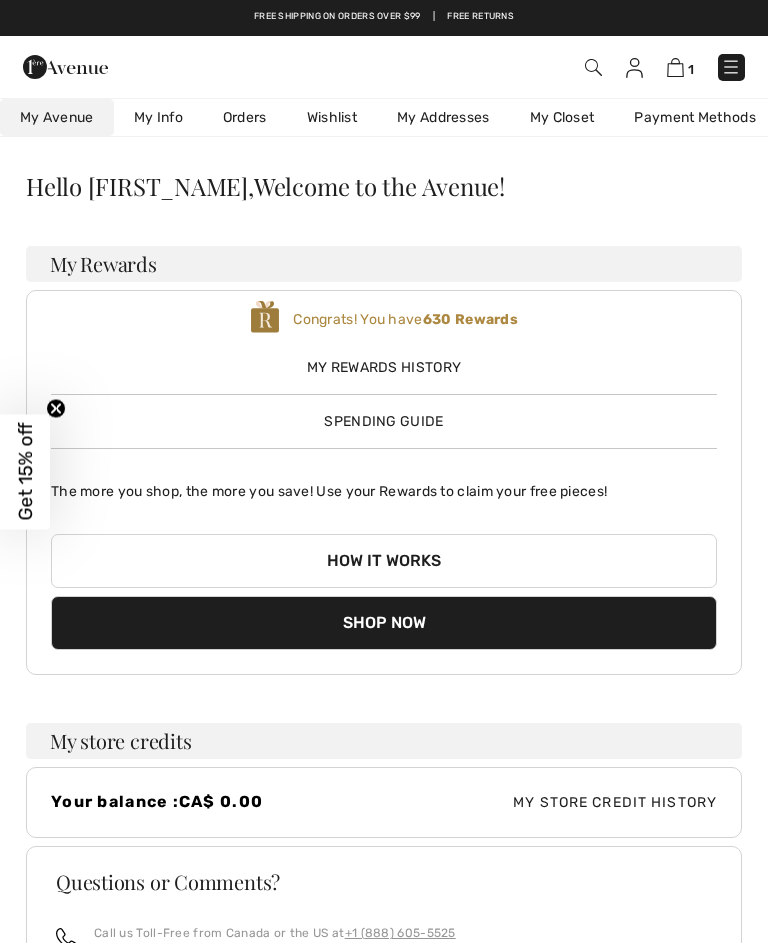 click on "Orders" at bounding box center (245, 117) 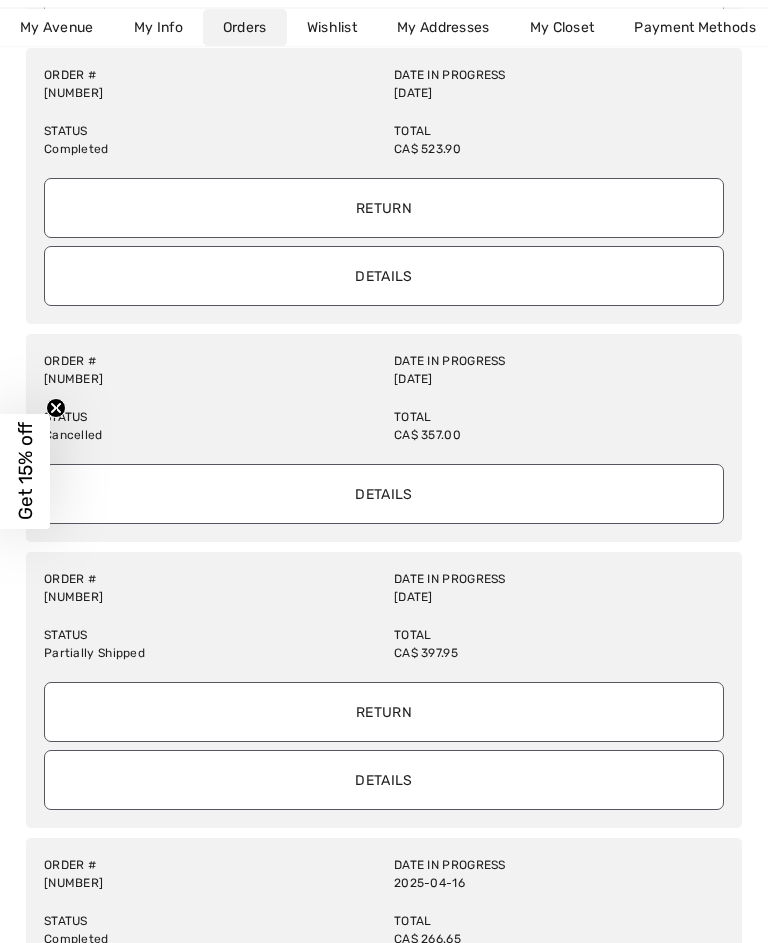 scroll, scrollTop: 1629, scrollLeft: 0, axis: vertical 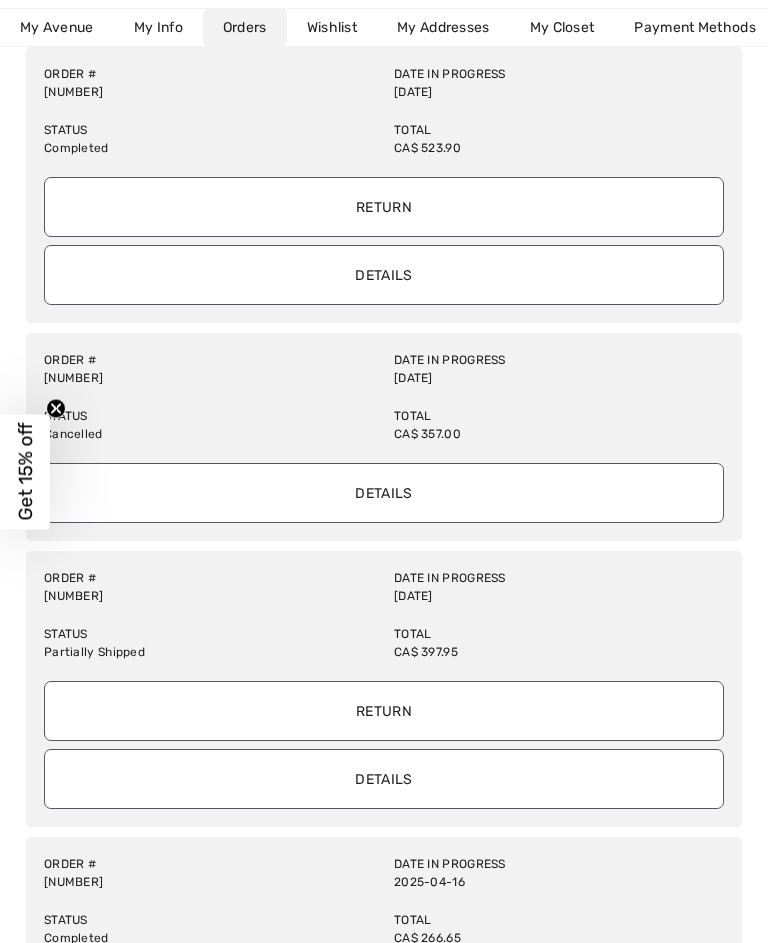 click on "Details" at bounding box center [384, 779] 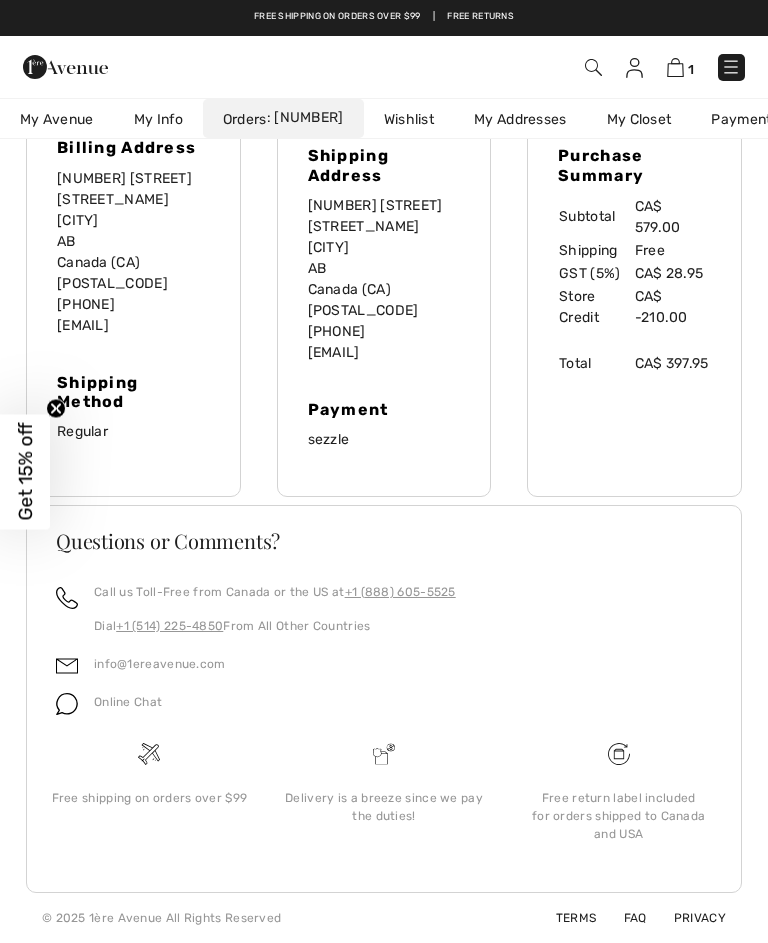 scroll, scrollTop: 1170, scrollLeft: 0, axis: vertical 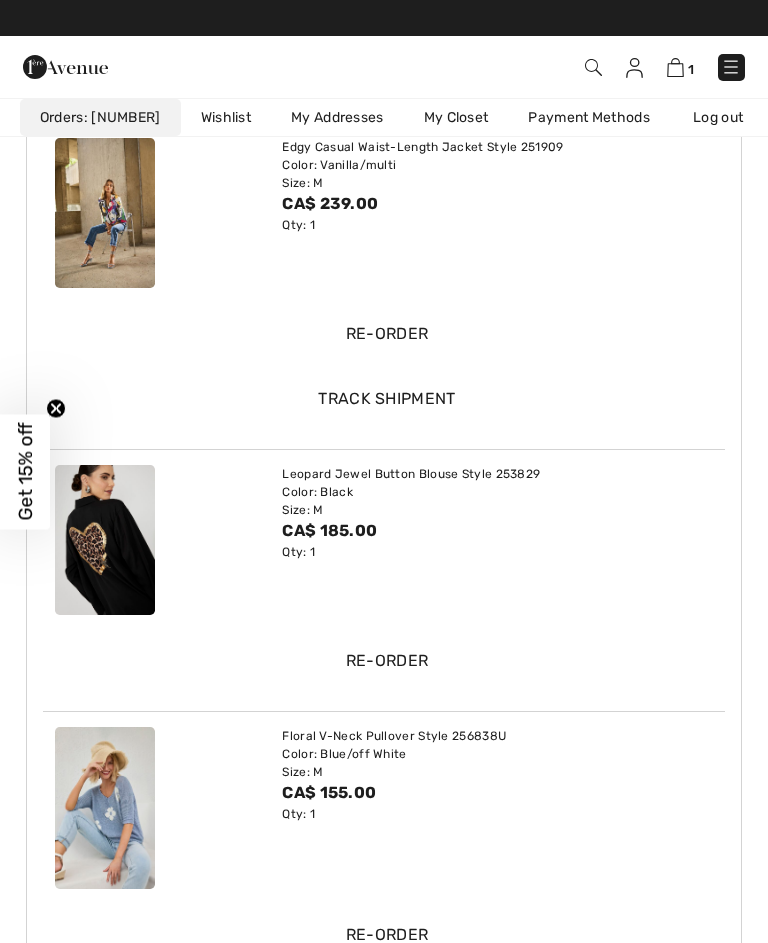 click at bounding box center (105, 540) 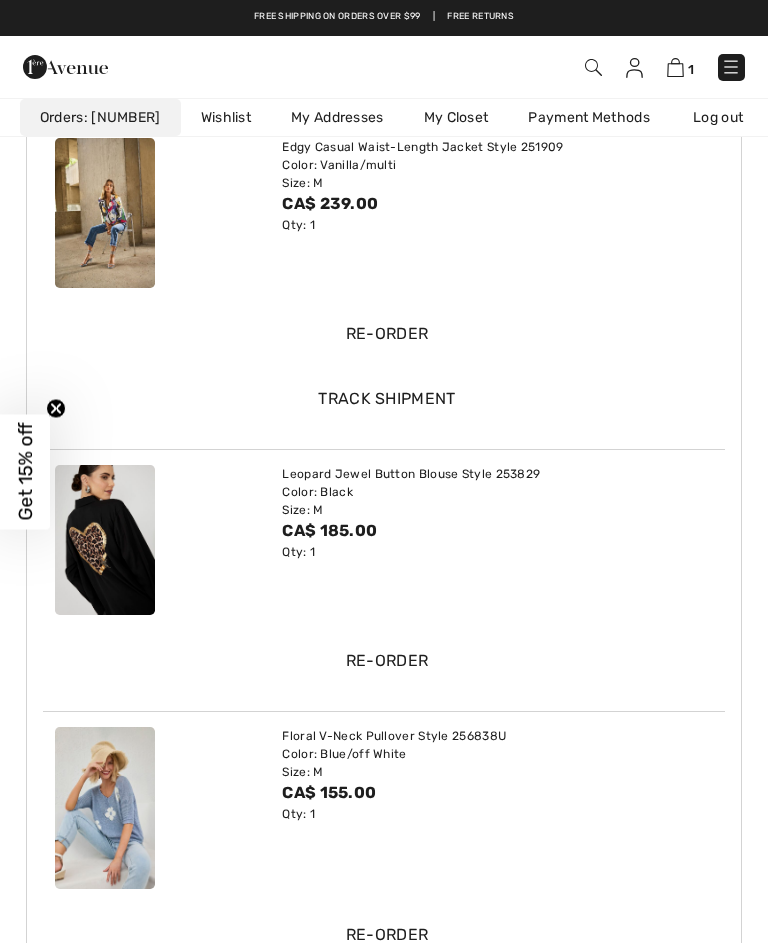 click on "Leopard Jewel Button Blouse Style 253829" at bounding box center [497, 474] 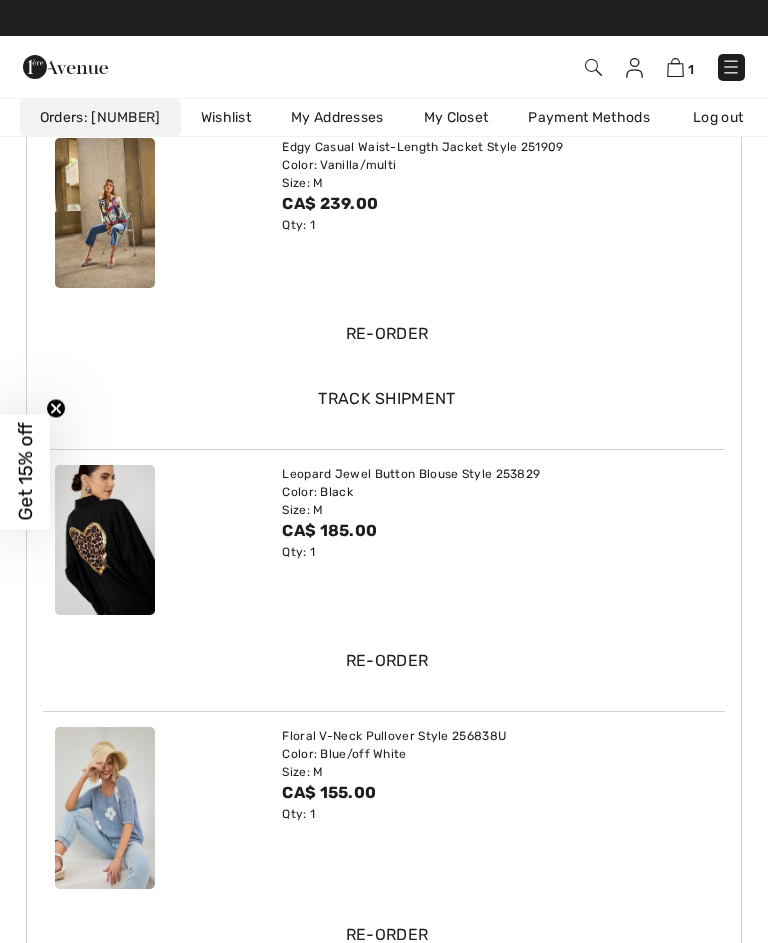 click at bounding box center [105, 540] 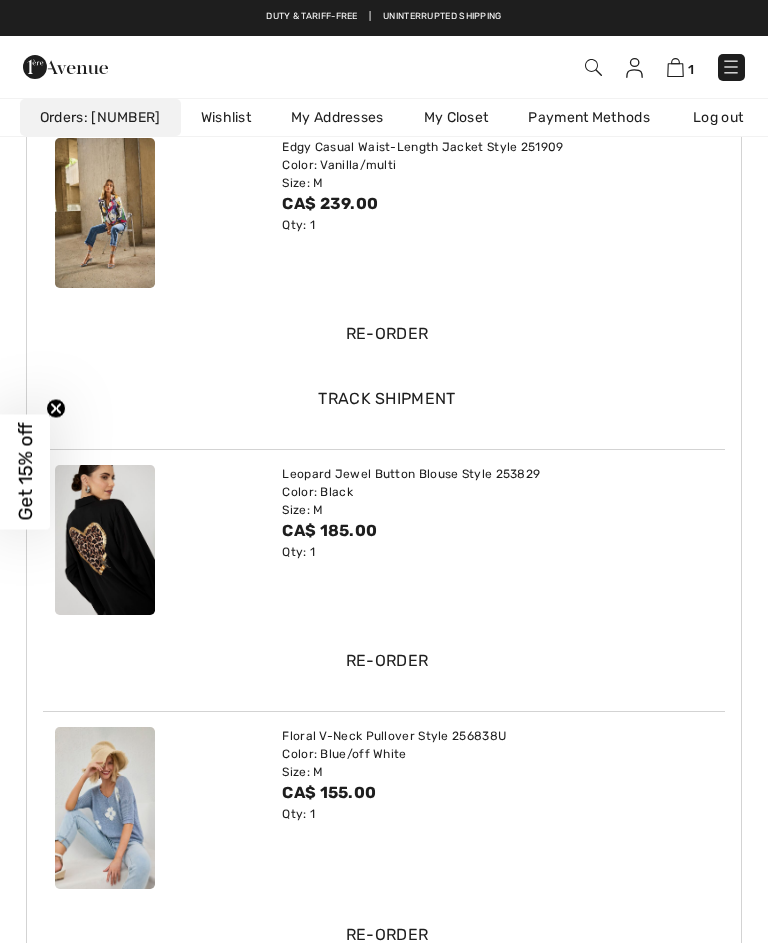 click on "Leopard Jewel Button Blouse Style 253829" at bounding box center [497, 474] 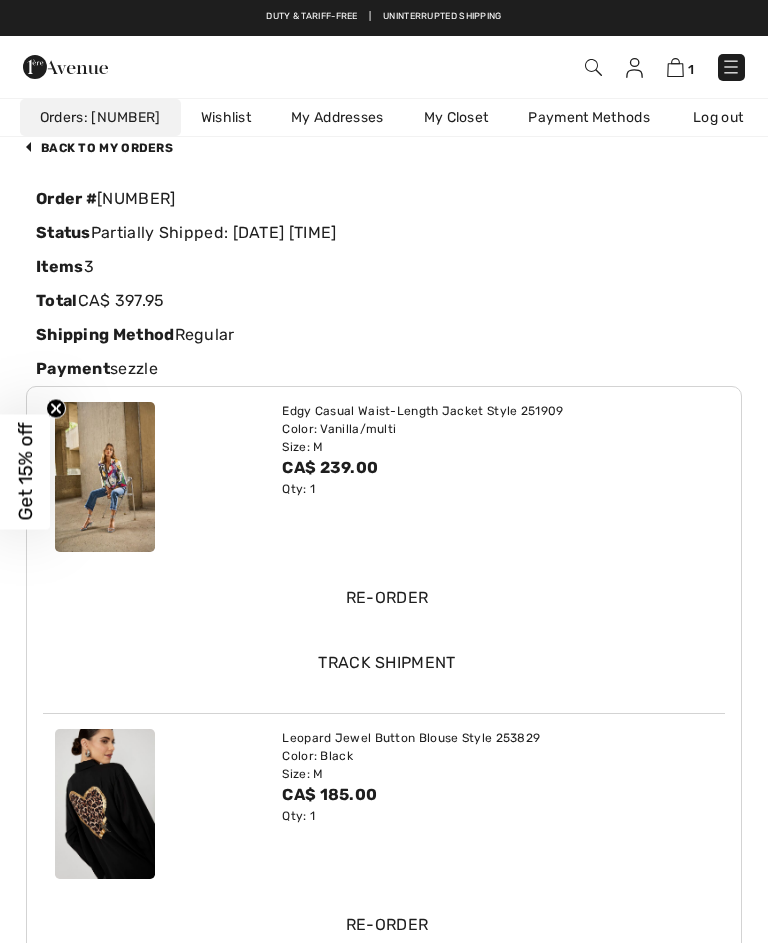 scroll, scrollTop: 0, scrollLeft: 0, axis: both 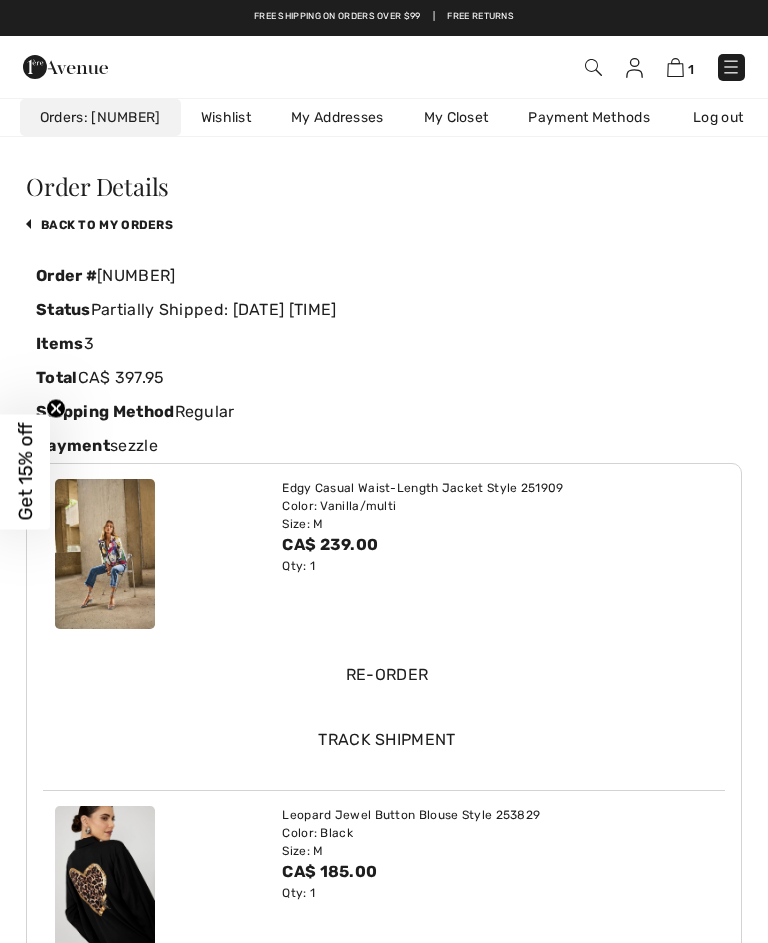 click on "What do you want?
Use the same color   and size  ?
Use the same
or
Change color or size?
Change
Order Details
back to My Orders
Order #
250510-1334513
Status
Partially Shipped: 2025-05-13 16:51
Items
3
Total
CA$ 397.95
Shipping Method
Regular
Payment
sezzle
Edgy Casual Waist-Length Jacket Style 251909
AB" at bounding box center (384, 1220) 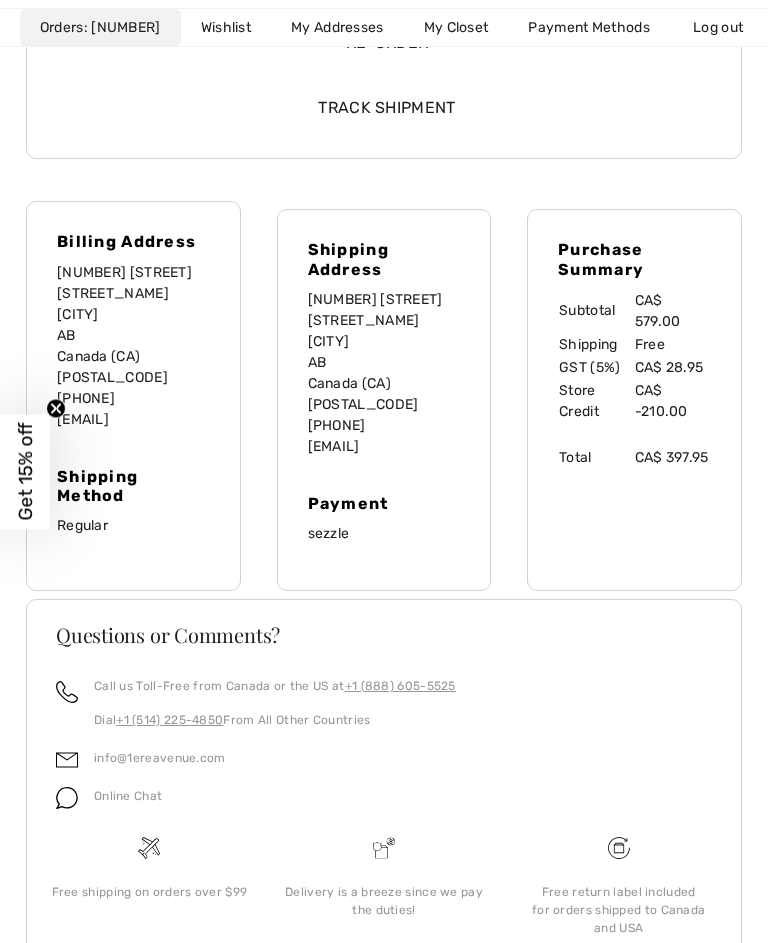 scroll, scrollTop: 1290, scrollLeft: 0, axis: vertical 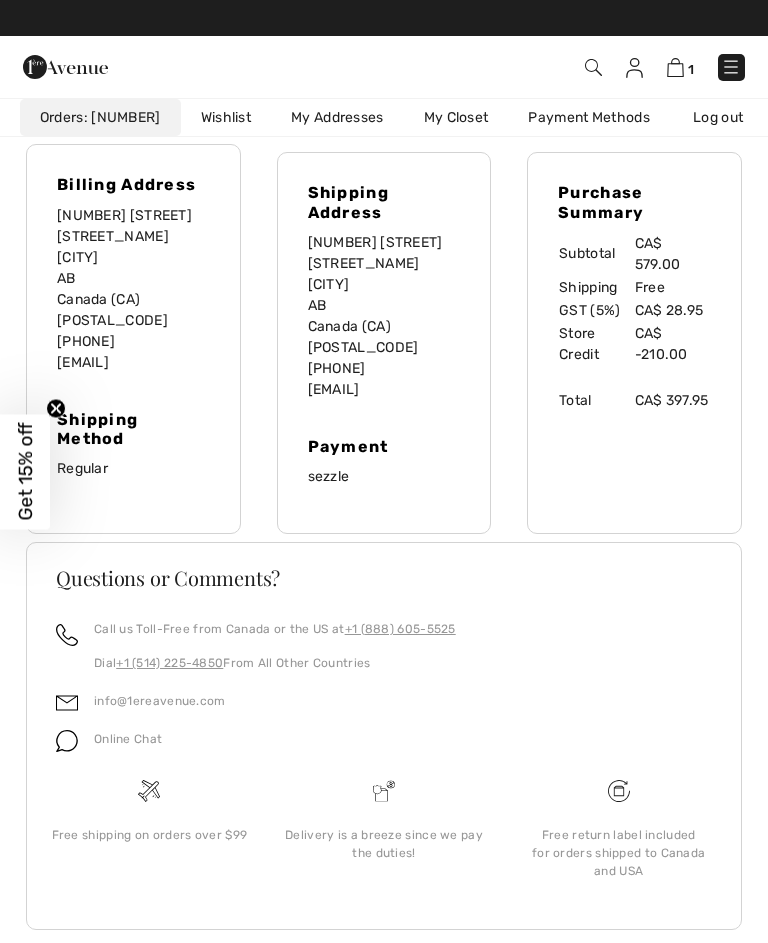 click on "info@1ereavenue.com" at bounding box center (160, 701) 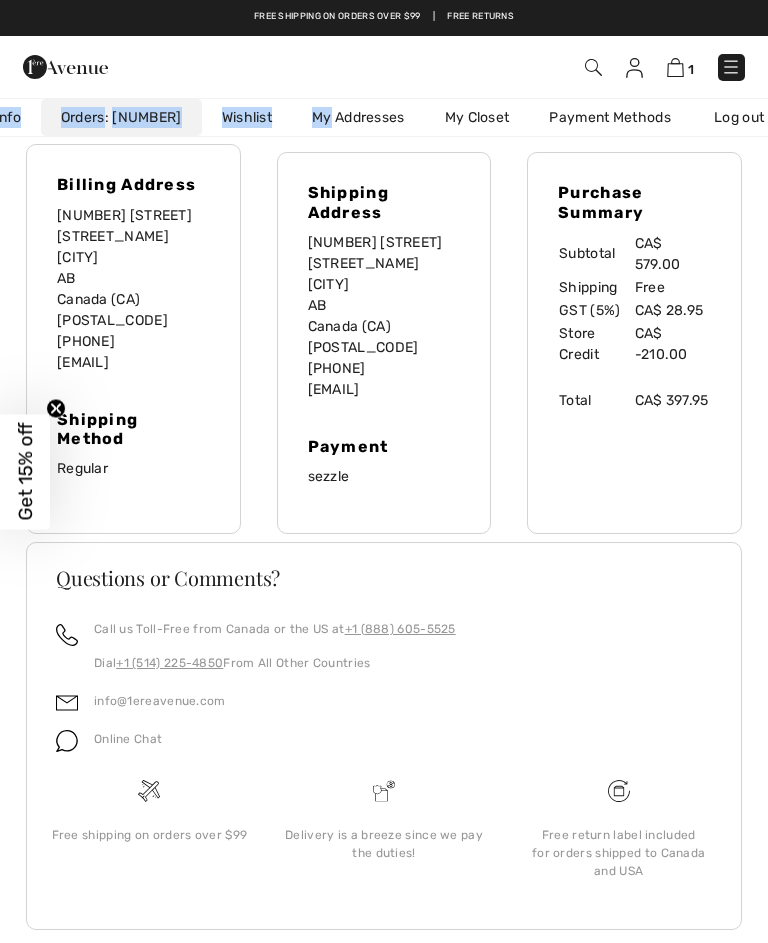 scroll, scrollTop: 0, scrollLeft: 162, axis: horizontal 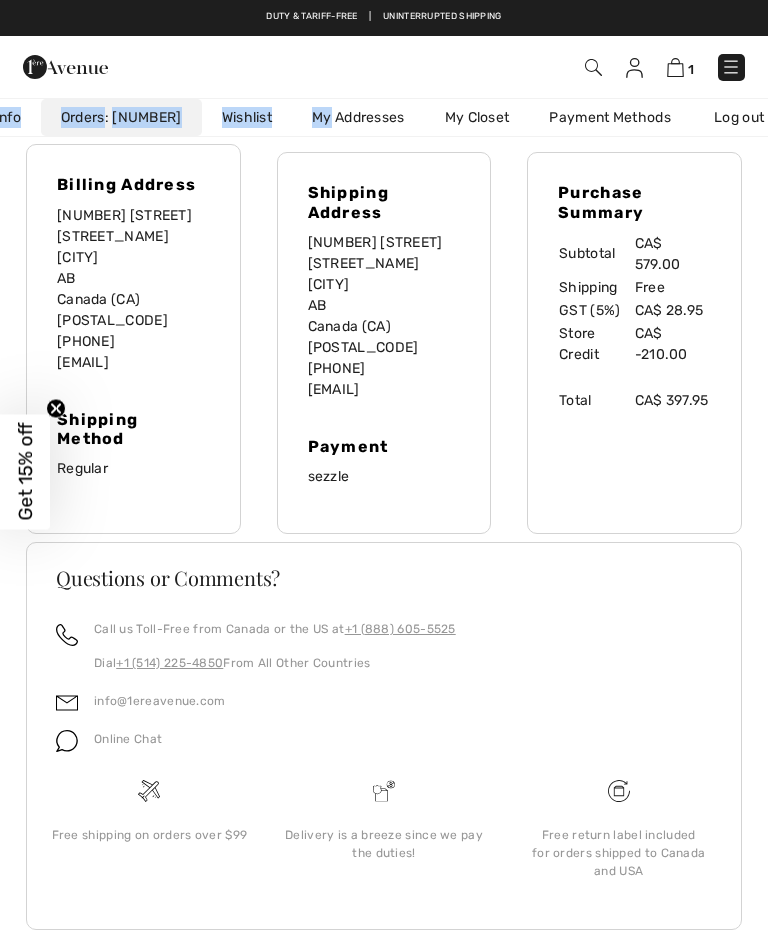 click at bounding box center (65, 67) 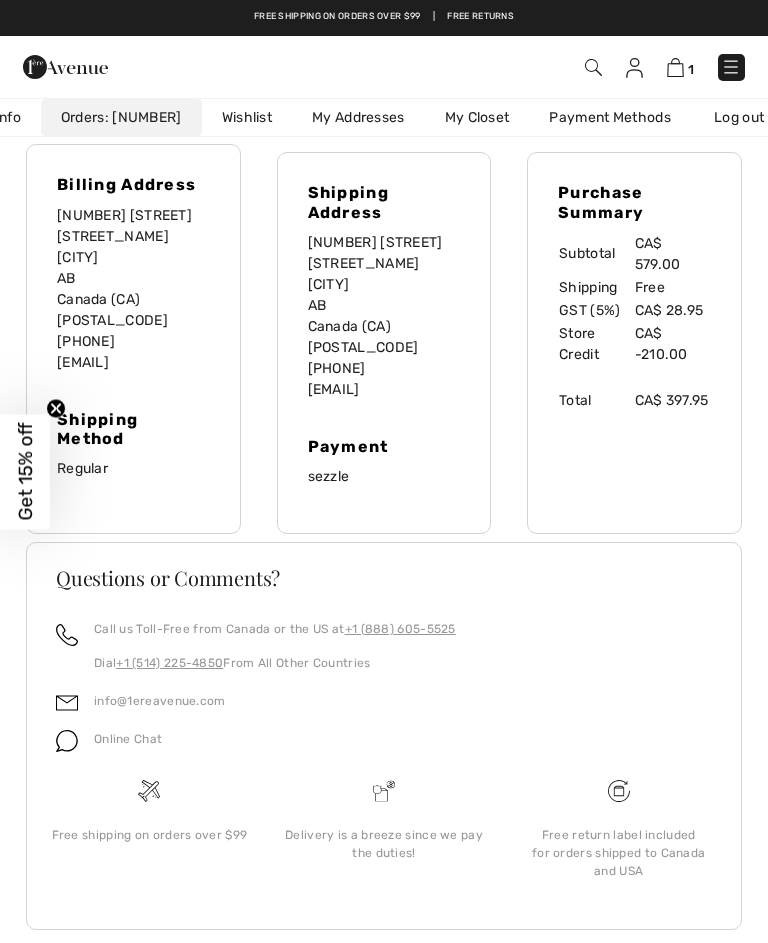 click on "Orders 250510-1334513" at bounding box center [121, 117] 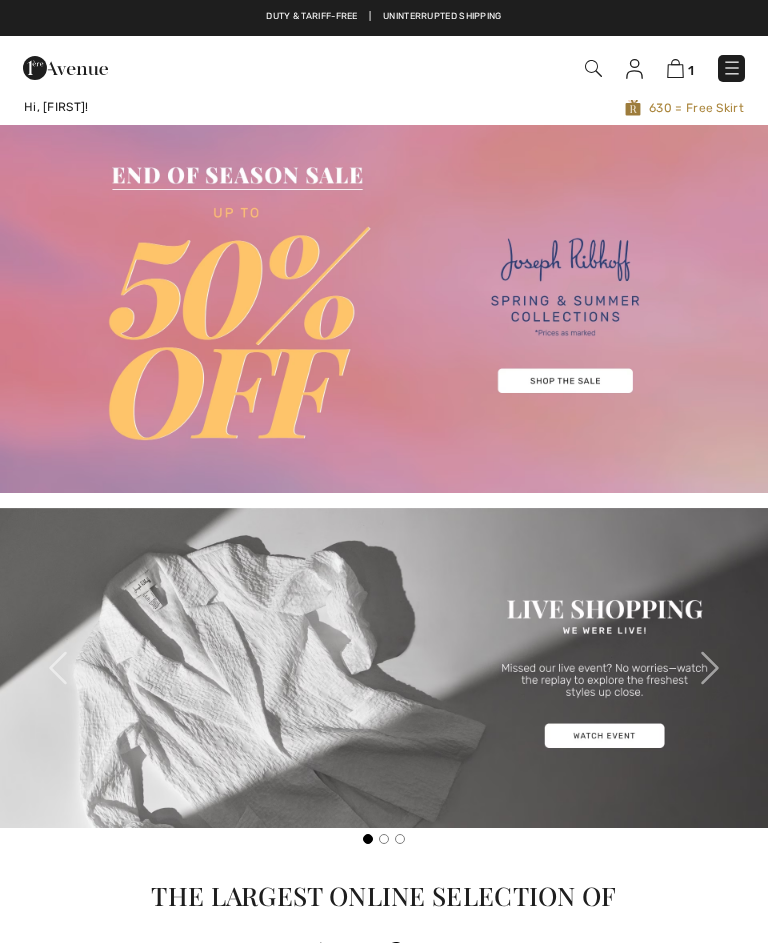 checkbox on "true" 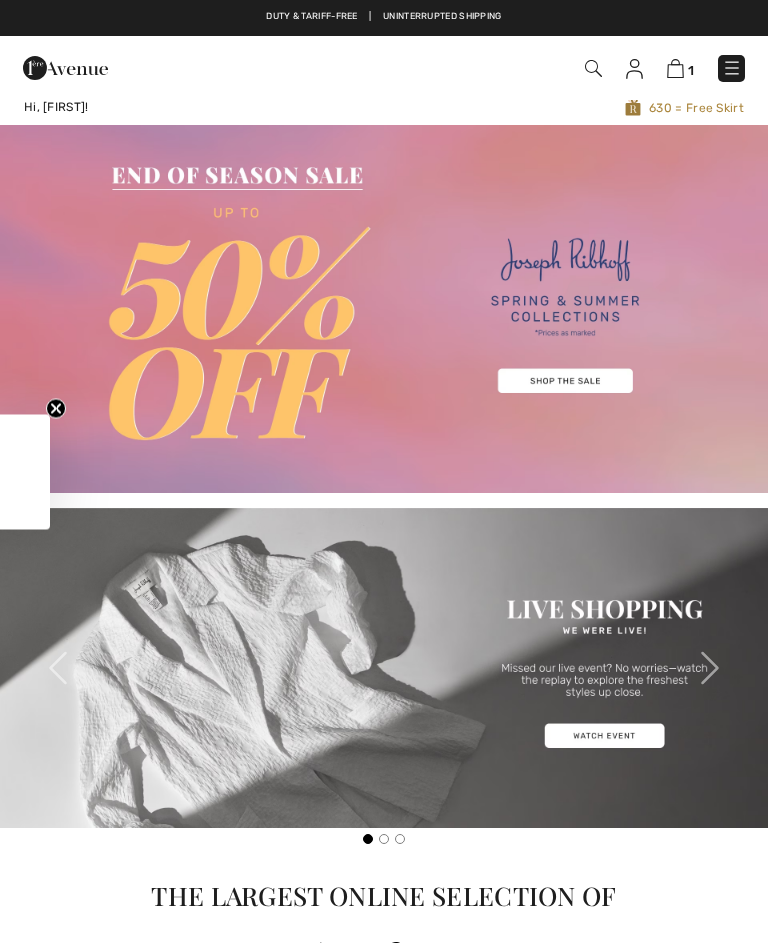 scroll, scrollTop: 0, scrollLeft: 0, axis: both 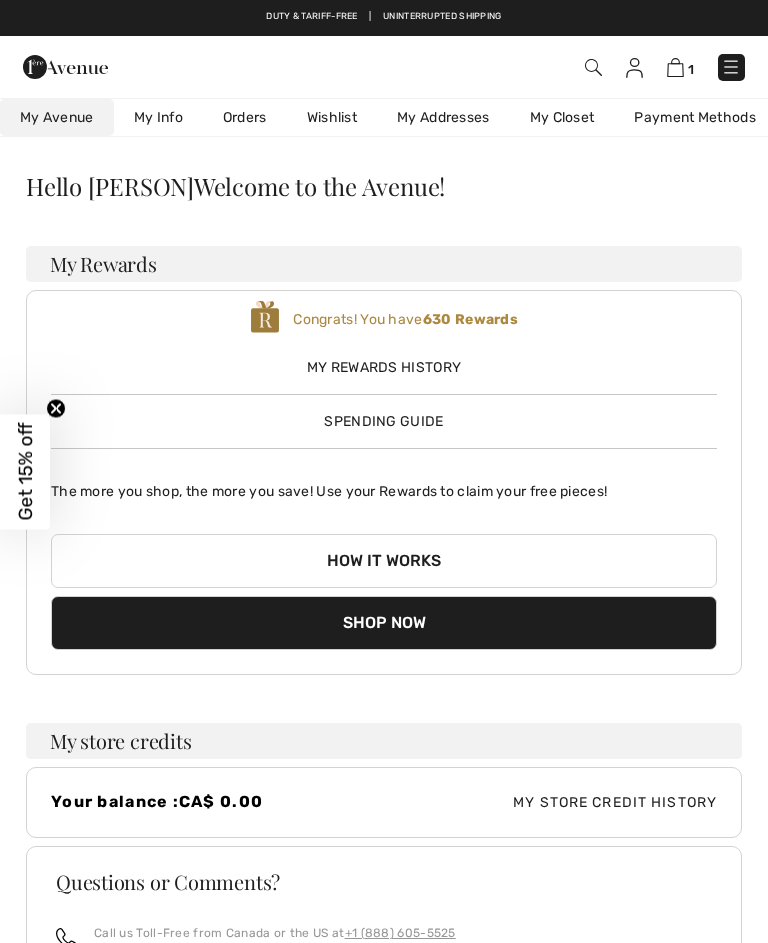 click on "Orders" at bounding box center (245, 117) 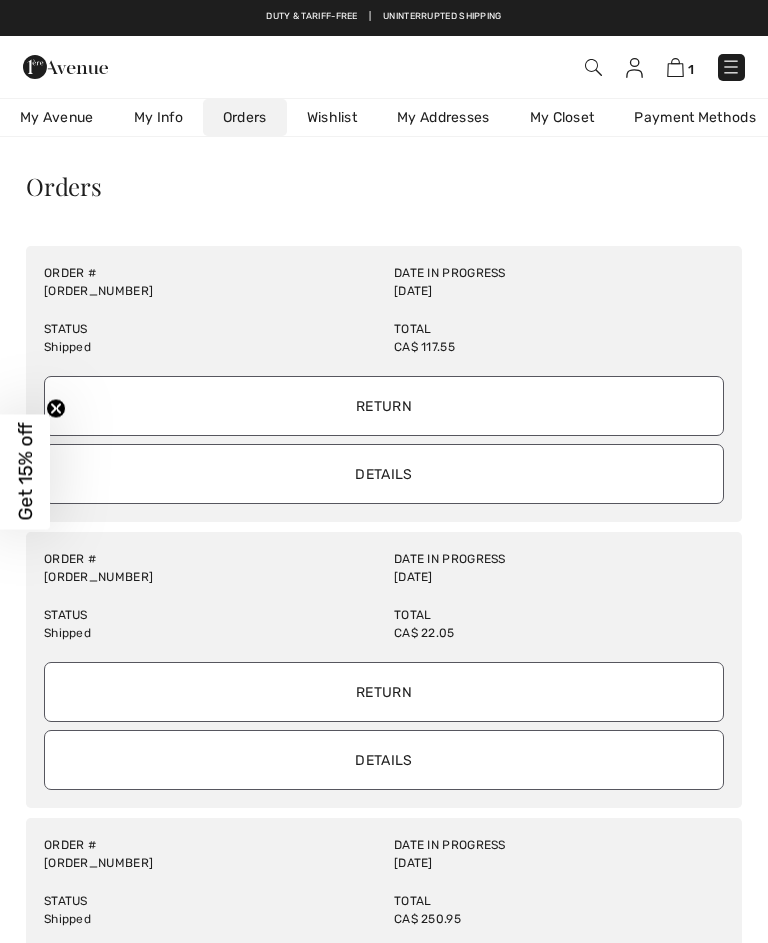 click on "What do you want?
Use the same color   and size  ?
Use the same
or
Change color or size?
Change
Orders
Order #
250719-1367588
Date in Progress
2025-07-19
Status
Shipped
Total
CA$ 117.55
Return Details
Order #
250704-1359765
Date in Progress
2025-07-04 Status" at bounding box center [384, 5423] 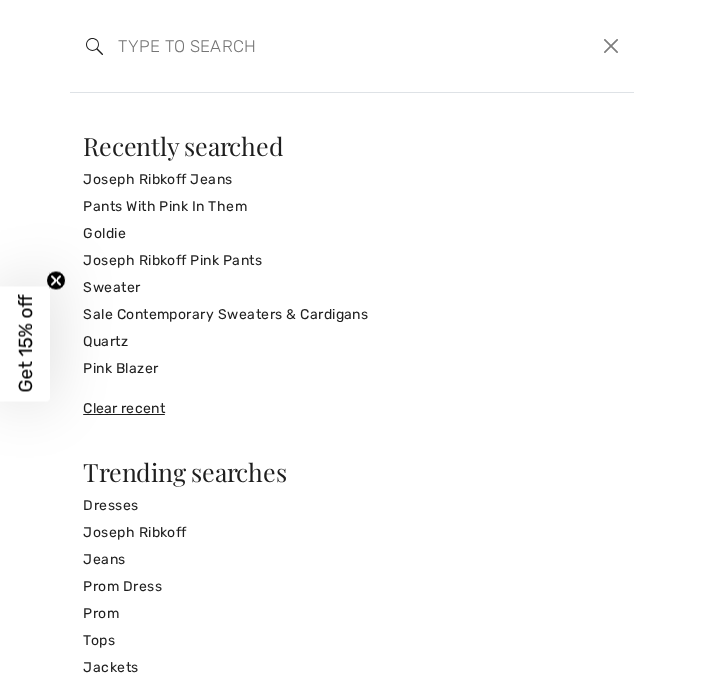 click at bounding box center (294, 46) 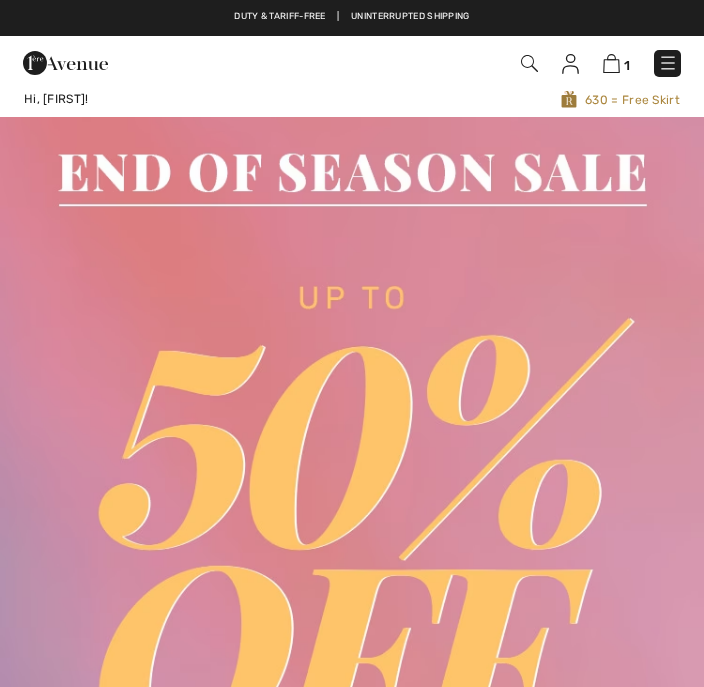 scroll, scrollTop: 0, scrollLeft: 0, axis: both 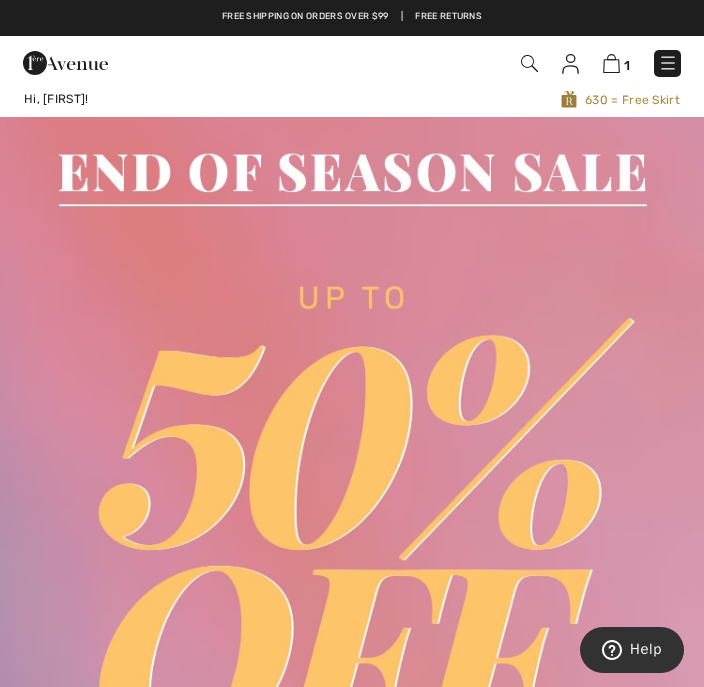 click at bounding box center [529, 63] 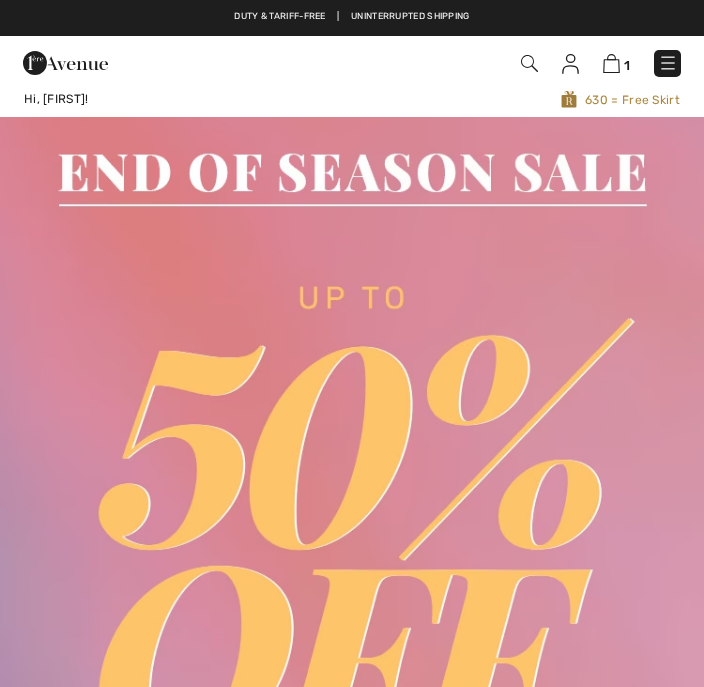 scroll, scrollTop: 0, scrollLeft: 0, axis: both 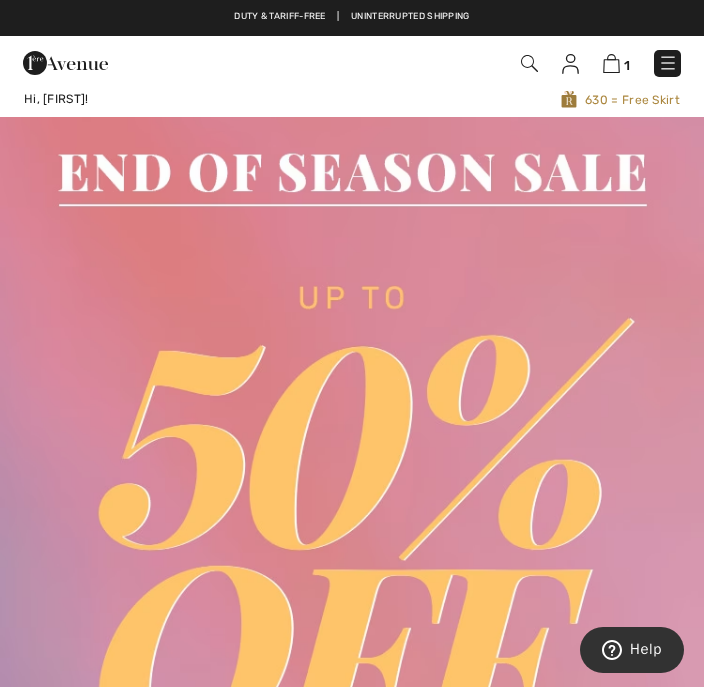 click on "1
Checkout" at bounding box center [495, 63] 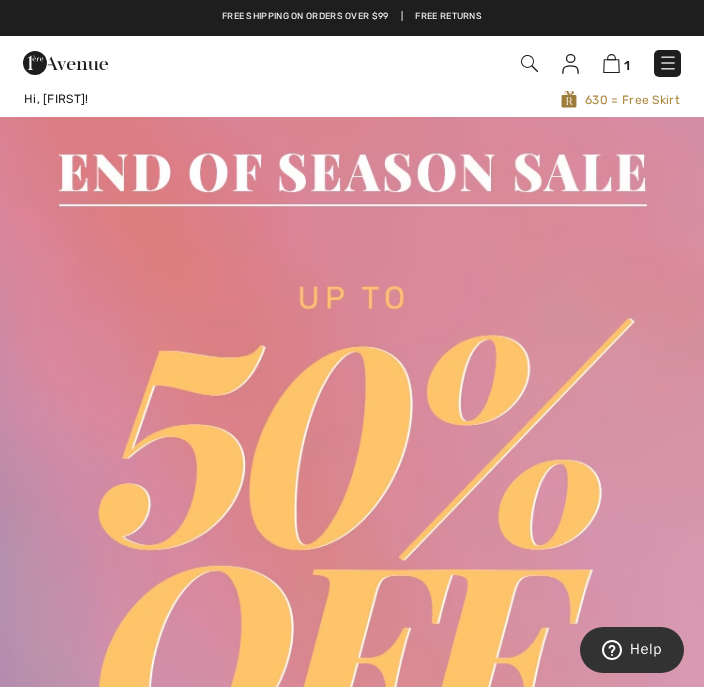 click on "1" at bounding box center (495, 63) 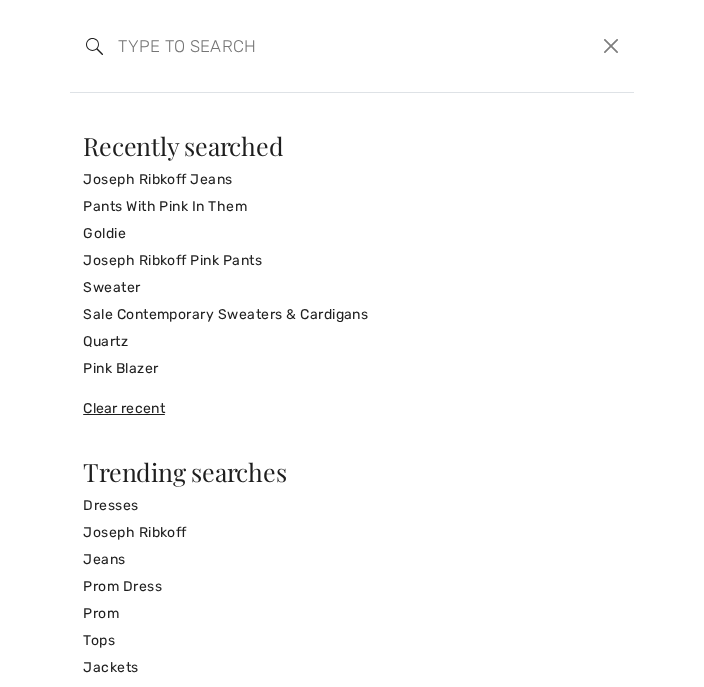 click at bounding box center (294, 46) 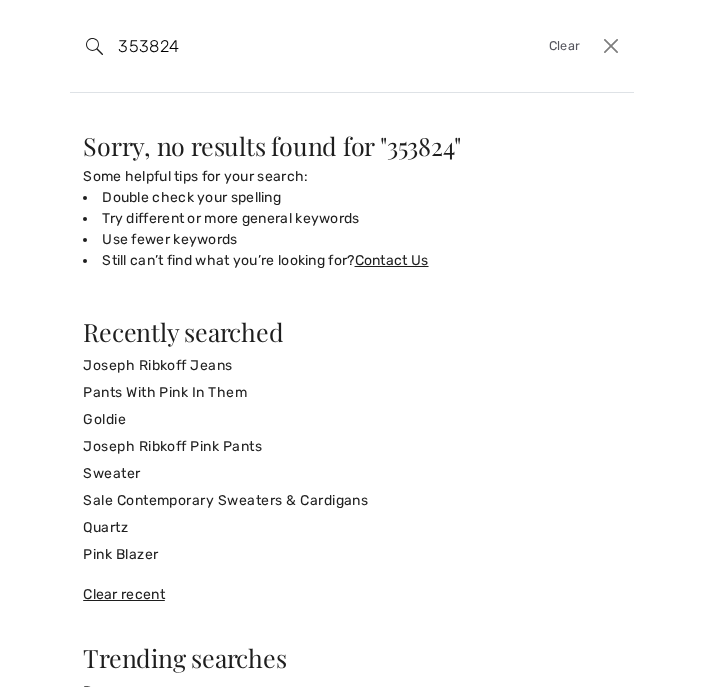 type on "353824" 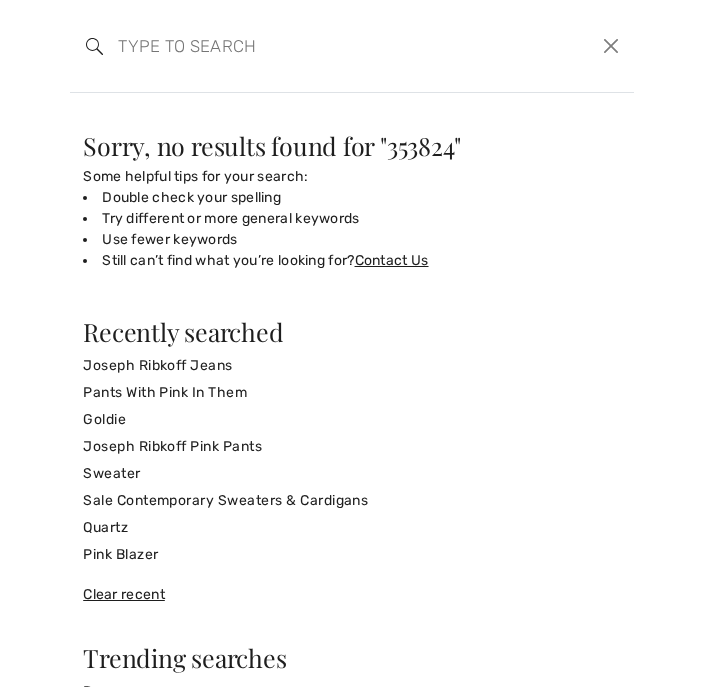 click on "Goldie" at bounding box center [352, 419] 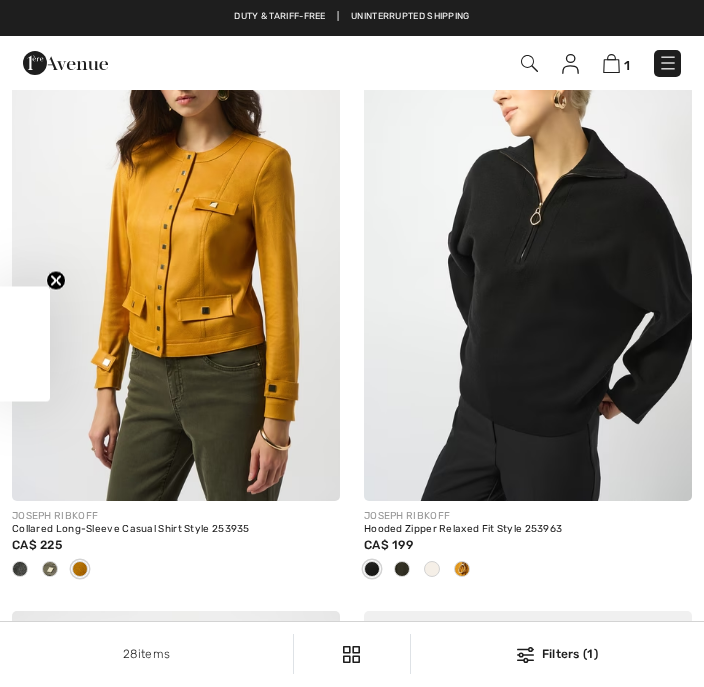 checkbox on "true" 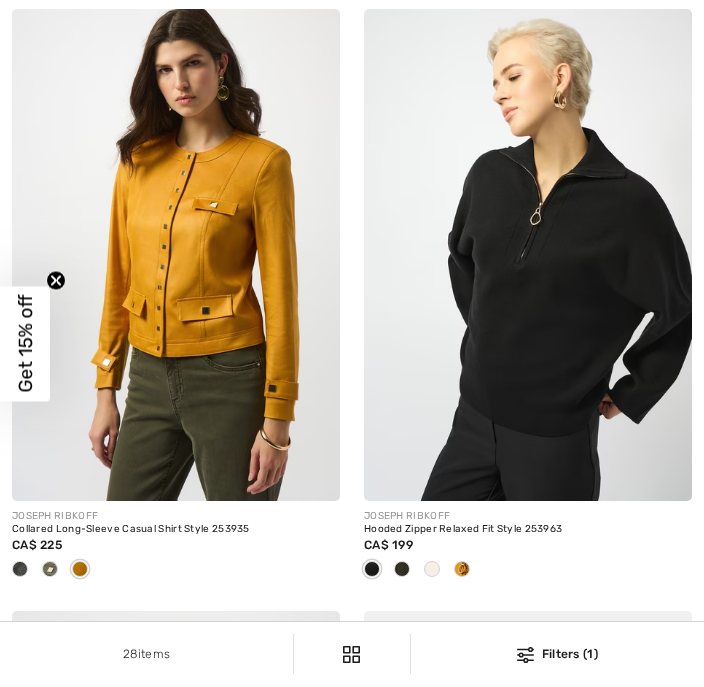scroll, scrollTop: 291, scrollLeft: 0, axis: vertical 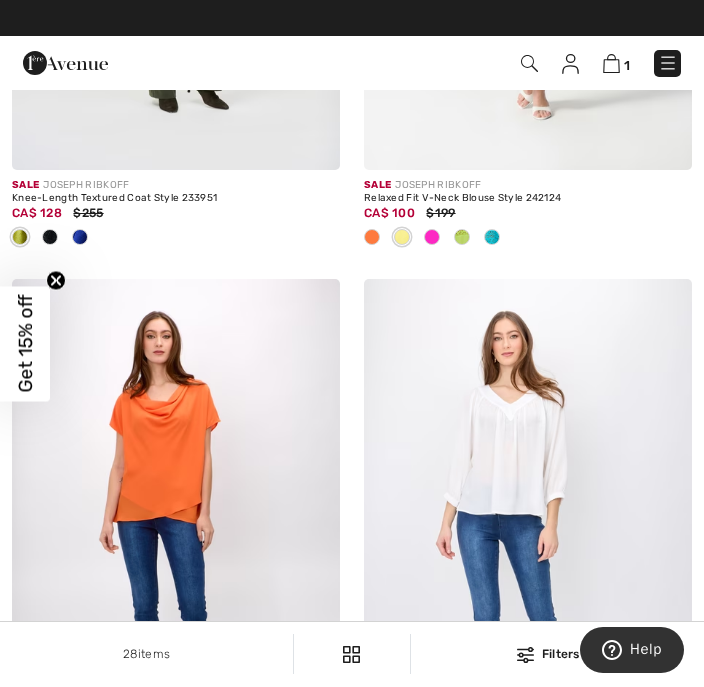 click at bounding box center [529, 63] 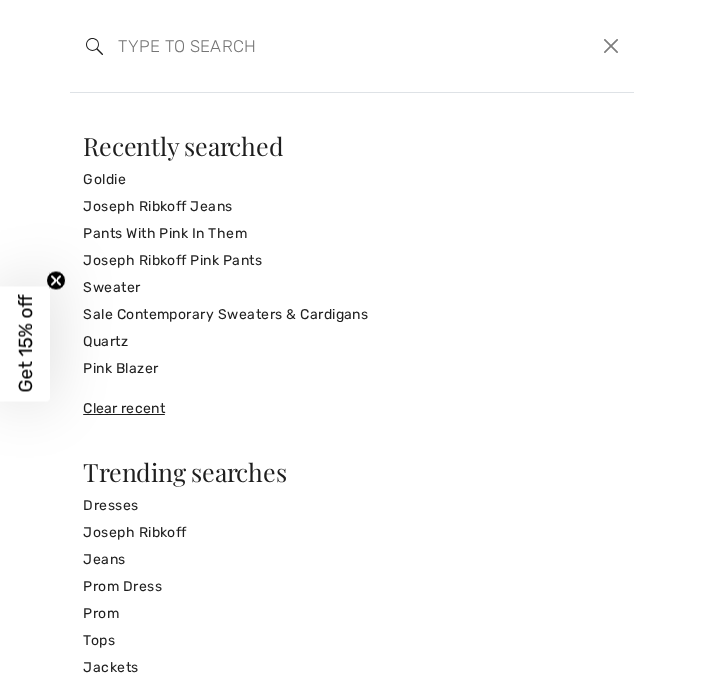 click at bounding box center (294, 46) 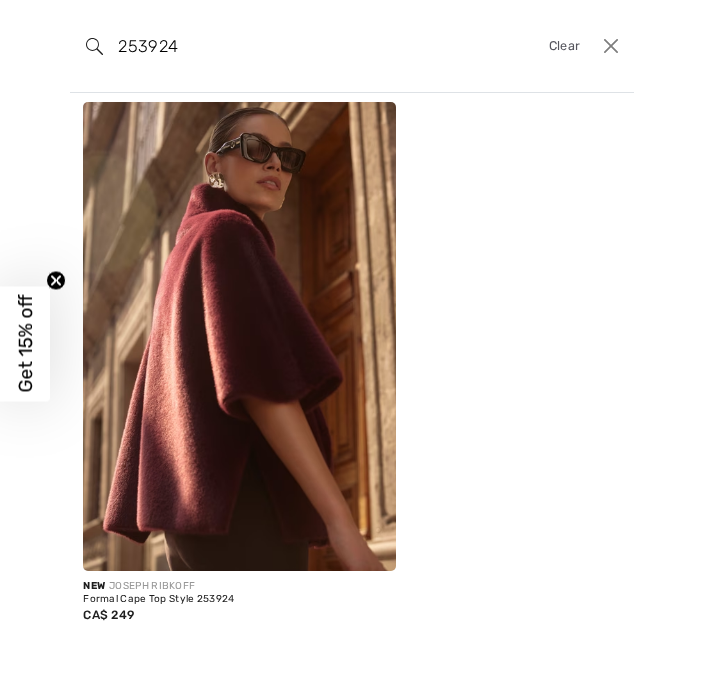 scroll, scrollTop: 40, scrollLeft: 0, axis: vertical 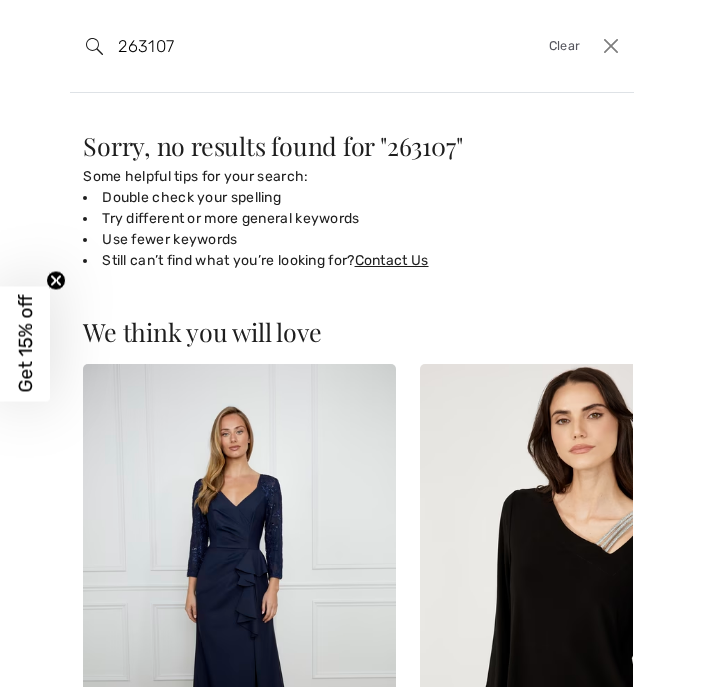 click on "263107" at bounding box center (294, 46) 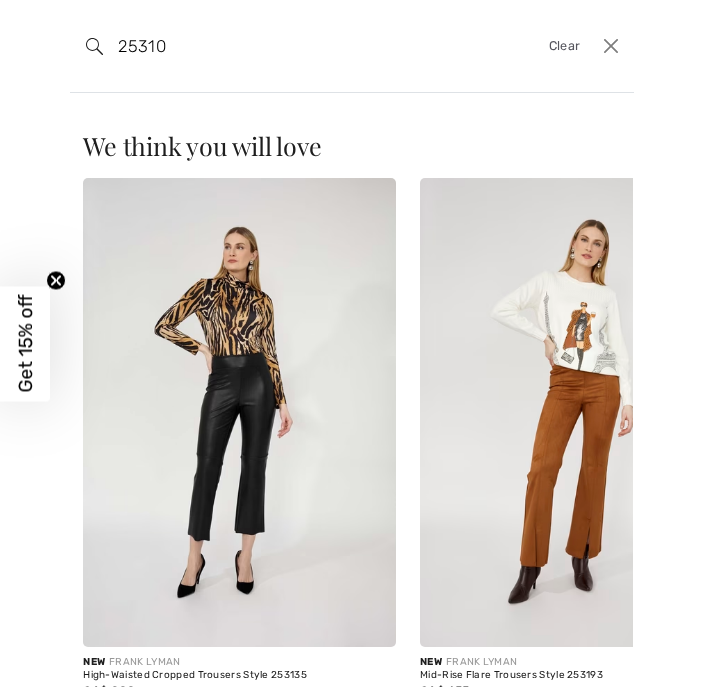 type on "253107" 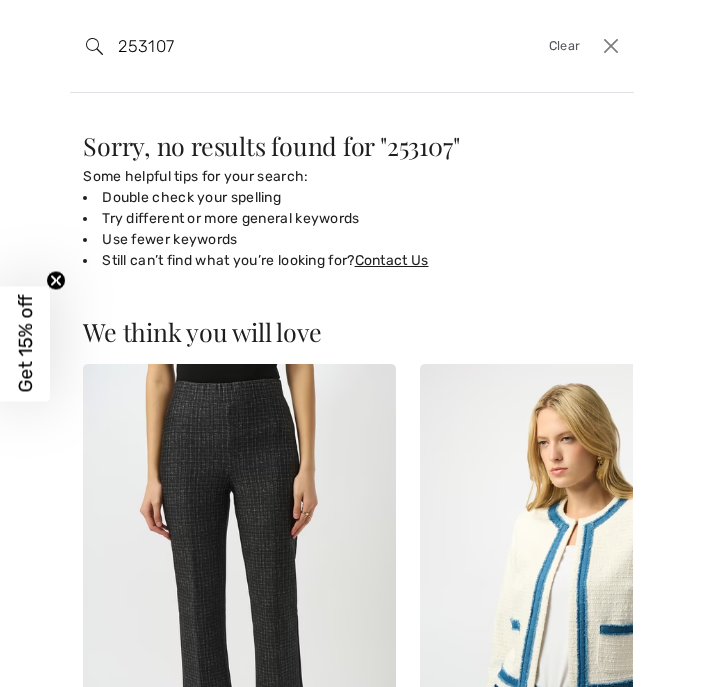 scroll, scrollTop: 0, scrollLeft: 0, axis: both 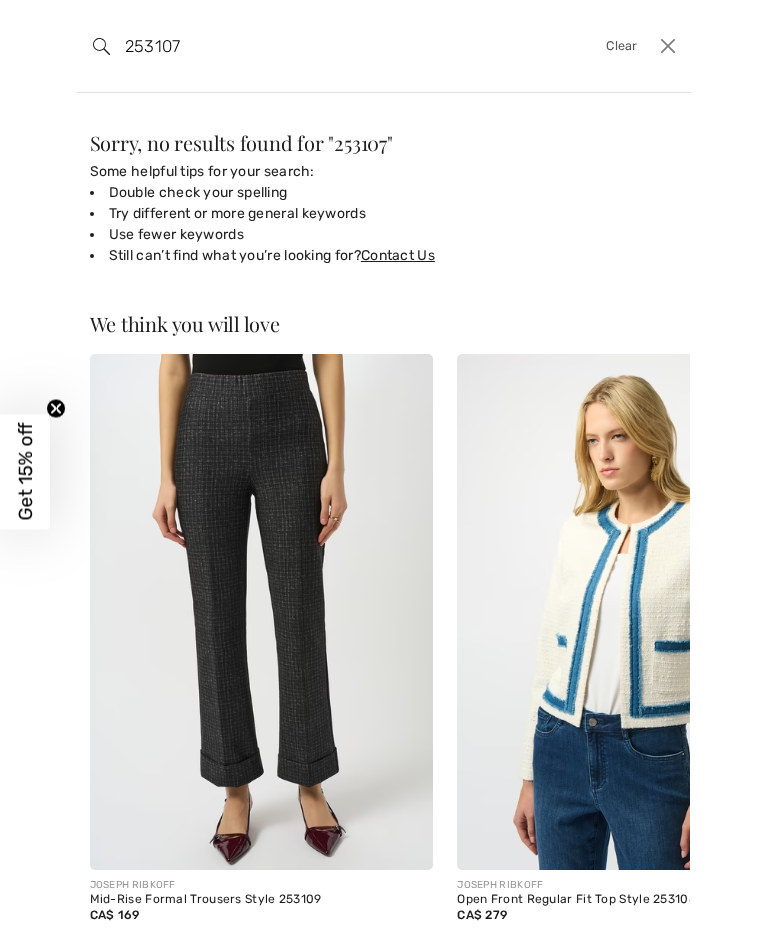 click at bounding box center (668, 46) 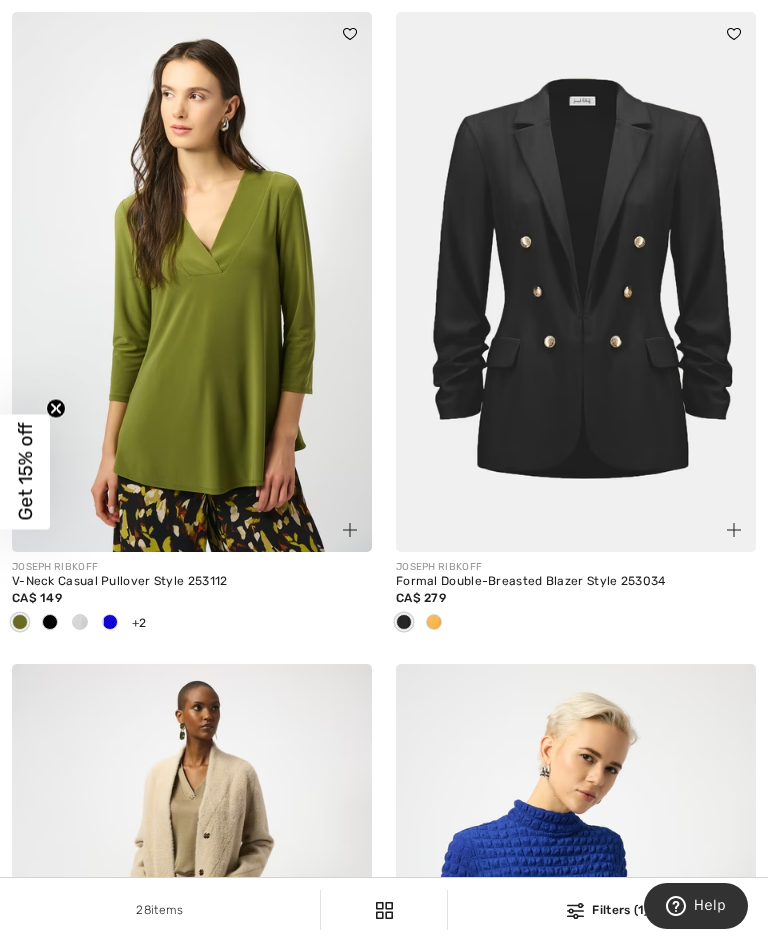 scroll, scrollTop: 908, scrollLeft: 0, axis: vertical 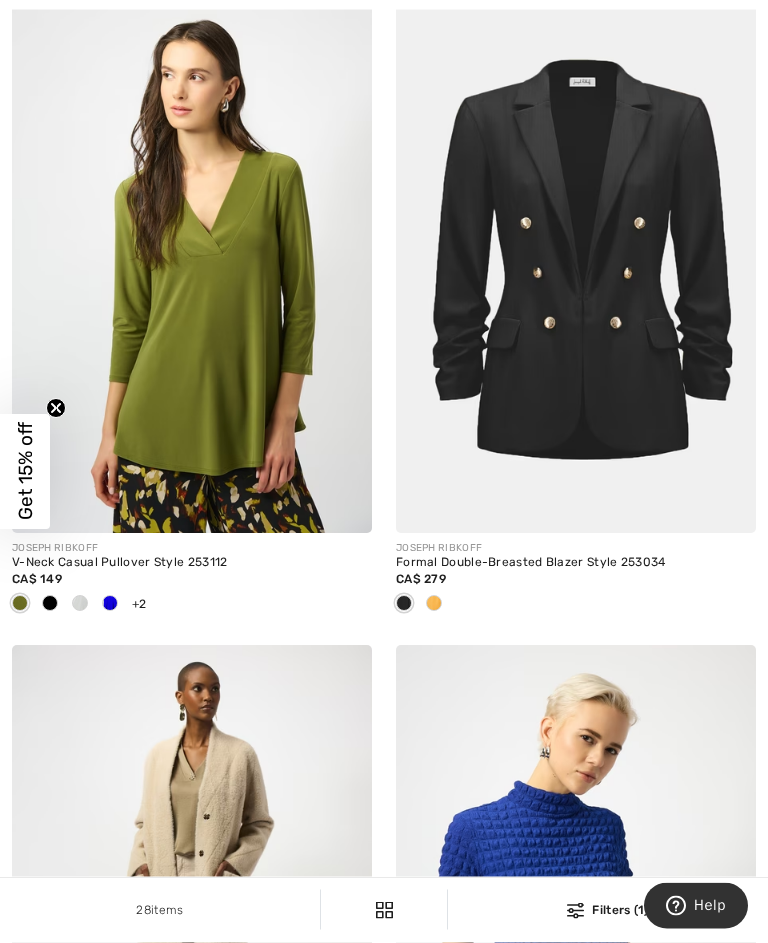 click at bounding box center (192, 264) 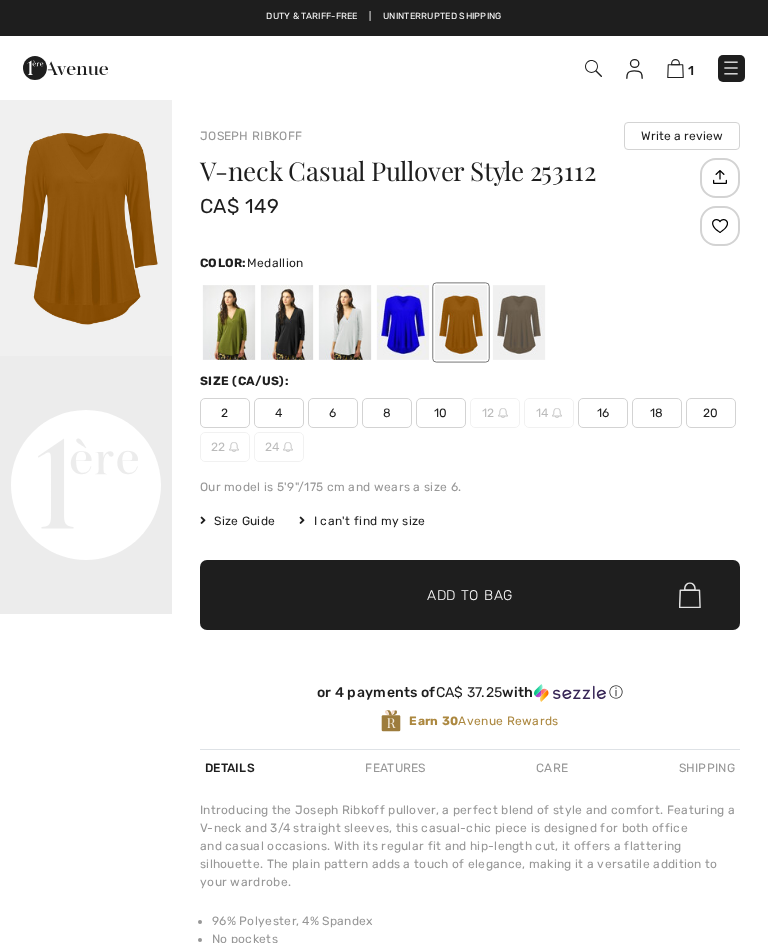 scroll, scrollTop: 0, scrollLeft: 0, axis: both 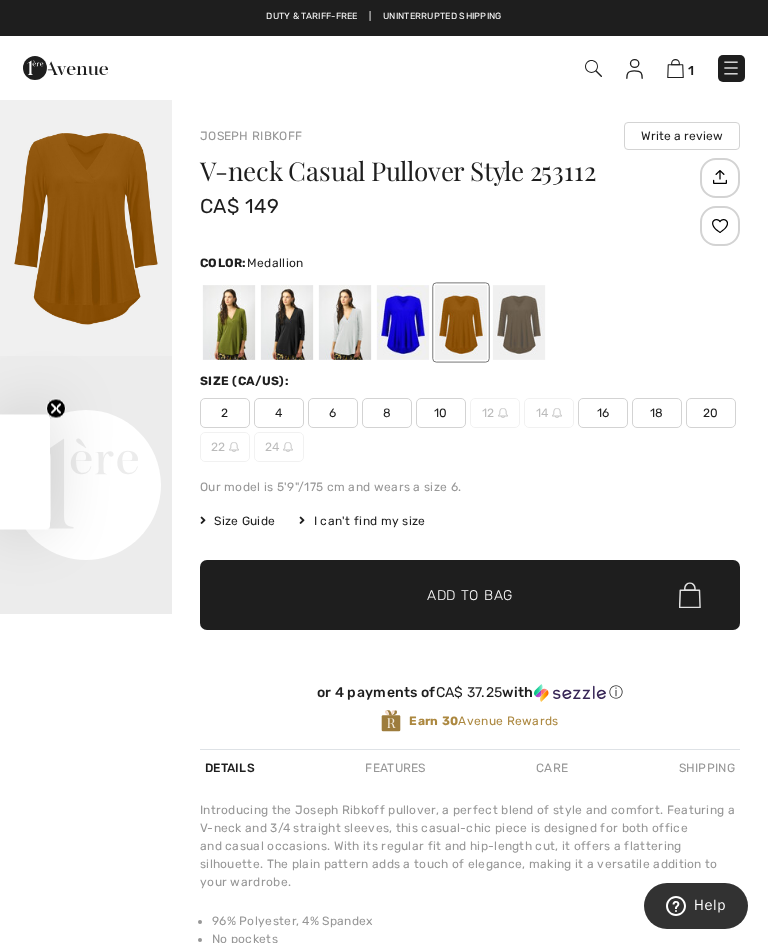 click at bounding box center (229, 322) 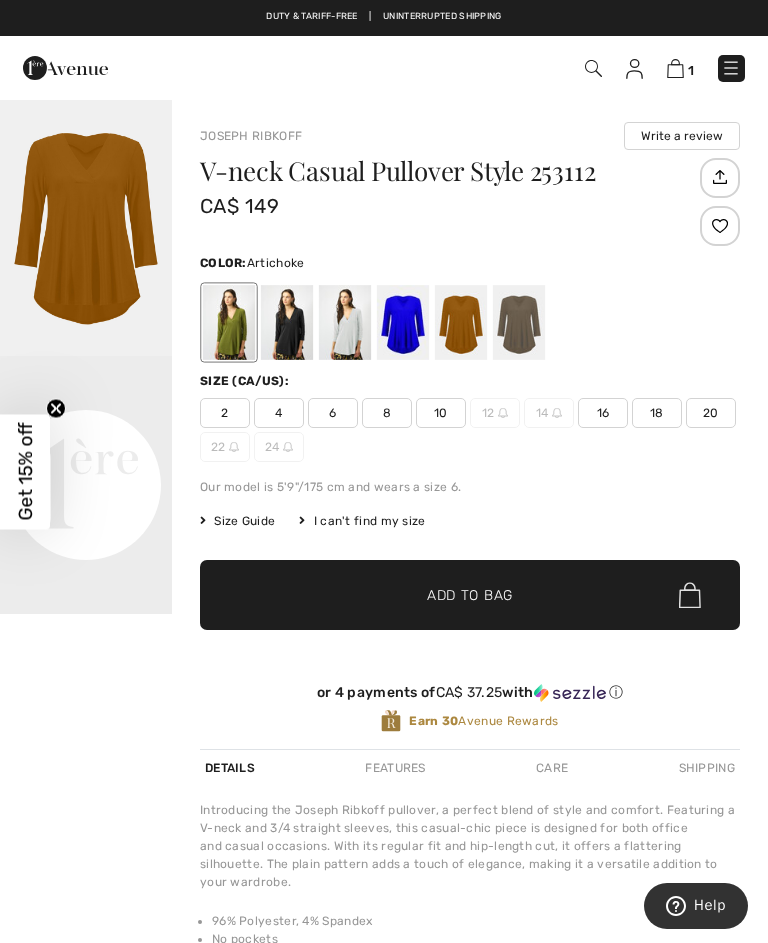scroll, scrollTop: 0, scrollLeft: 0, axis: both 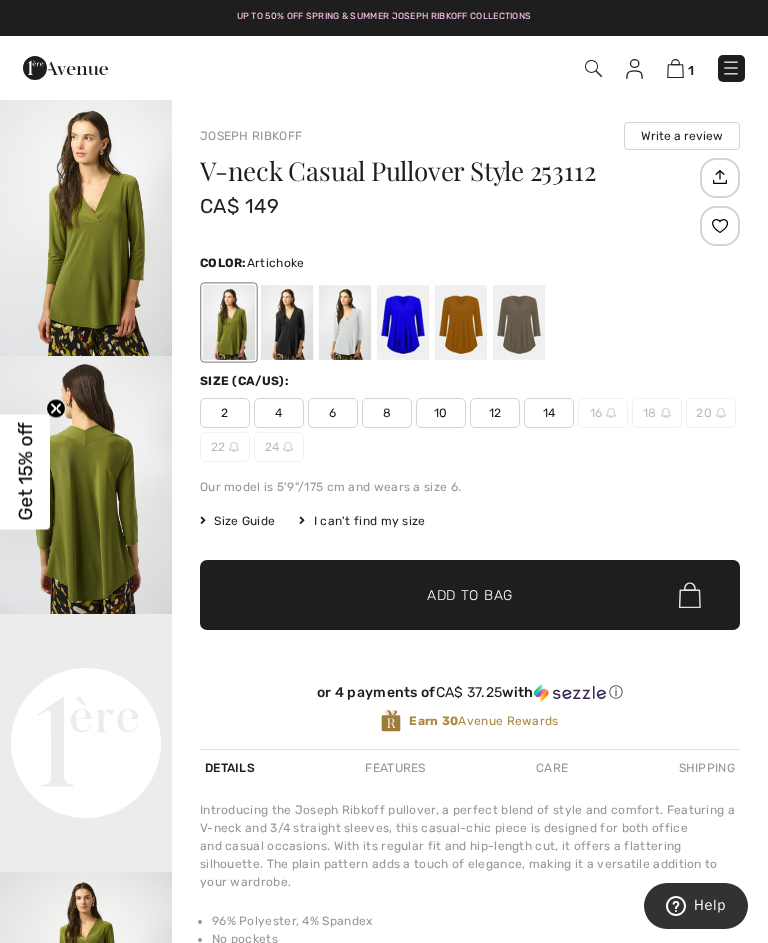 click on "1" at bounding box center [540, 68] 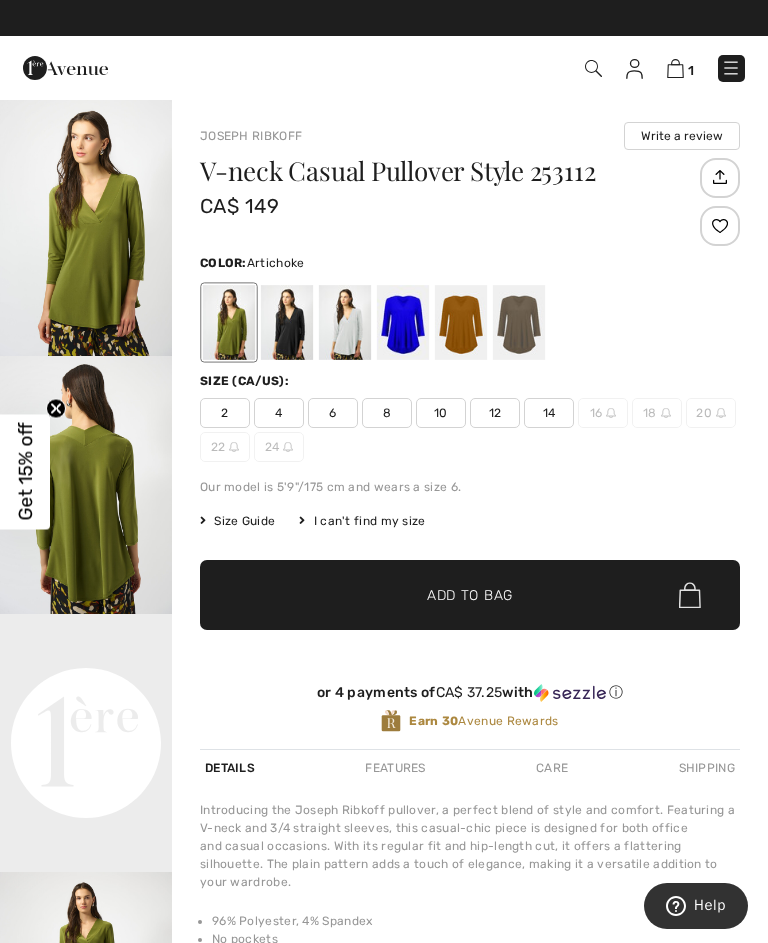 click at bounding box center [593, 68] 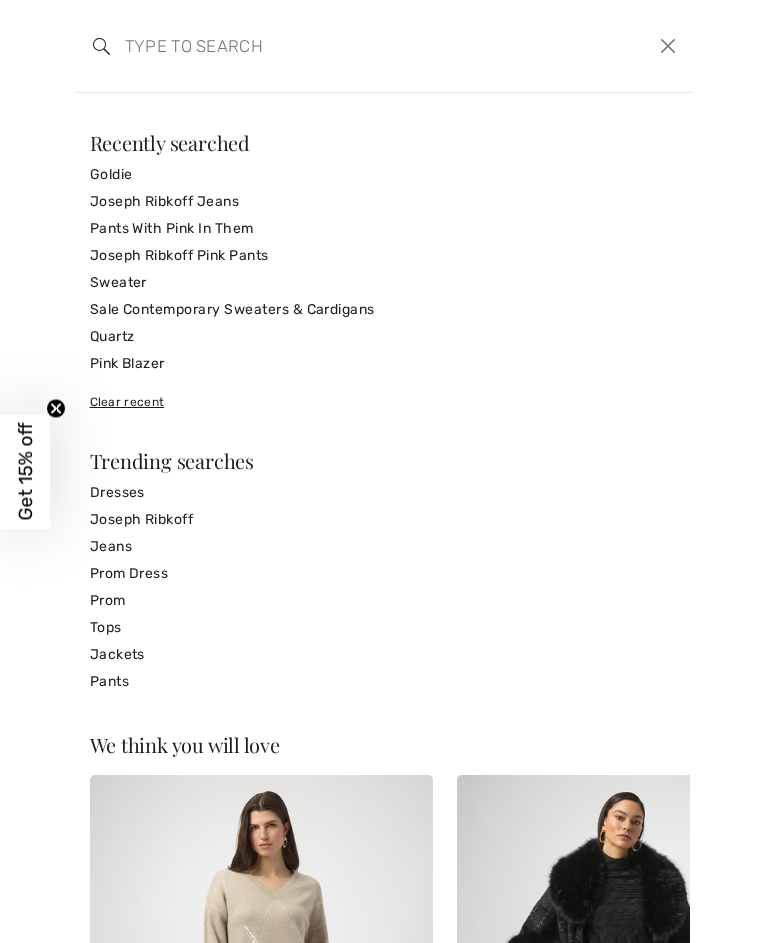 click at bounding box center [320, 46] 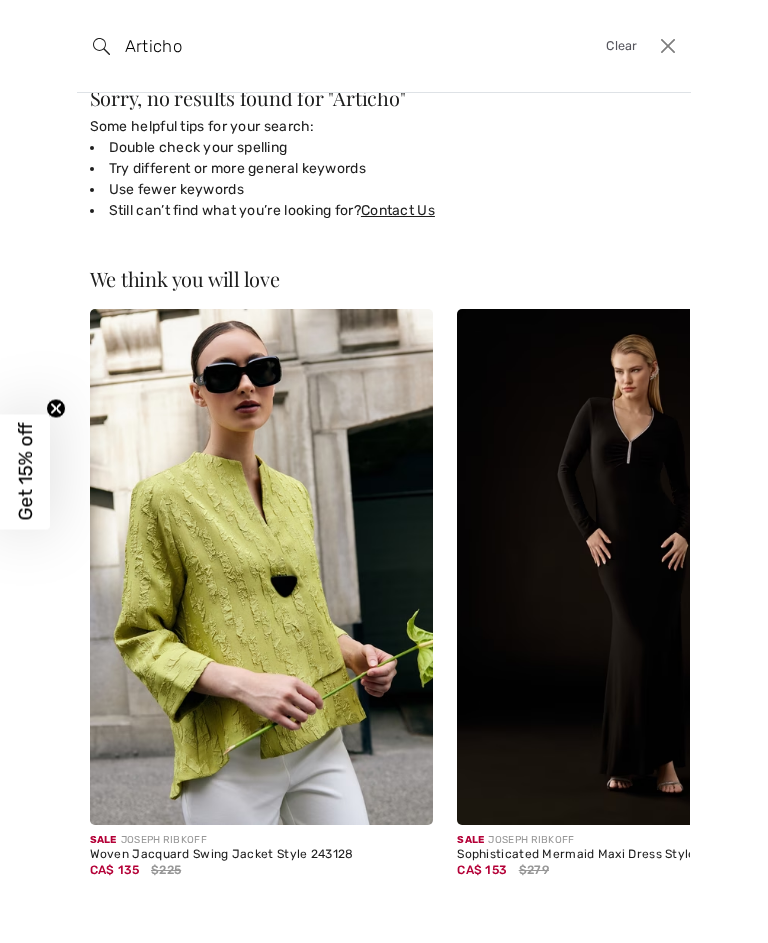 scroll, scrollTop: 45, scrollLeft: 0, axis: vertical 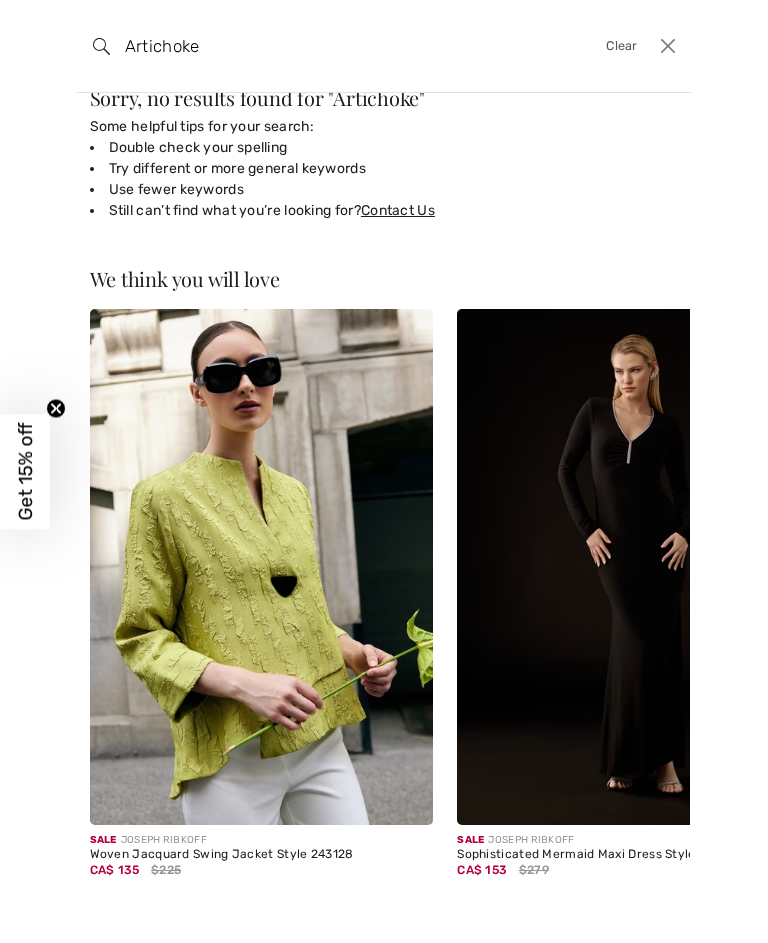 type on "Artichoke" 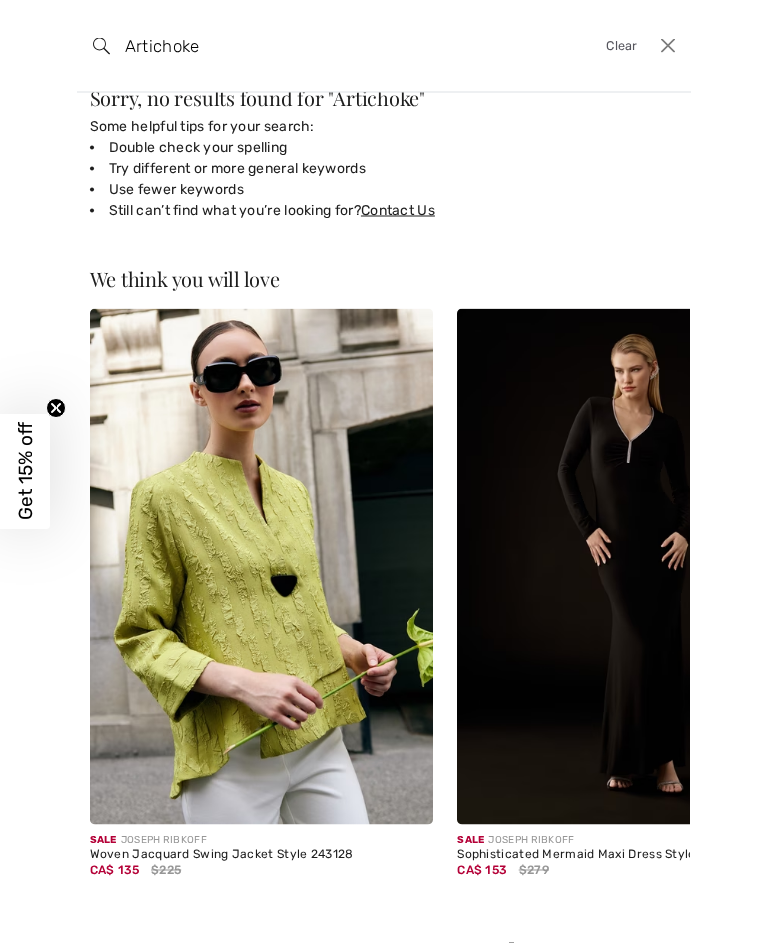 scroll, scrollTop: 9, scrollLeft: 0, axis: vertical 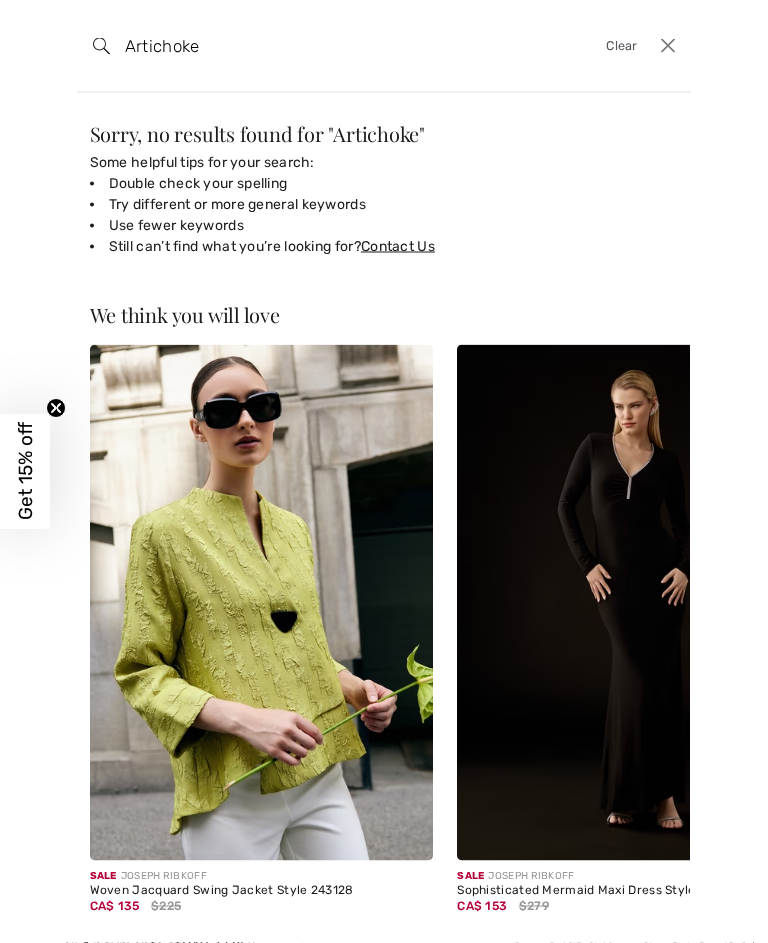 click at bounding box center [668, 46] 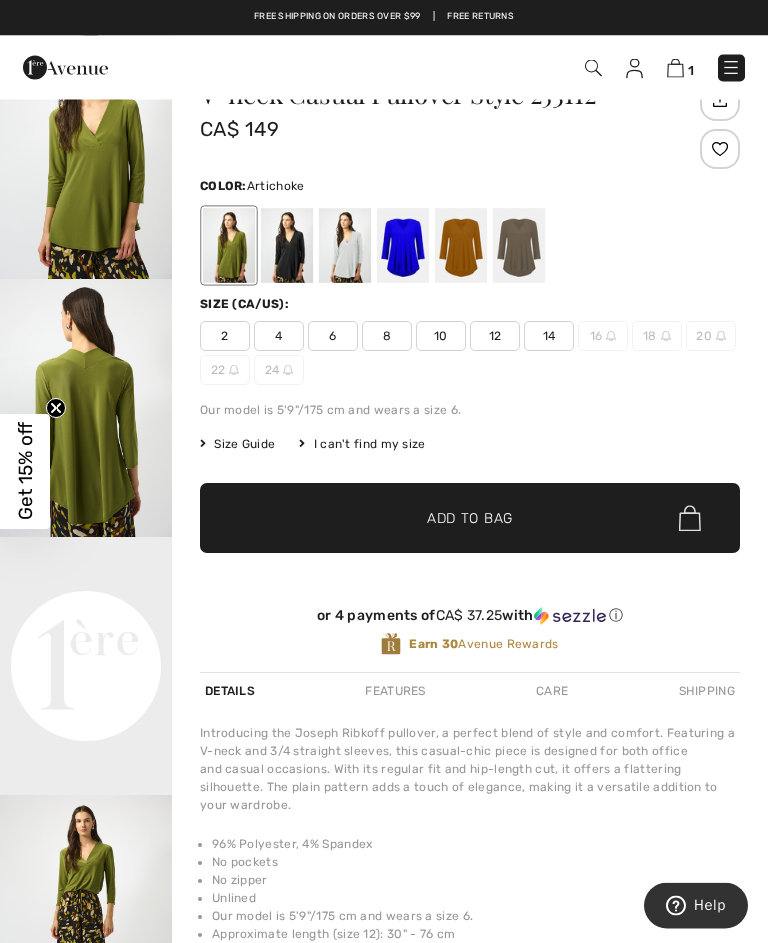 scroll, scrollTop: 0, scrollLeft: 0, axis: both 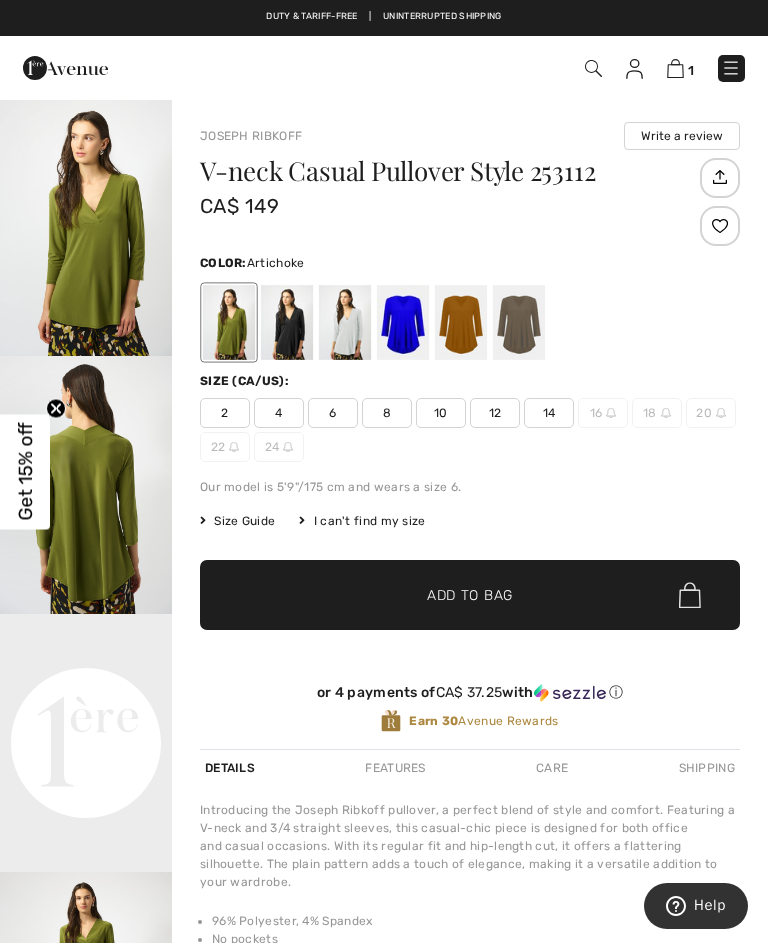 click at bounding box center [634, 69] 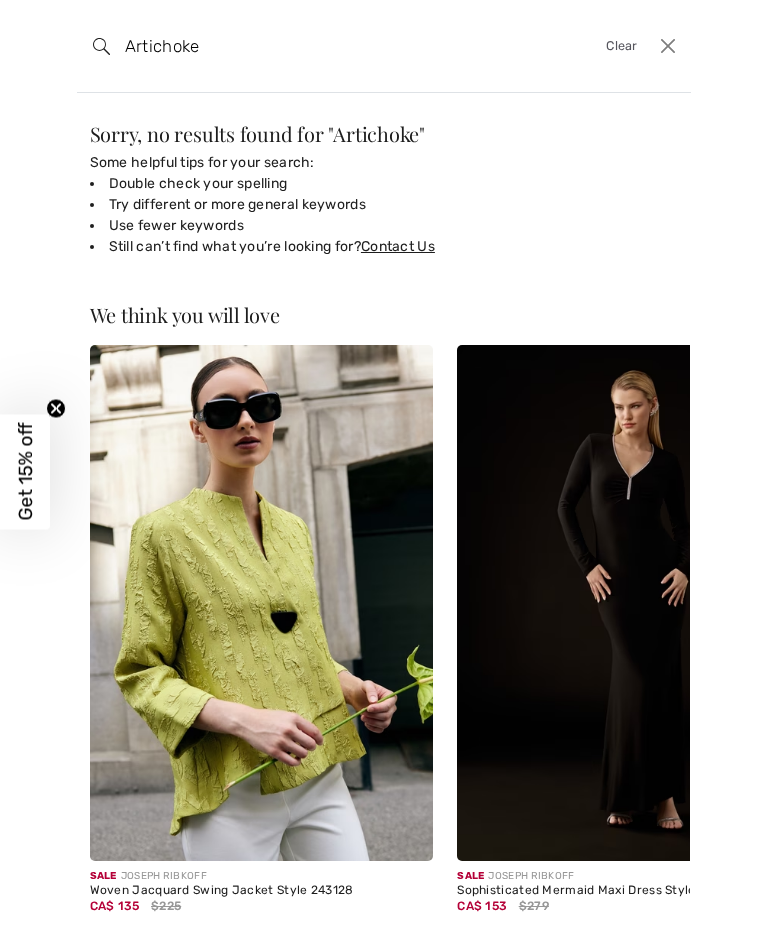 click on "We think you will love
New JOSEPH RIBKOFF
Wide-Leg Mid-Rise Trousers Style 254919
CA$ 199
New JOSEPH RIBKOFF
High-Waisted Formal Trousers Style 254915
CA$ 219
New JOSEPH RIBKOFF
High-Waisted Flare Trousers Style 254920
CA$ 219
New JOSEPH RIBKOFF
Wide-Leg Mid-Rise Jeans Style 254921
CA$ 199
New JOSEPH RIBKOFF
Mid-Rise Flare Trousers Style 254962
CA$ 199
New JOSEPH RIBKOFF
Edgy Mid-Rise Jeans Style 254916
CA$ 199" at bounding box center (384, 518) 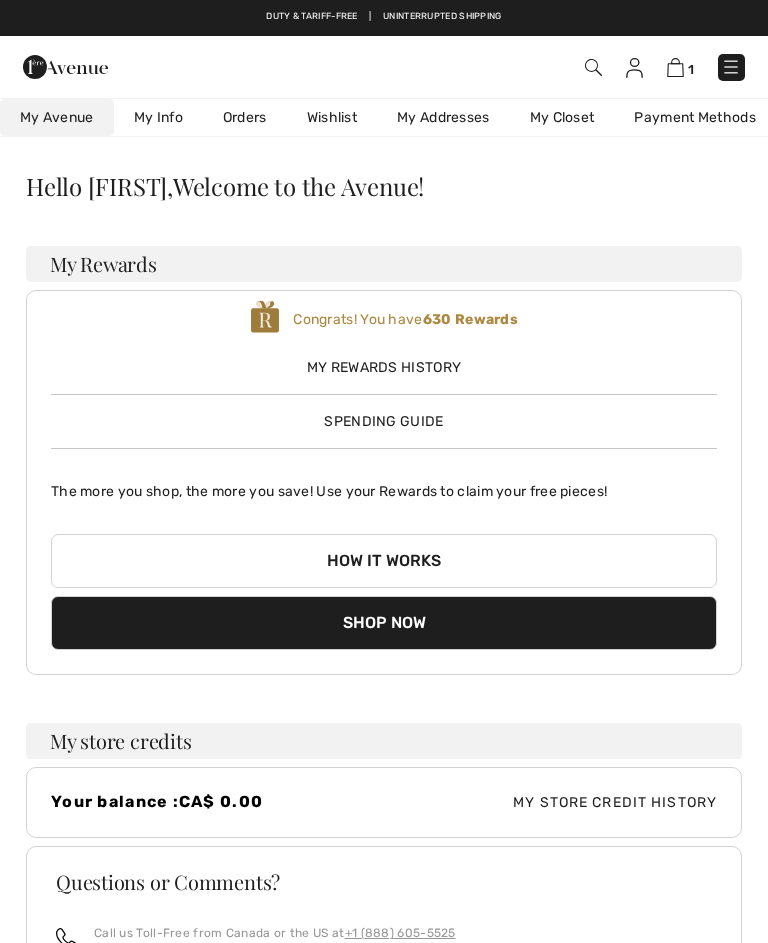 scroll, scrollTop: 0, scrollLeft: 0, axis: both 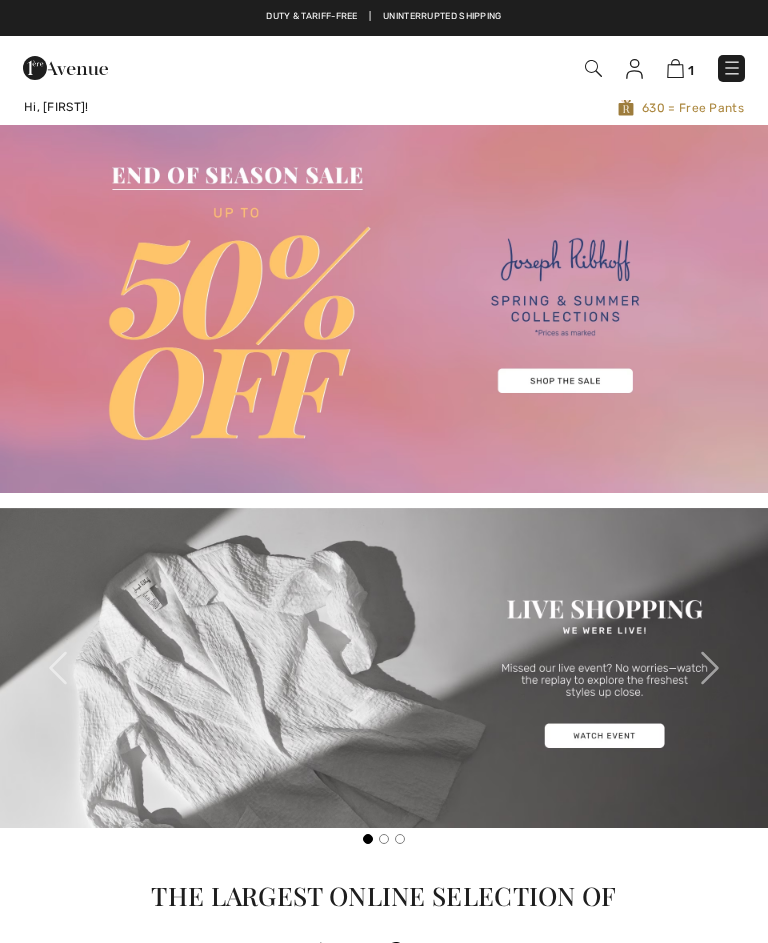 checkbox on "true" 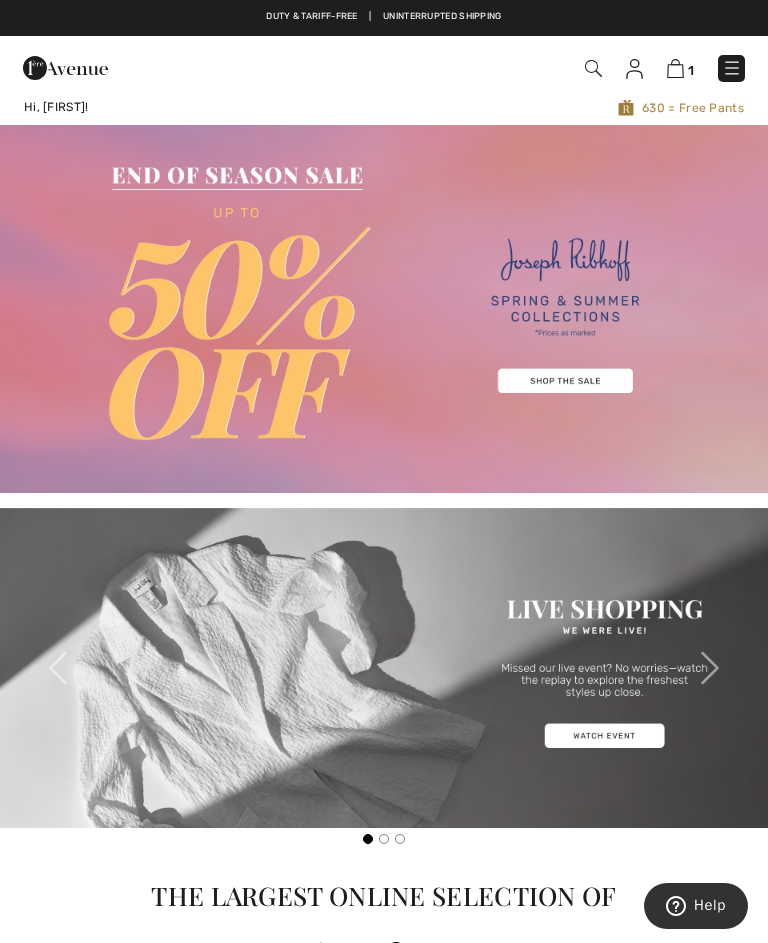 scroll, scrollTop: 0, scrollLeft: 0, axis: both 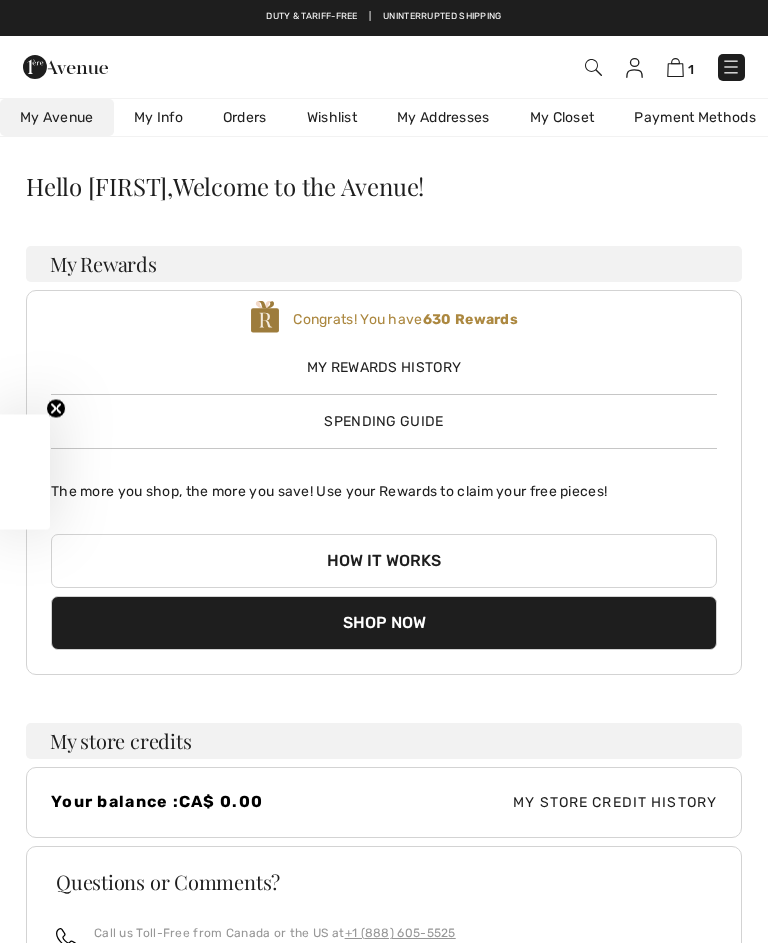 checkbox on "true" 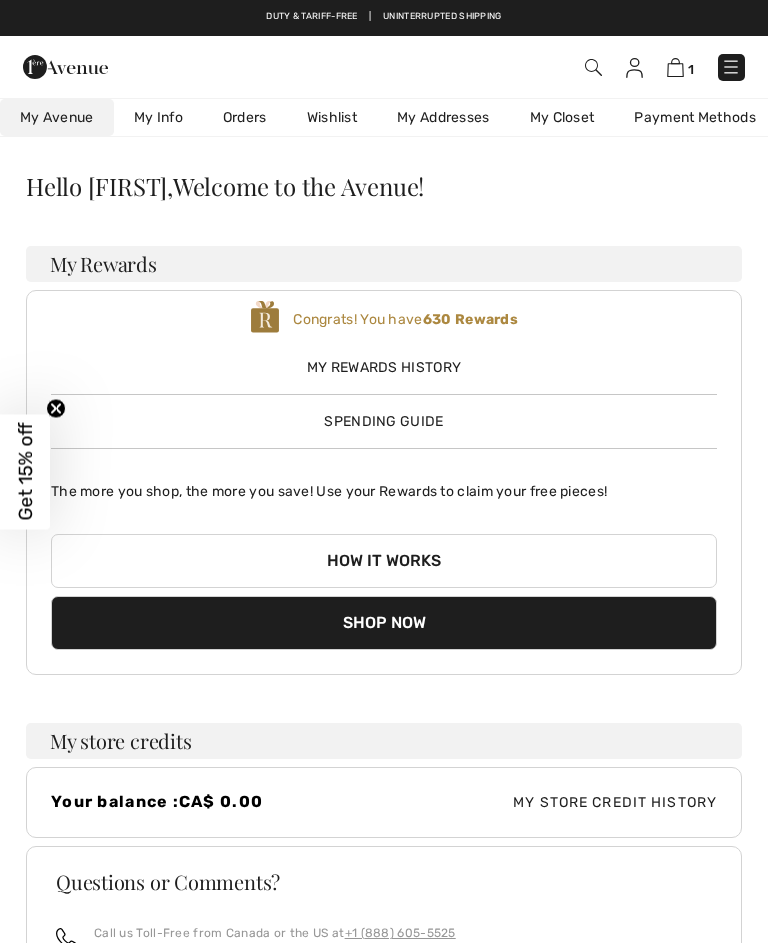 click at bounding box center [634, 68] 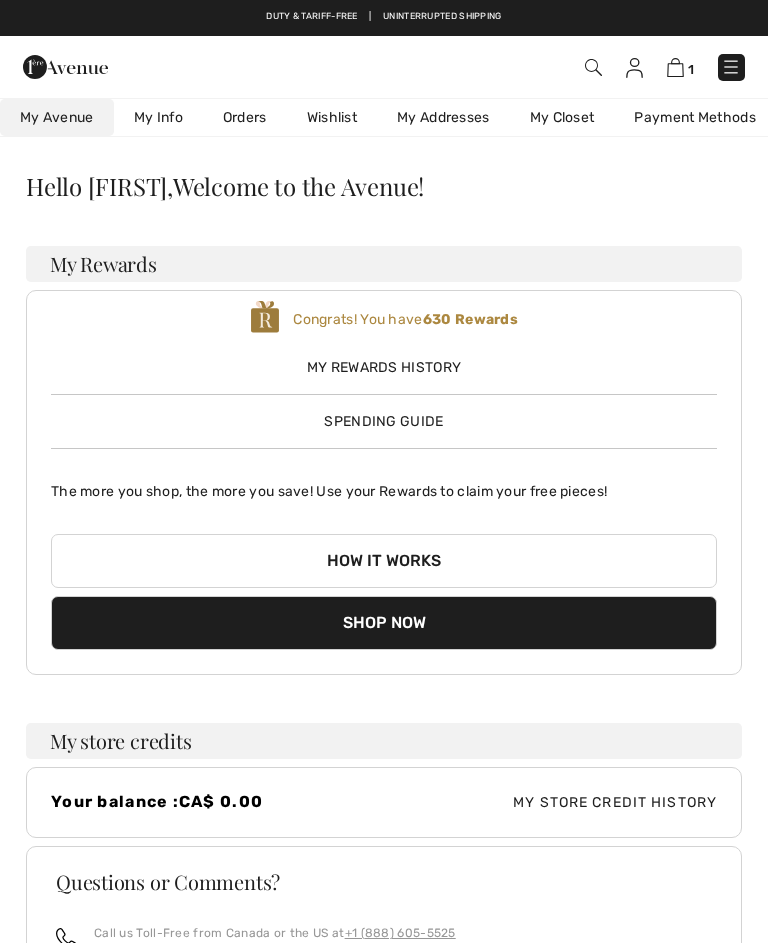 scroll, scrollTop: 0, scrollLeft: 0, axis: both 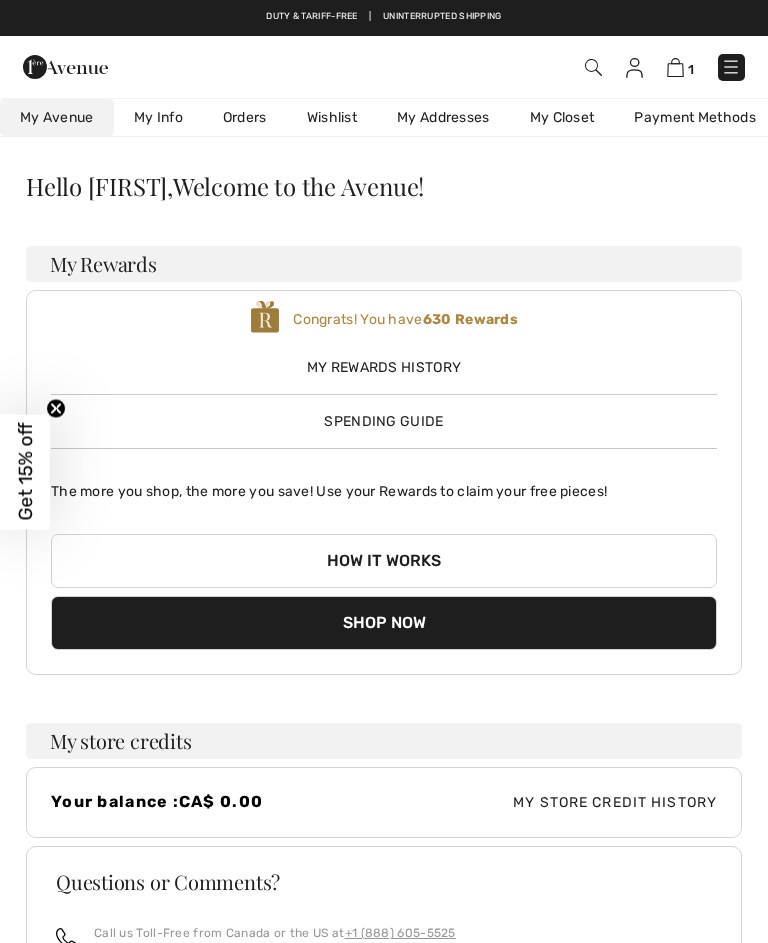click at bounding box center [731, 67] 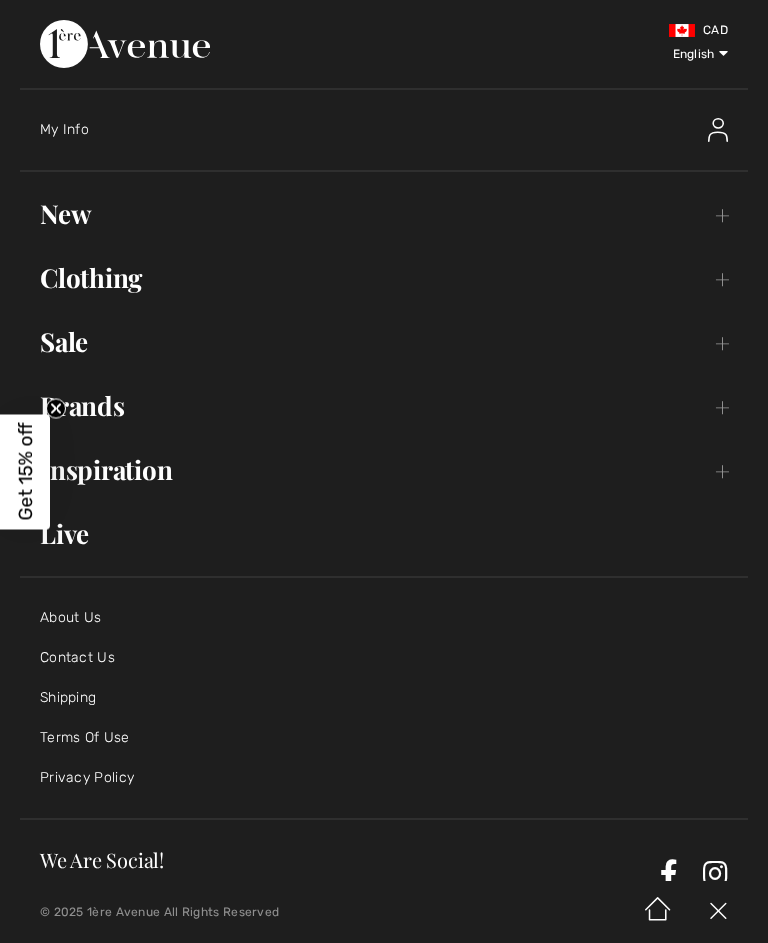 click on "New Toggle submenu" at bounding box center [384, 214] 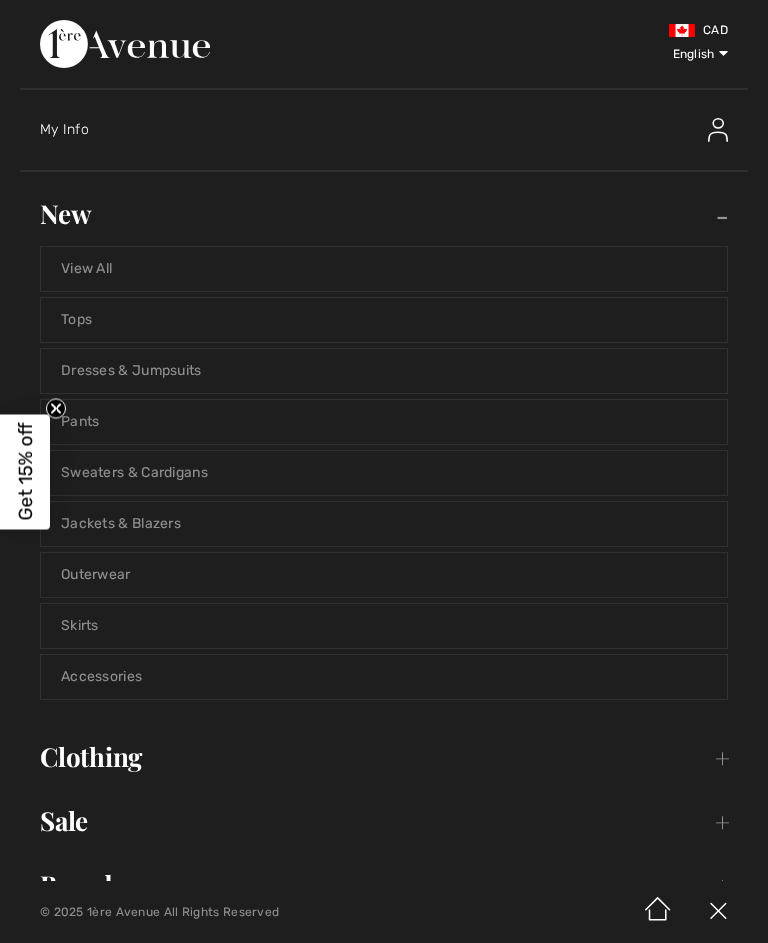 click on "Jackets & Blazers" at bounding box center (384, 524) 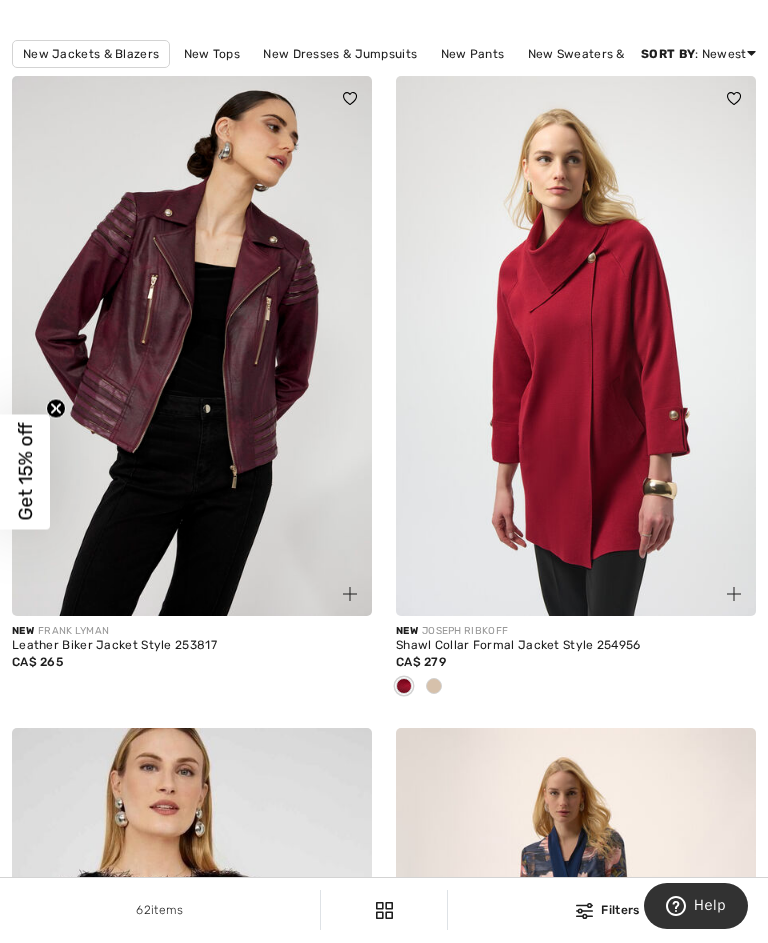 scroll, scrollTop: 218, scrollLeft: 0, axis: vertical 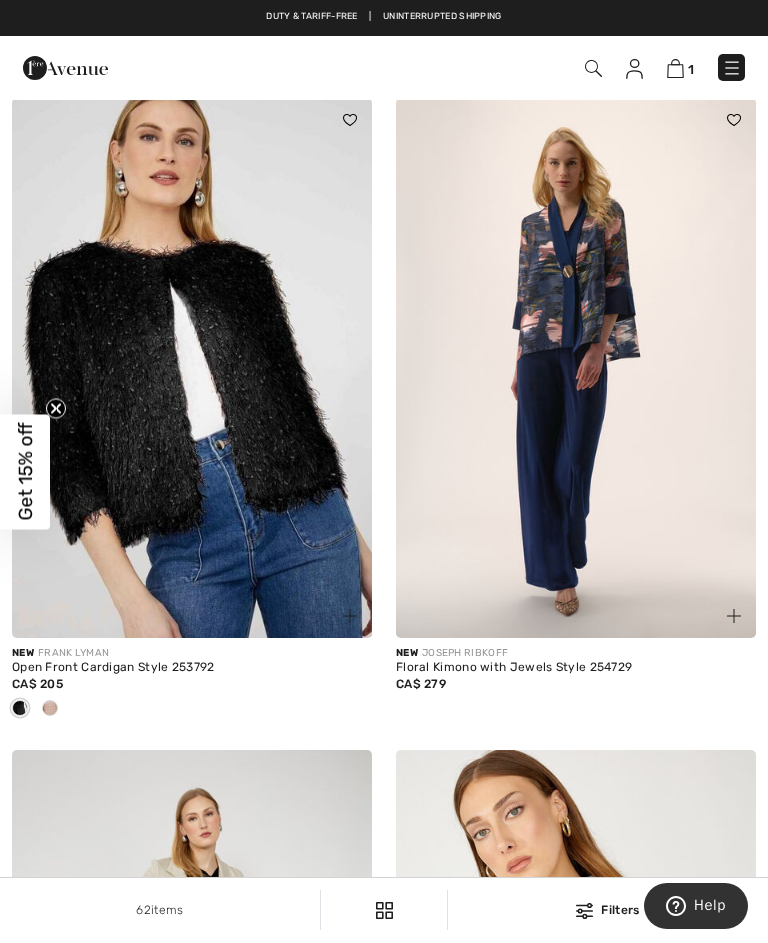 click at bounding box center [192, 368] 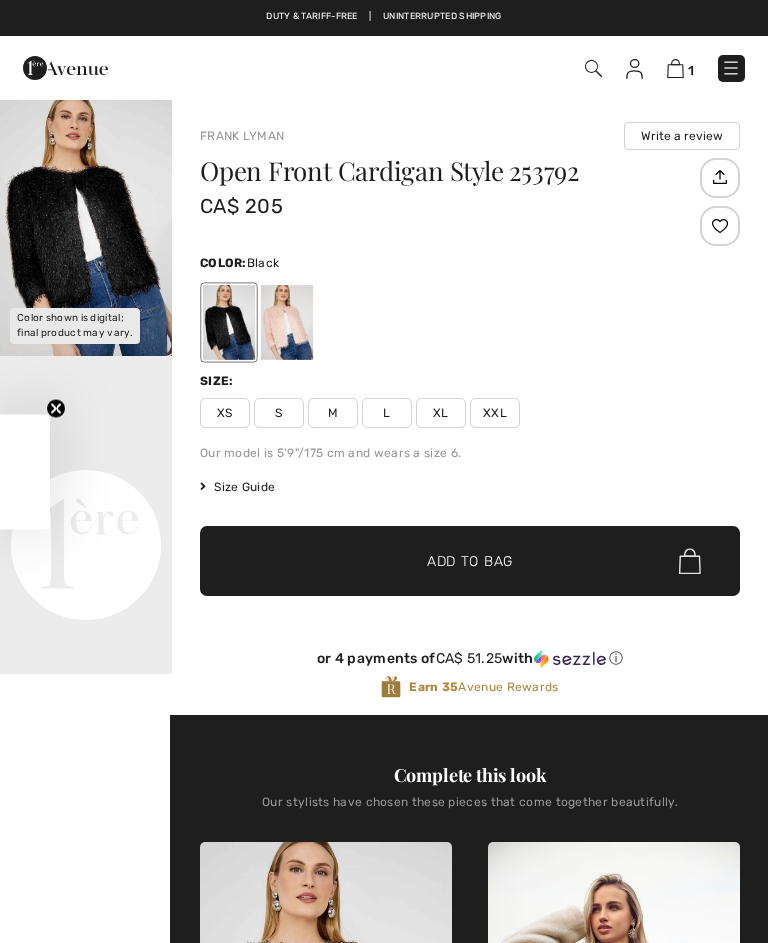 checkbox on "true" 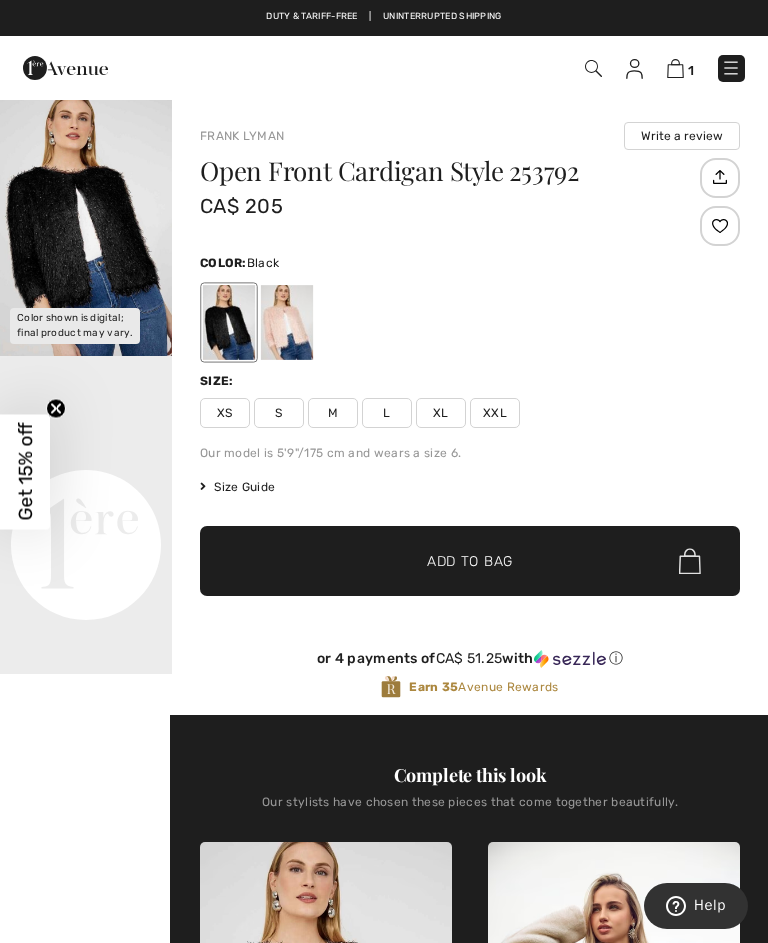 scroll, scrollTop: 0, scrollLeft: 0, axis: both 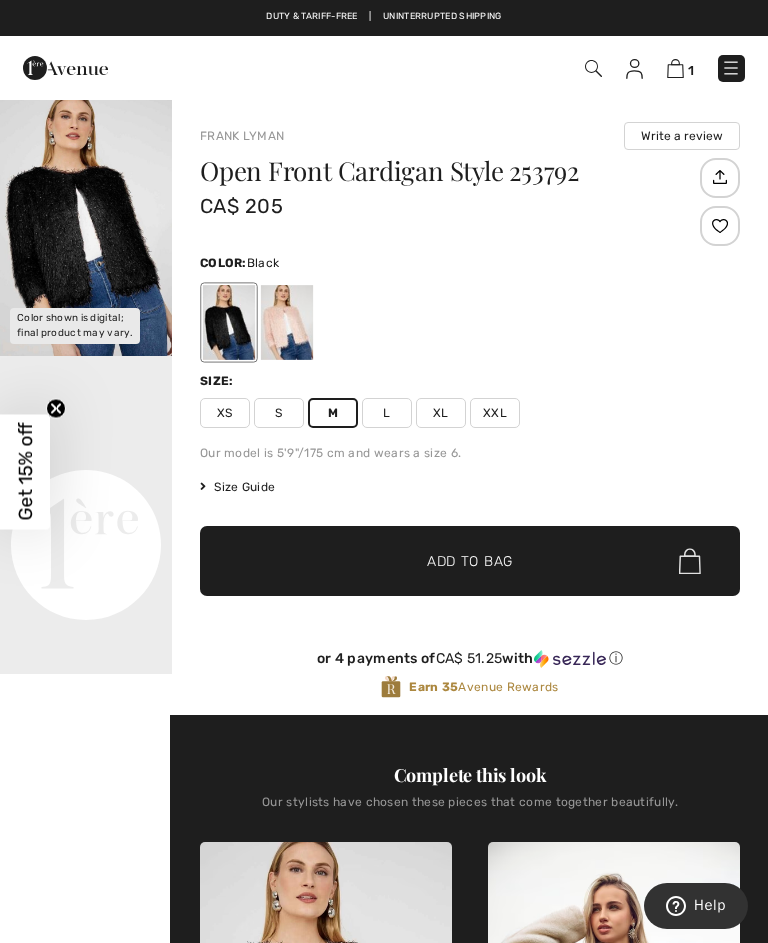 click at bounding box center [720, 226] 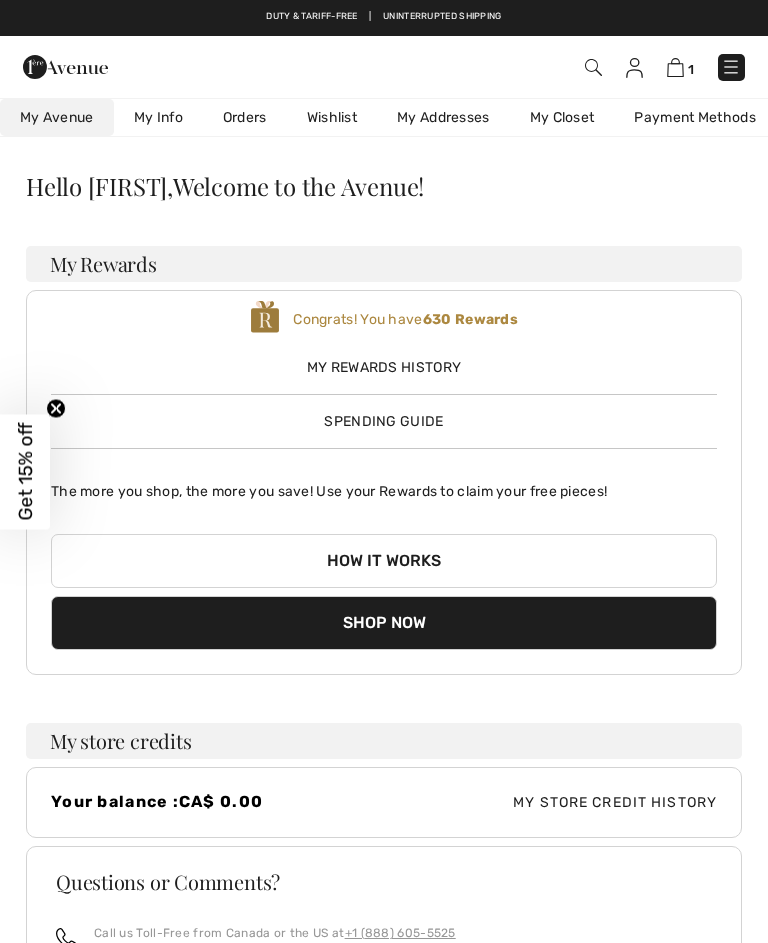 scroll, scrollTop: 0, scrollLeft: 0, axis: both 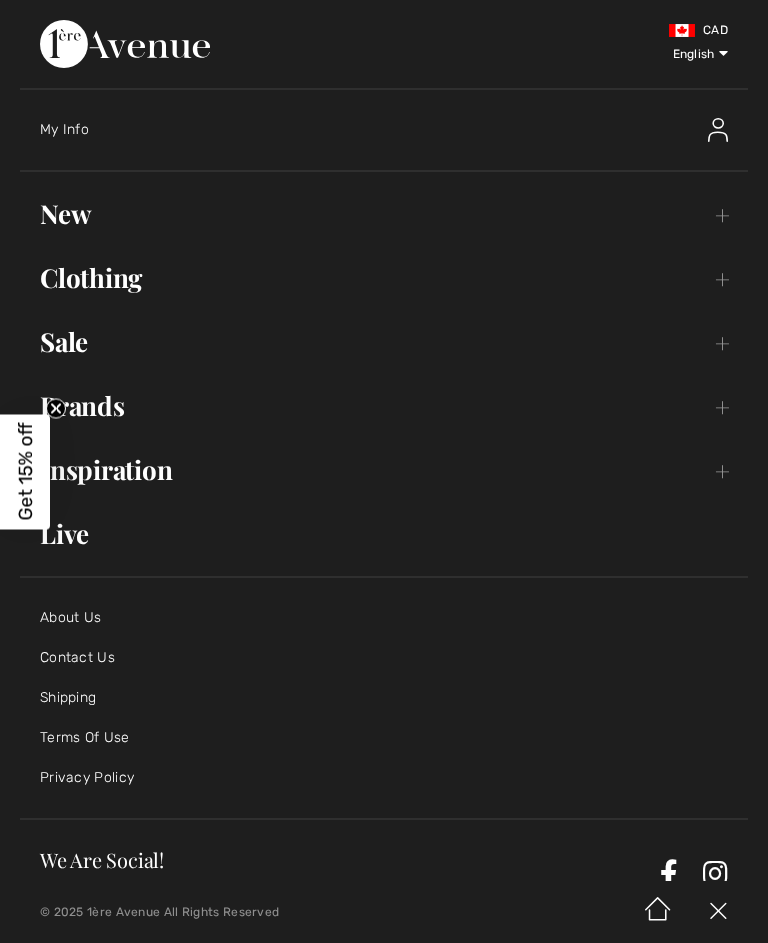 click on "New Toggle submenu" at bounding box center [384, 214] 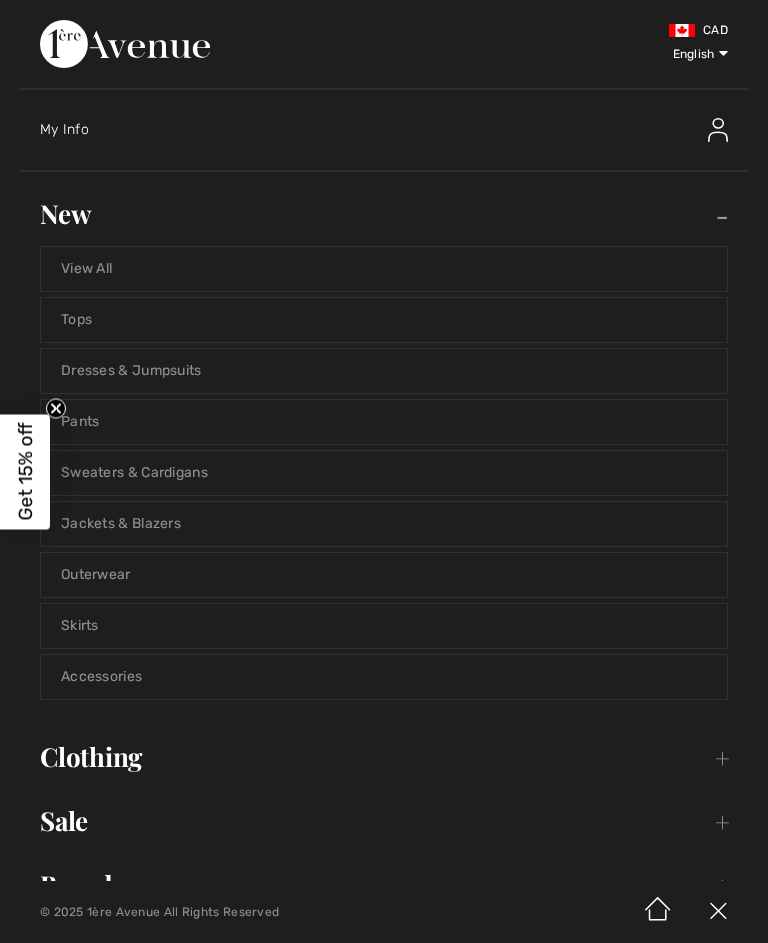 click on "Jackets & Blazers" at bounding box center (384, 524) 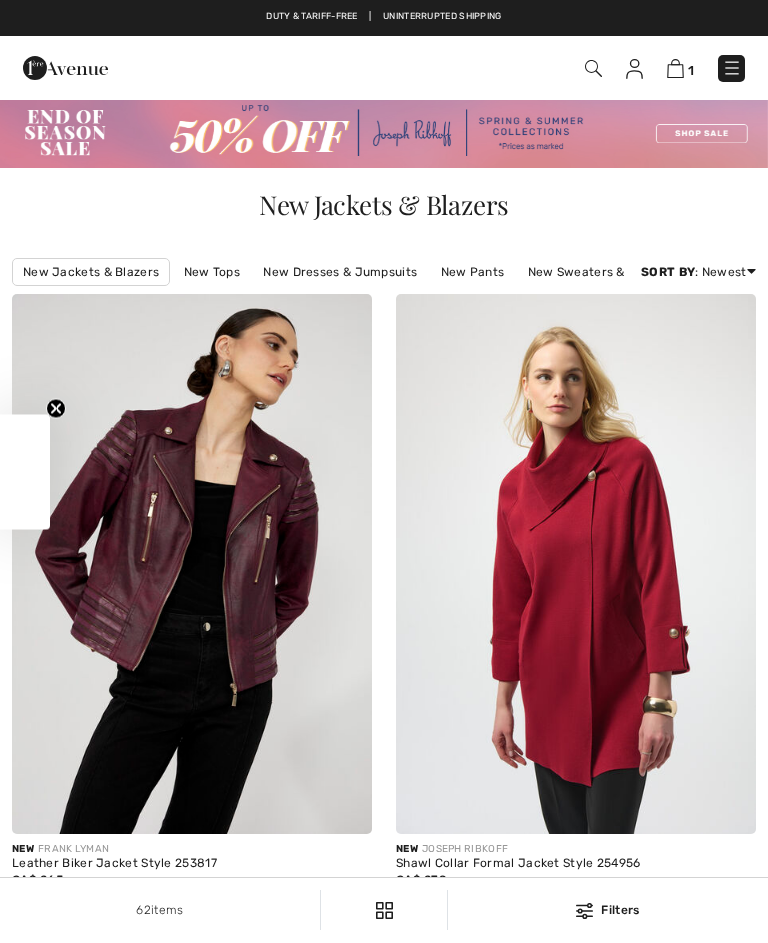 checkbox on "true" 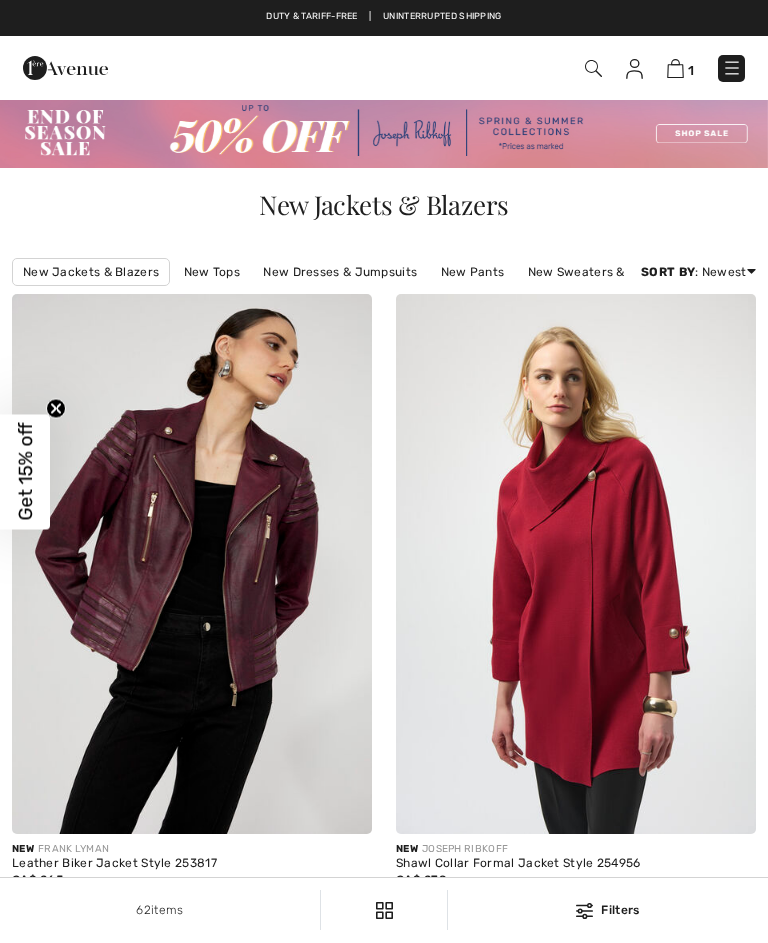 scroll, scrollTop: 0, scrollLeft: 0, axis: both 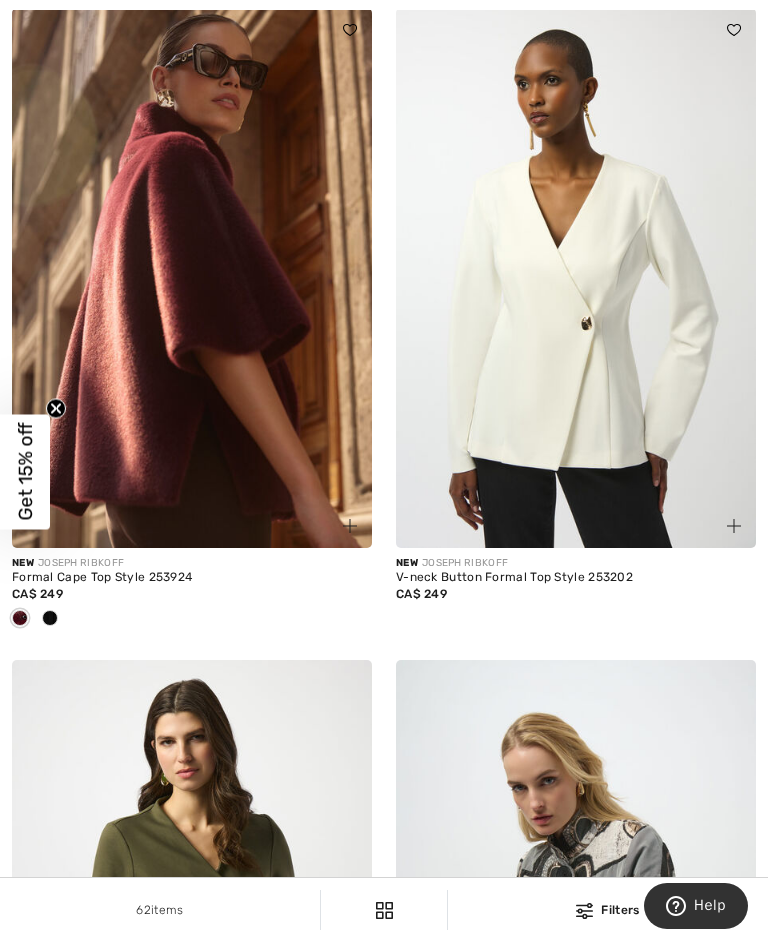 click at bounding box center [50, 618] 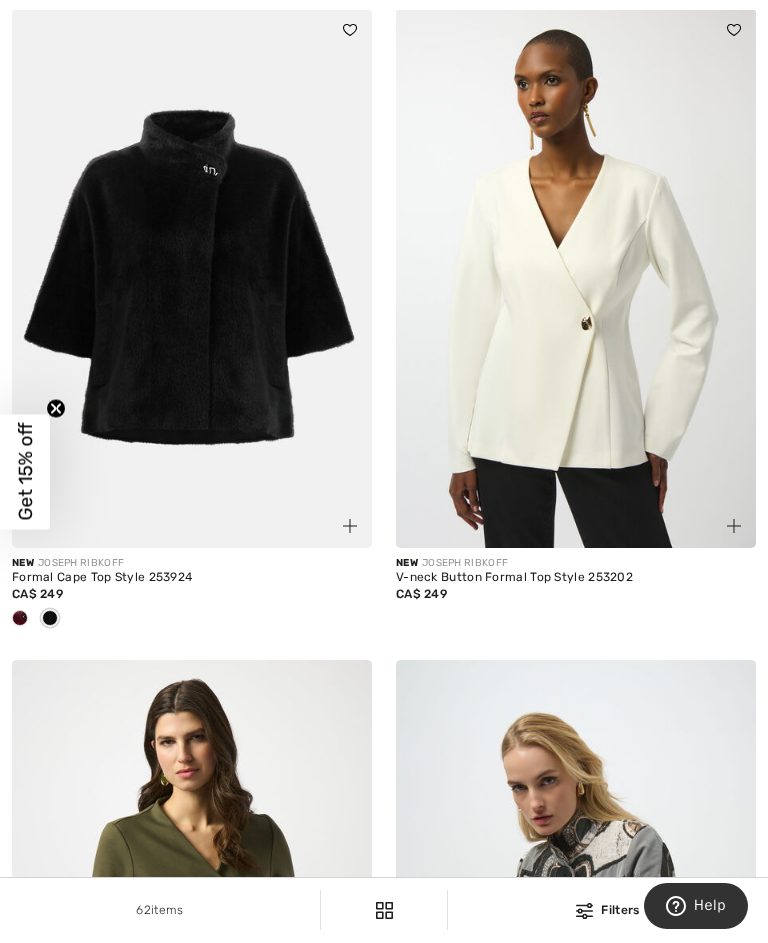 click at bounding box center [20, 618] 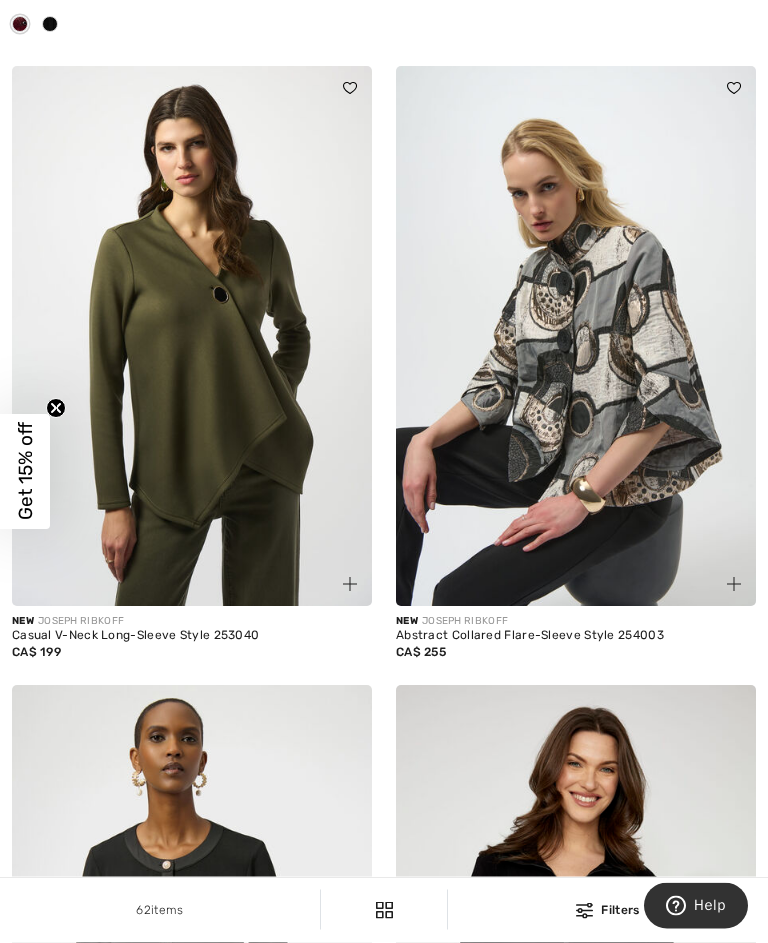 scroll, scrollTop: 8746, scrollLeft: 0, axis: vertical 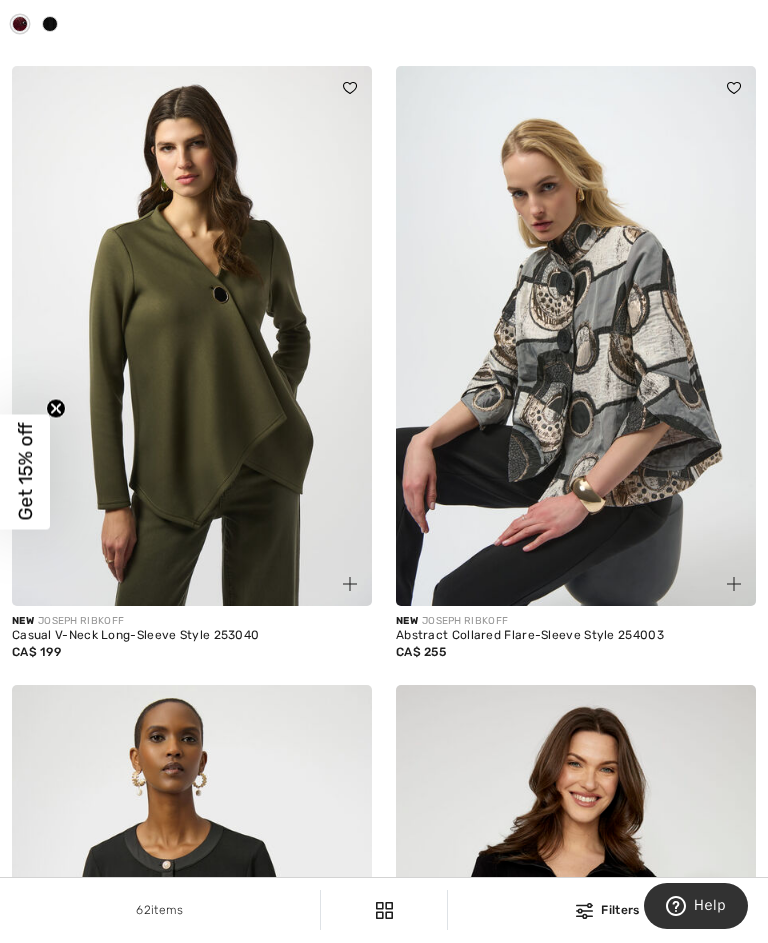 click on "Casual V-Neck Long-Sleeve Style 253040" at bounding box center (192, 636) 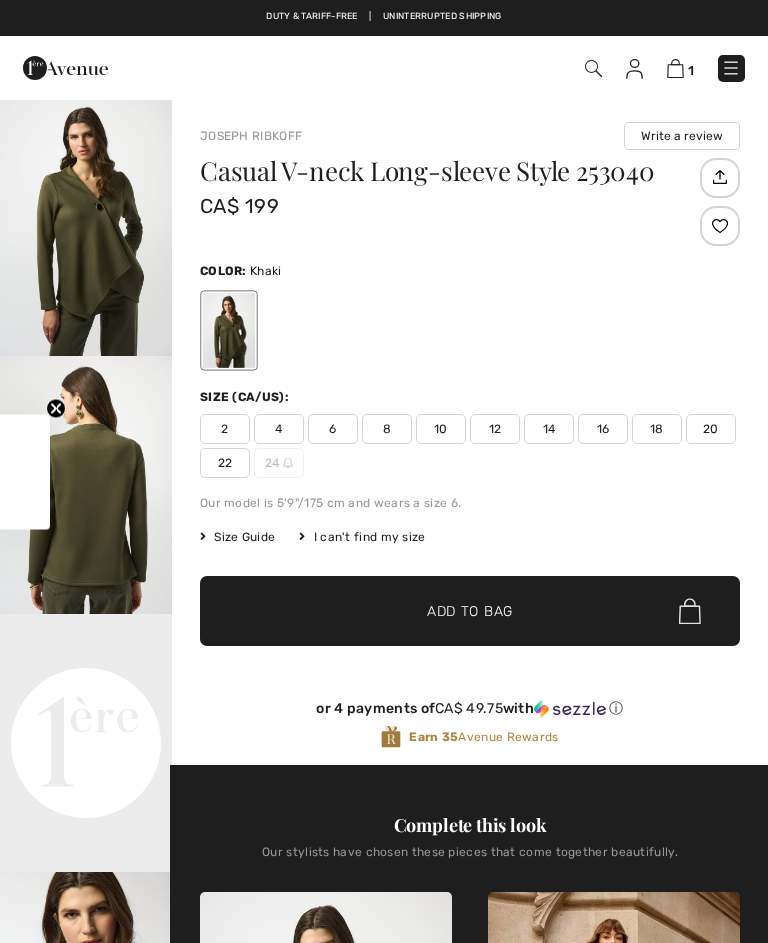 scroll, scrollTop: 0, scrollLeft: 0, axis: both 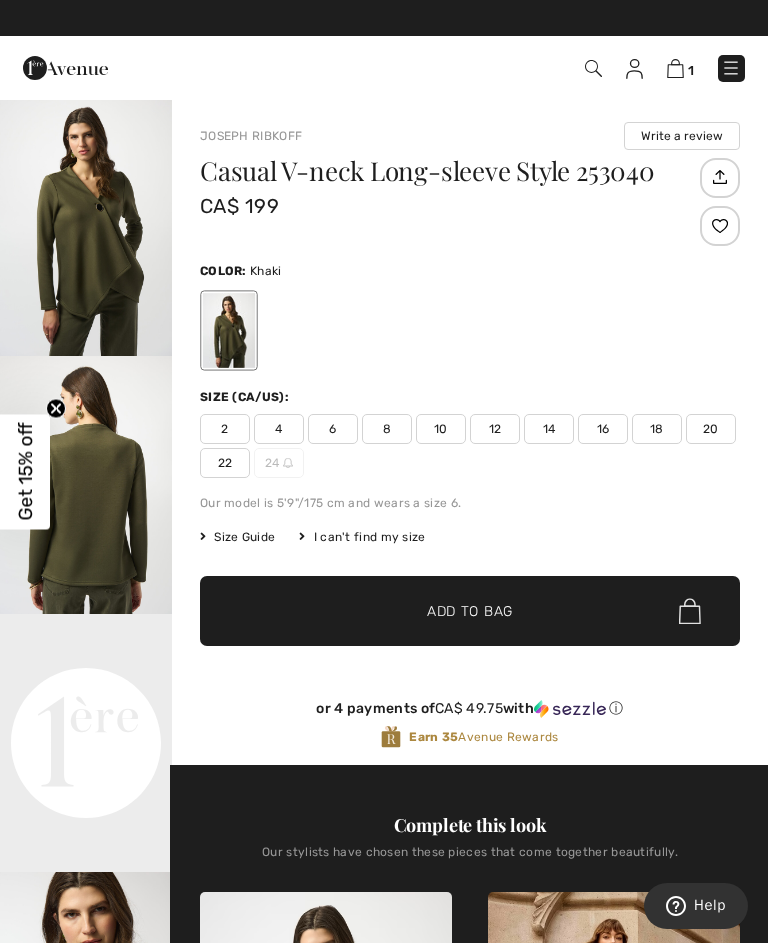 click at bounding box center (593, 68) 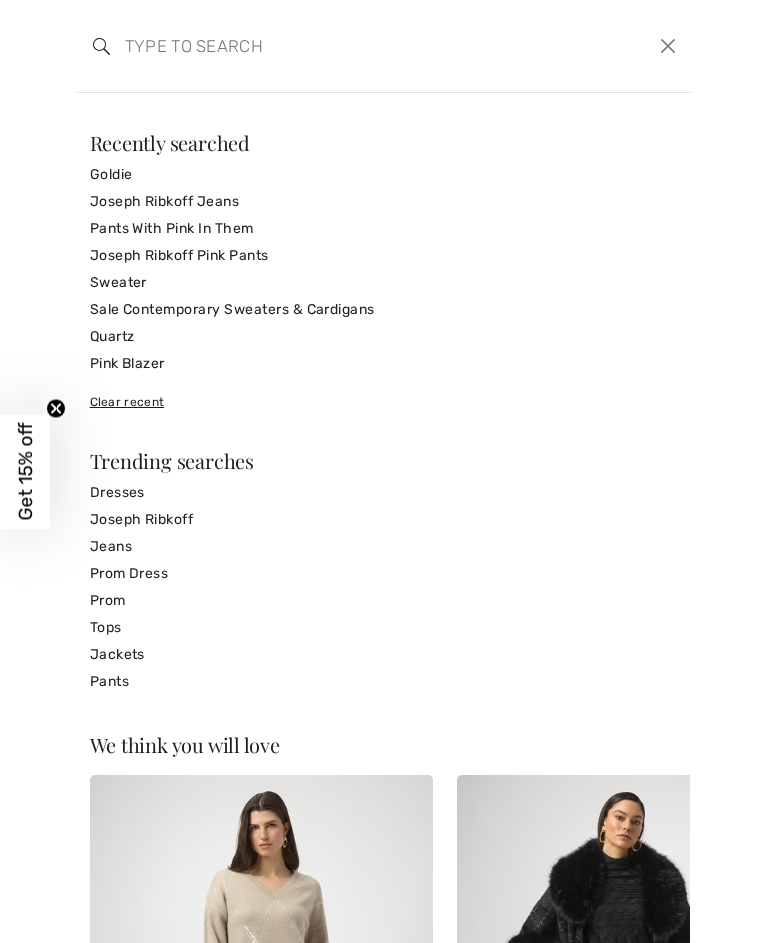 click at bounding box center (320, 46) 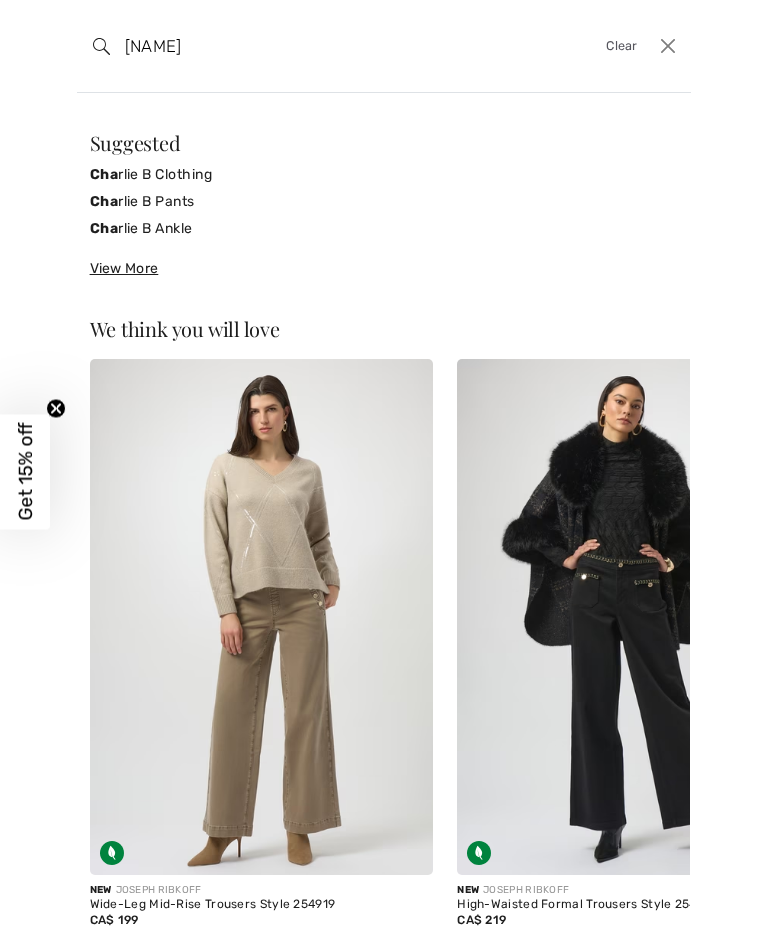 type on "Chaki" 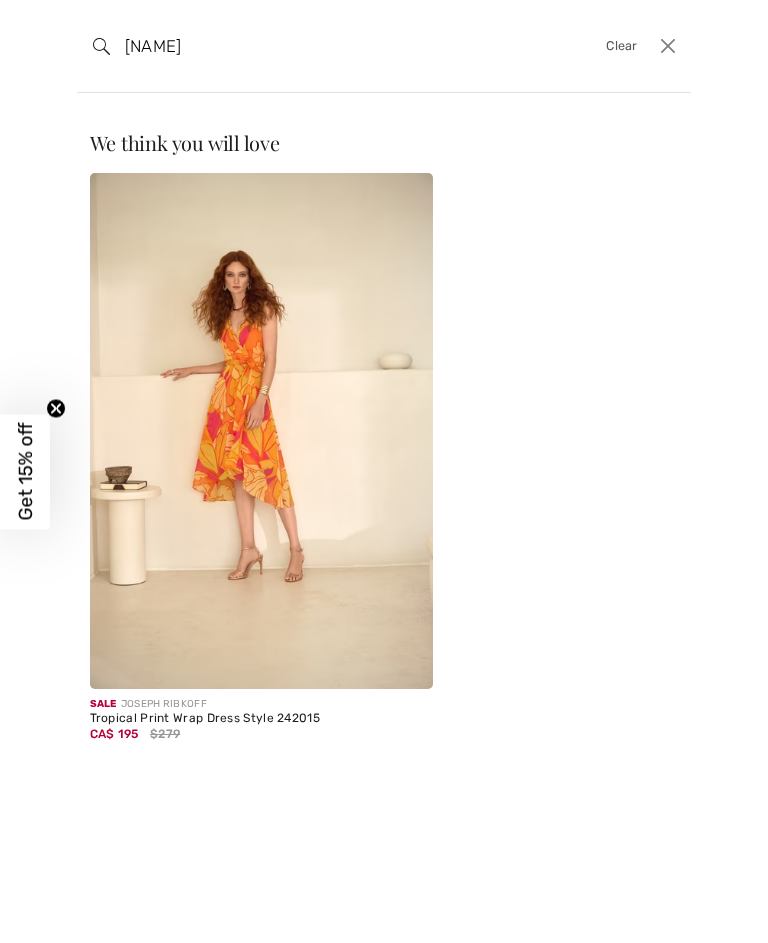scroll, scrollTop: 0, scrollLeft: 0, axis: both 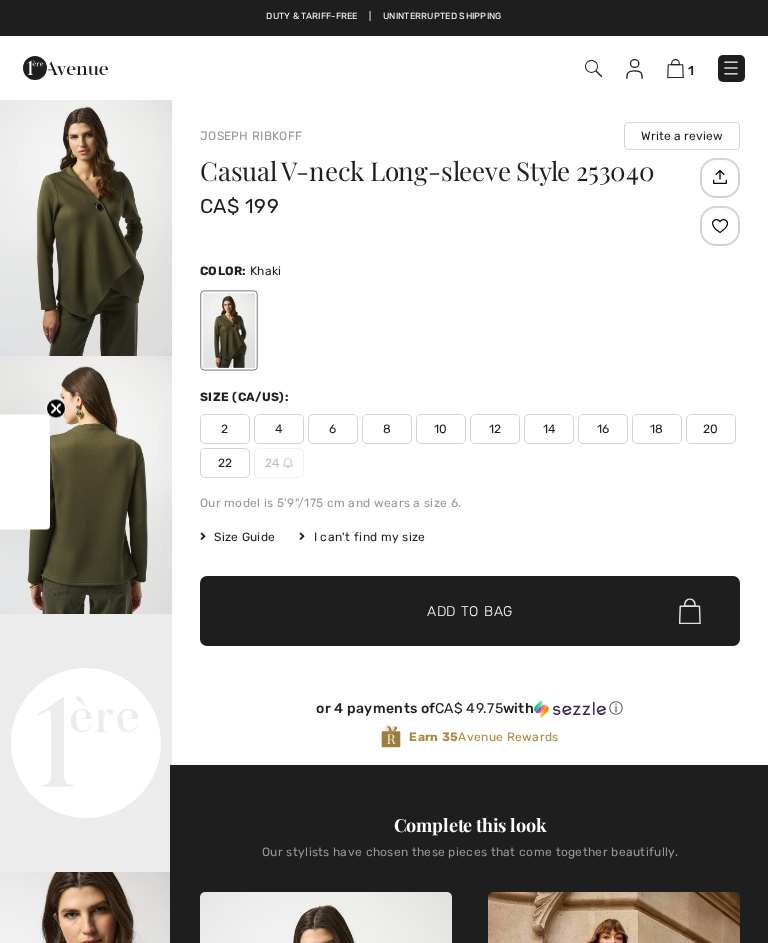 checkbox on "true" 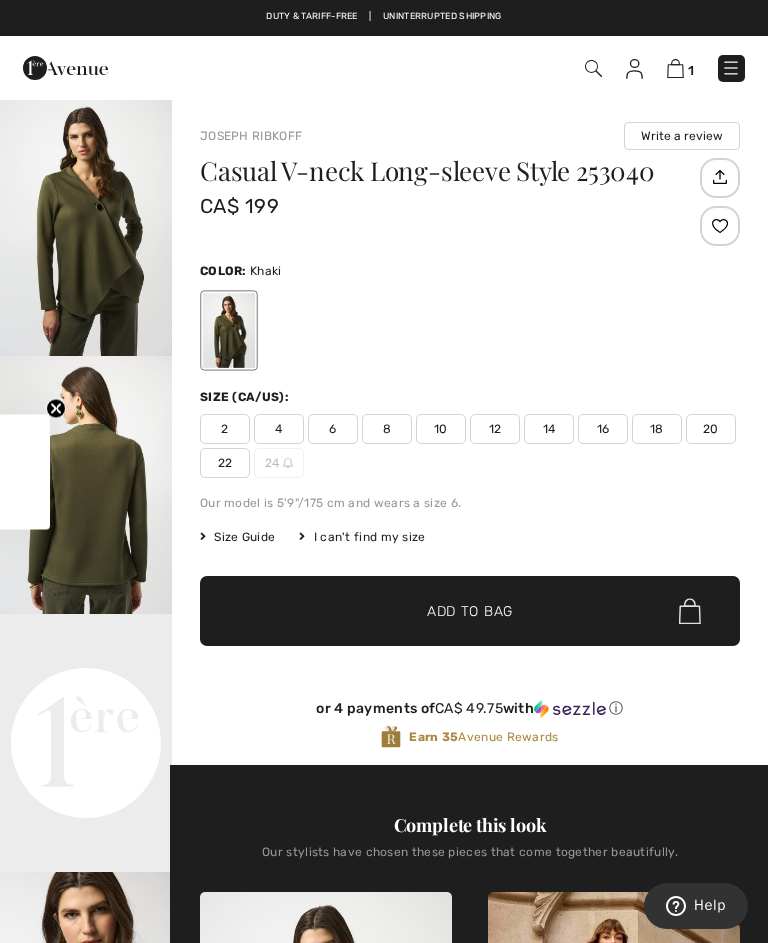 scroll, scrollTop: 0, scrollLeft: 0, axis: both 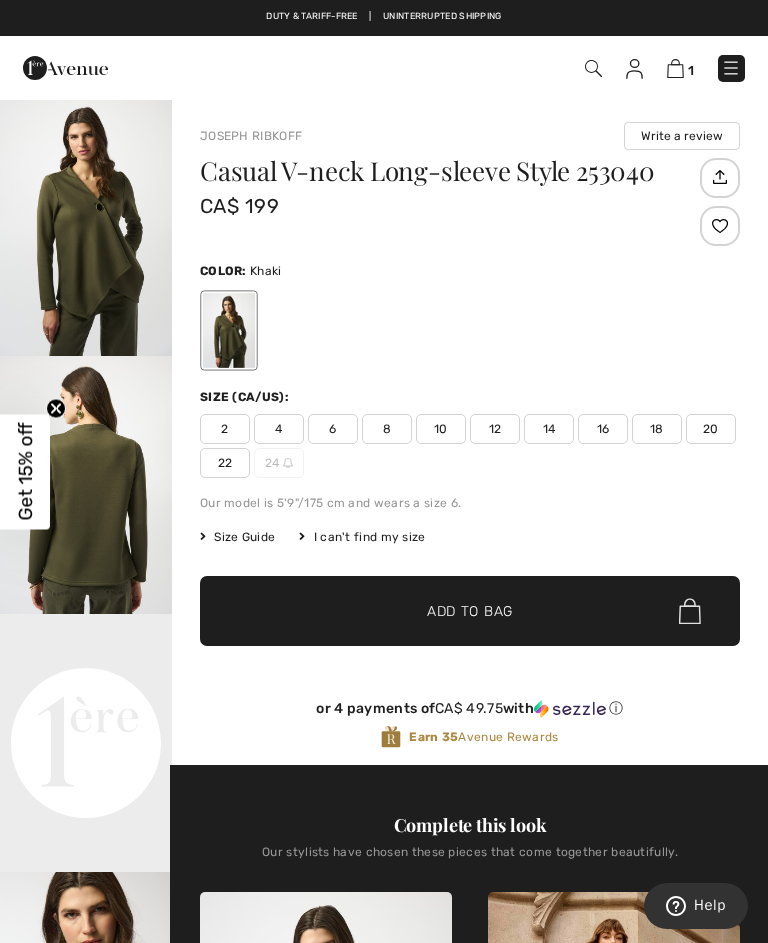 click at bounding box center (592, 68) 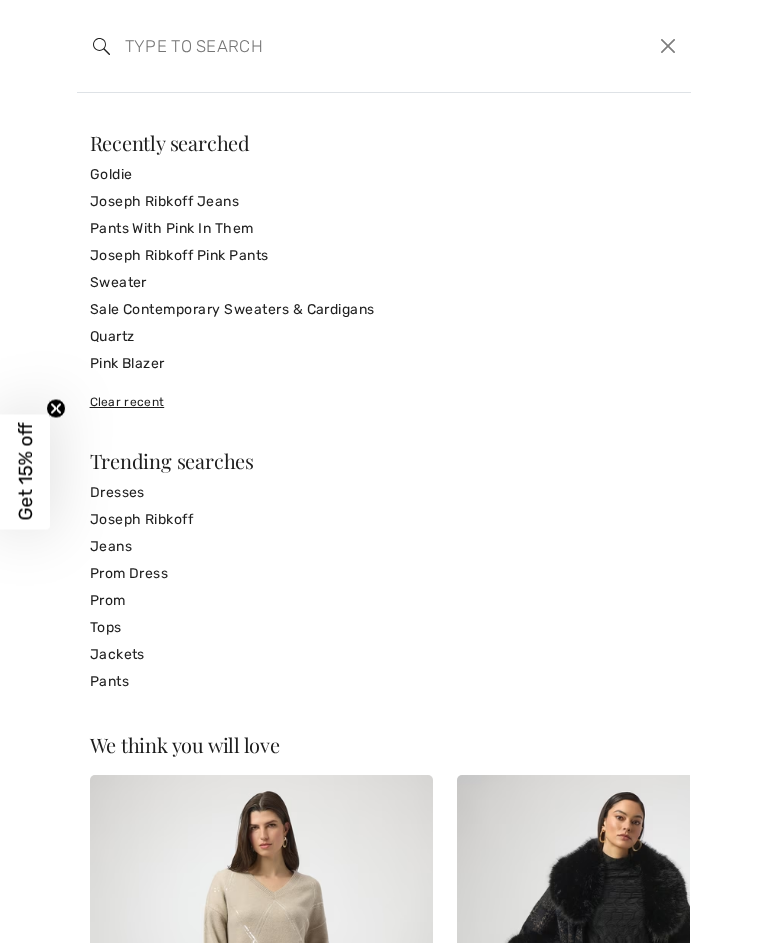 click at bounding box center (320, 46) 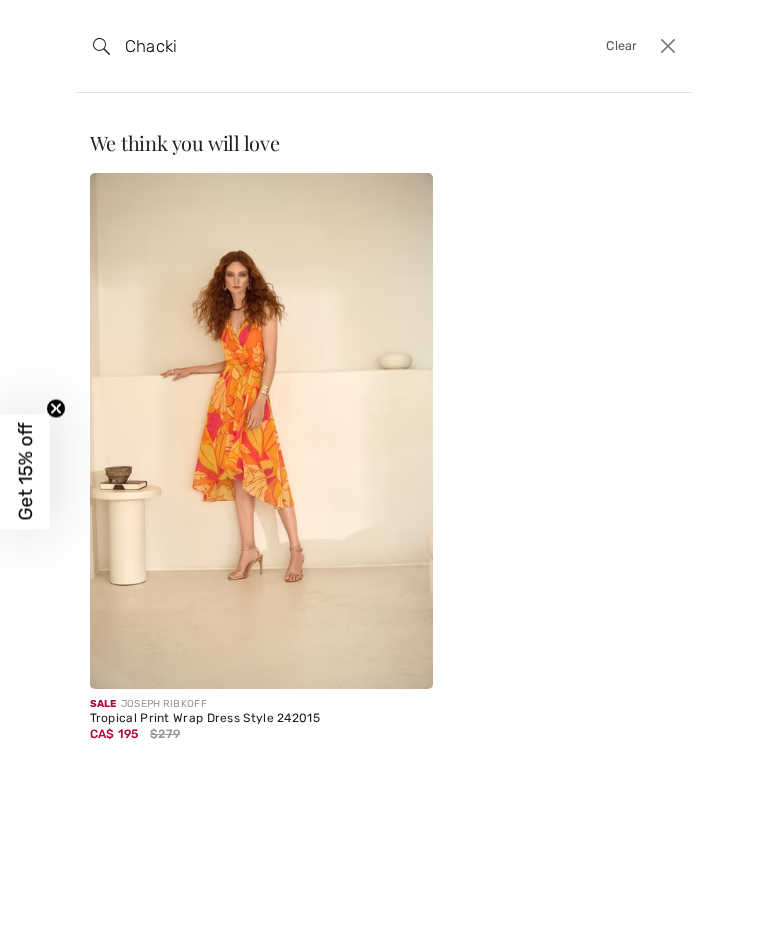 type on "Chacki" 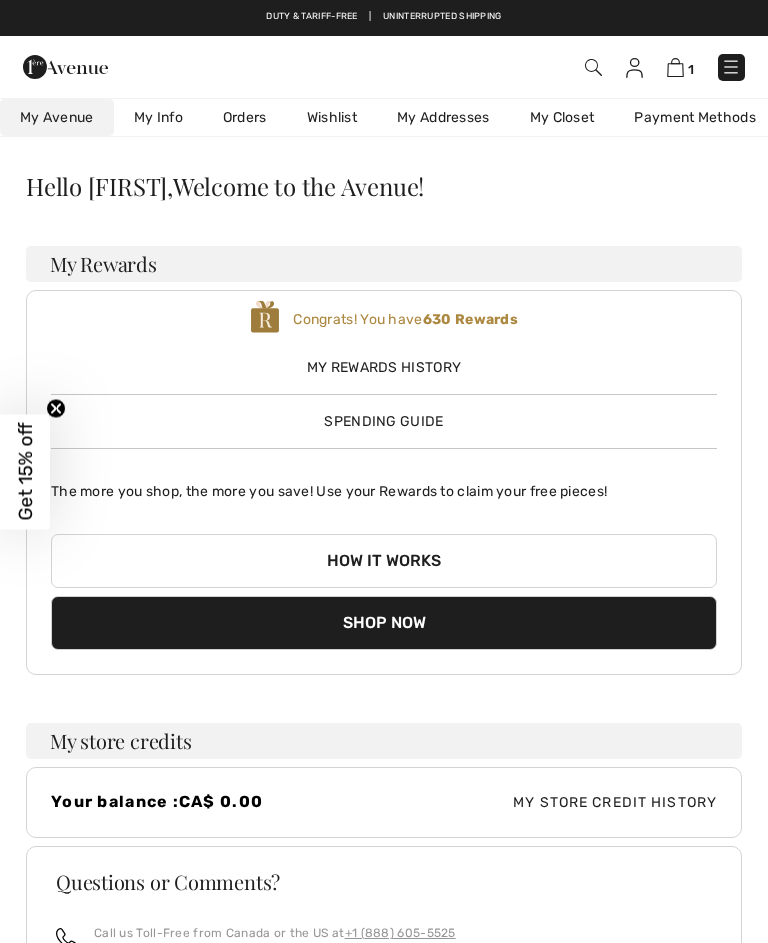 scroll, scrollTop: 0, scrollLeft: 0, axis: both 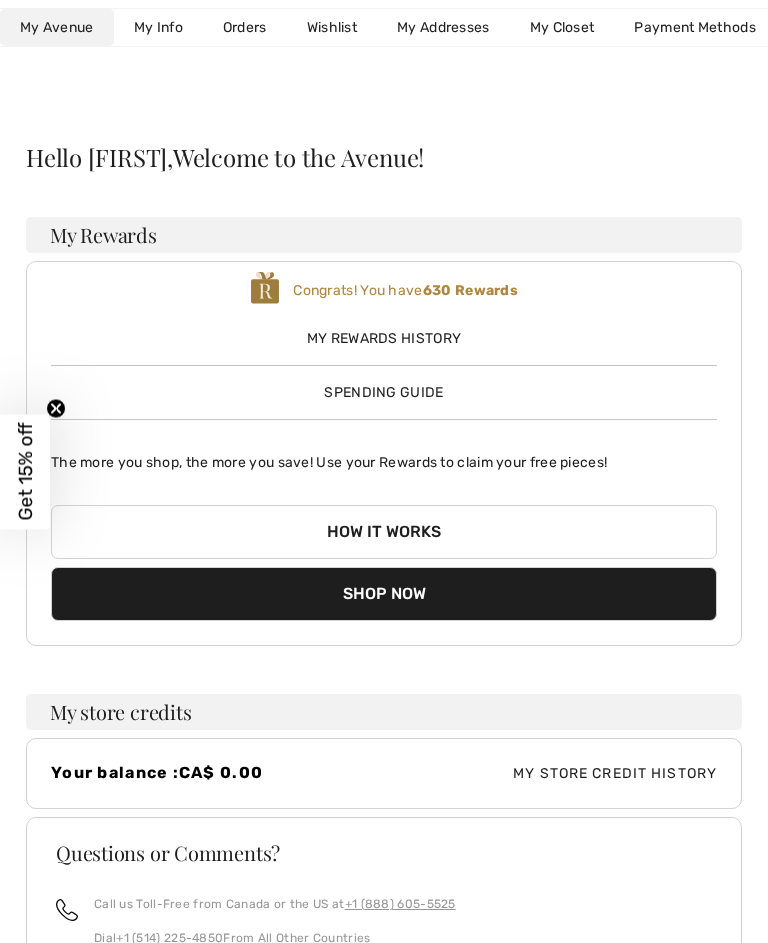 click on "My Avenue" at bounding box center [57, 27] 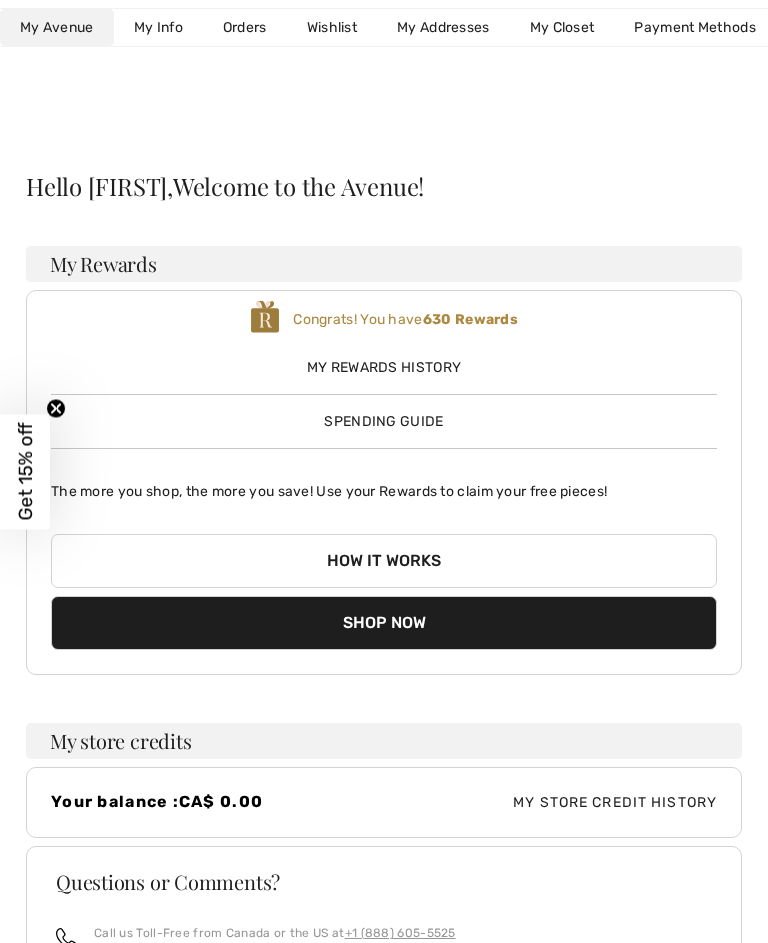 click on "Shop Now" at bounding box center (384, 623) 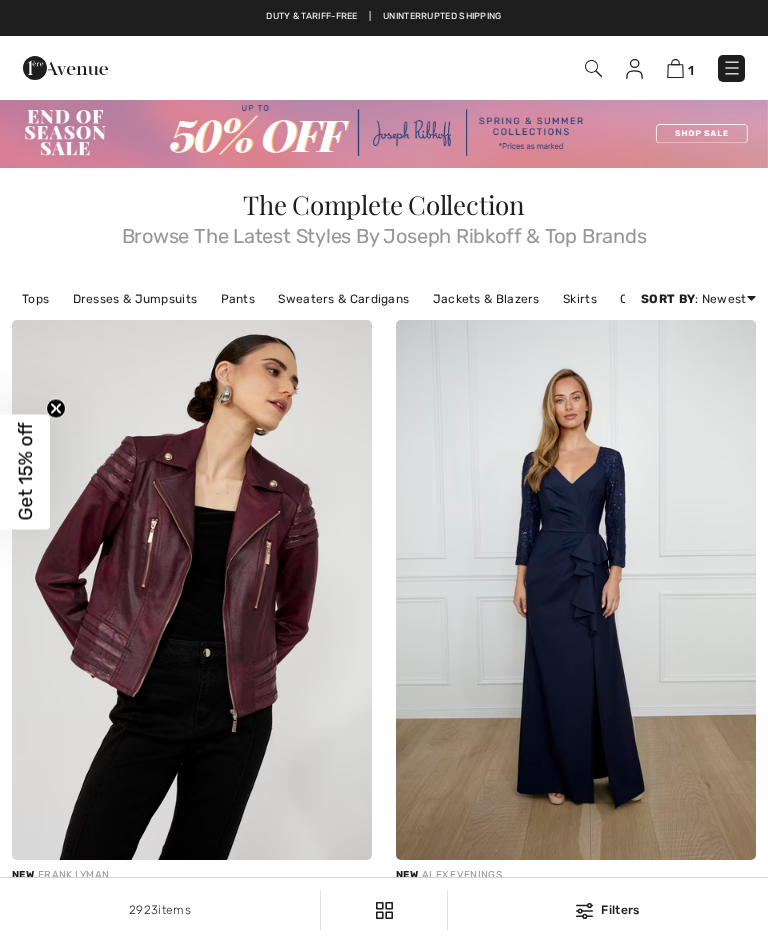 scroll, scrollTop: 0, scrollLeft: 0, axis: both 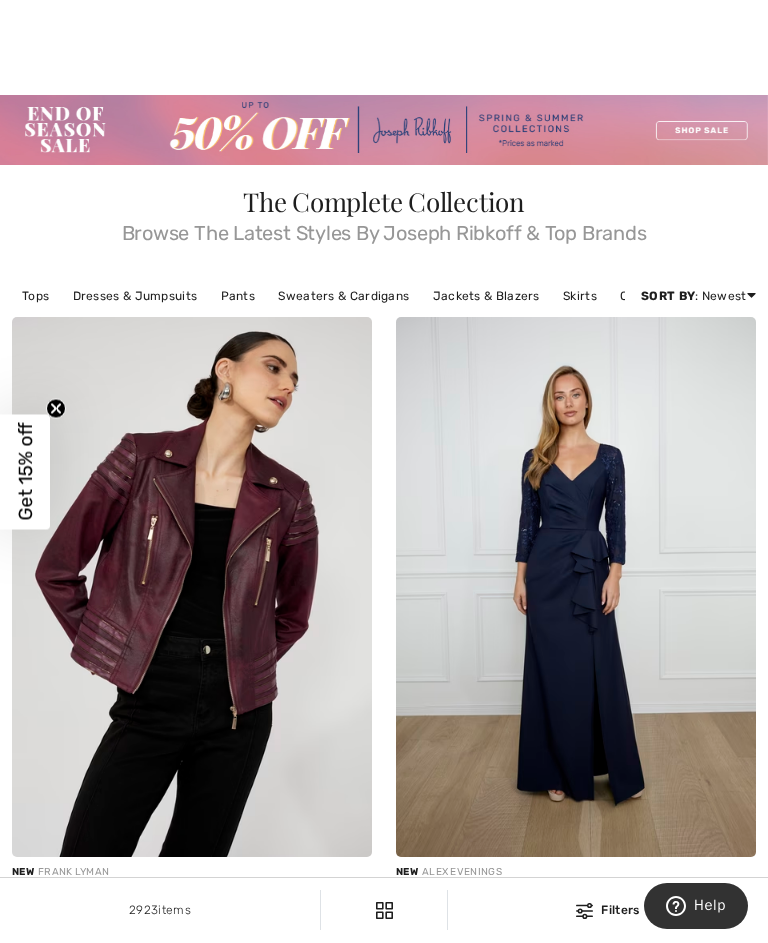 click at bounding box center (576, 587) 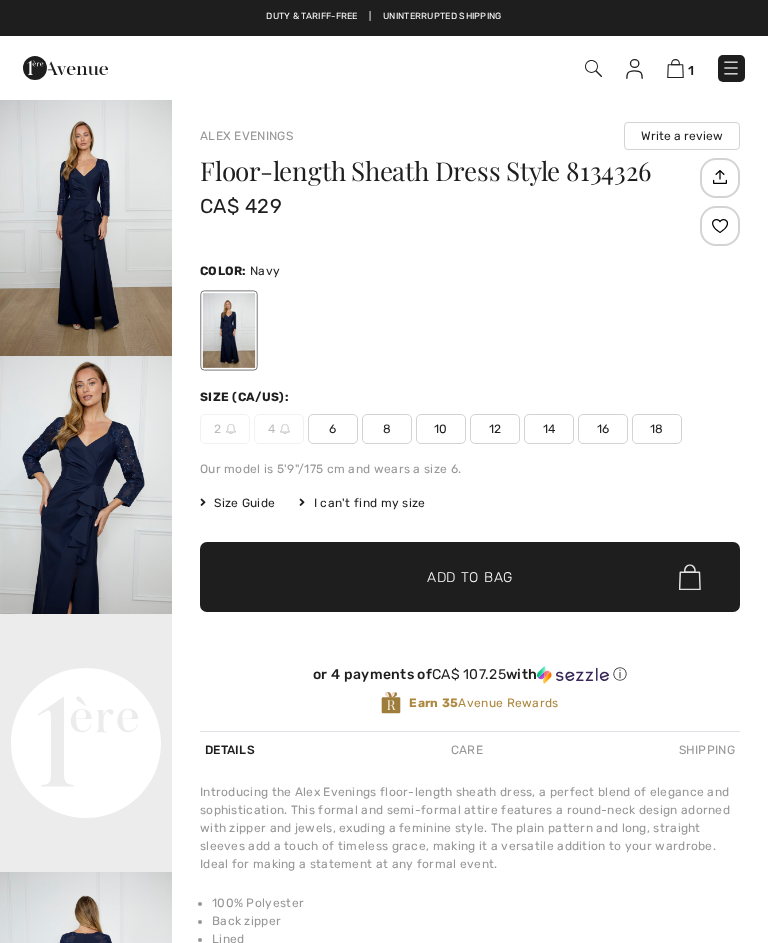 click at bounding box center (593, 68) 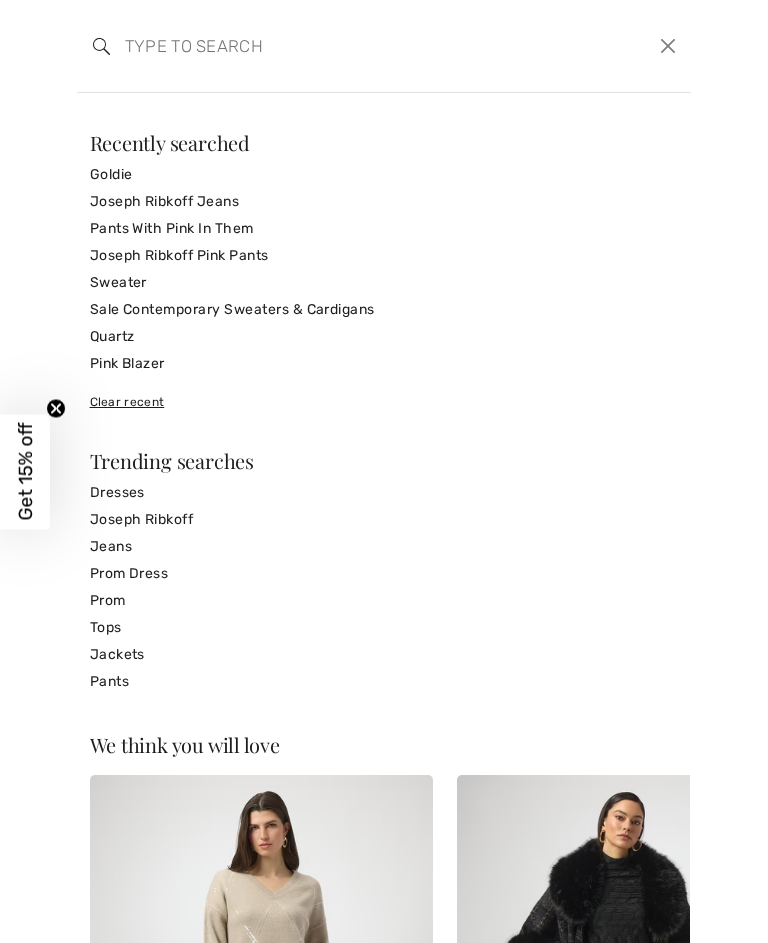 scroll, scrollTop: 0, scrollLeft: 0, axis: both 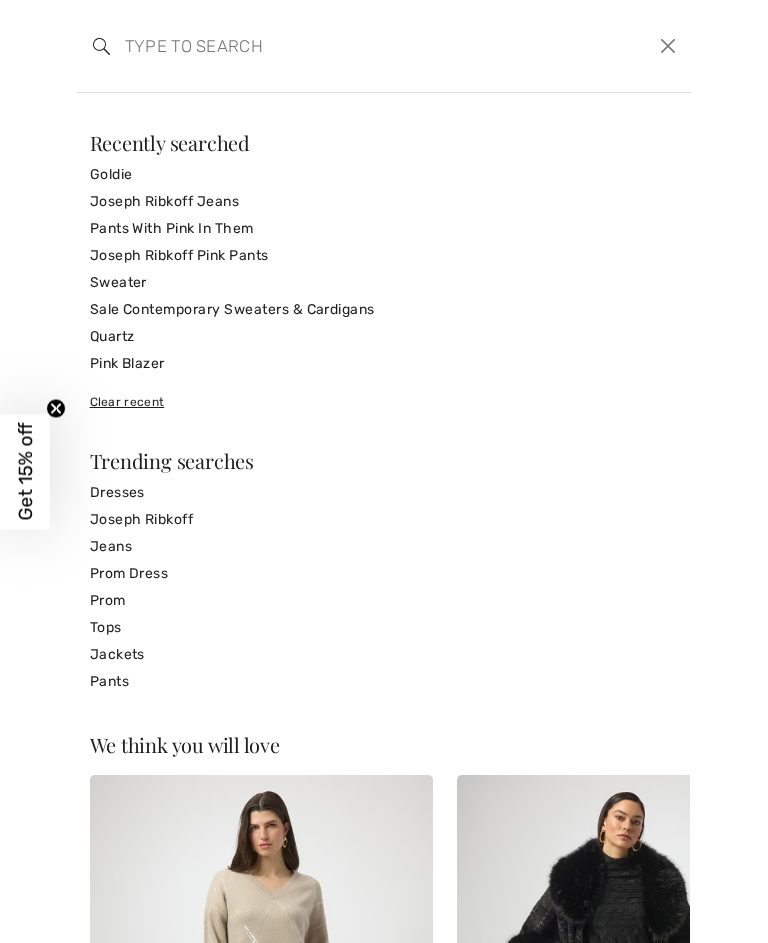 click at bounding box center (320, 46) 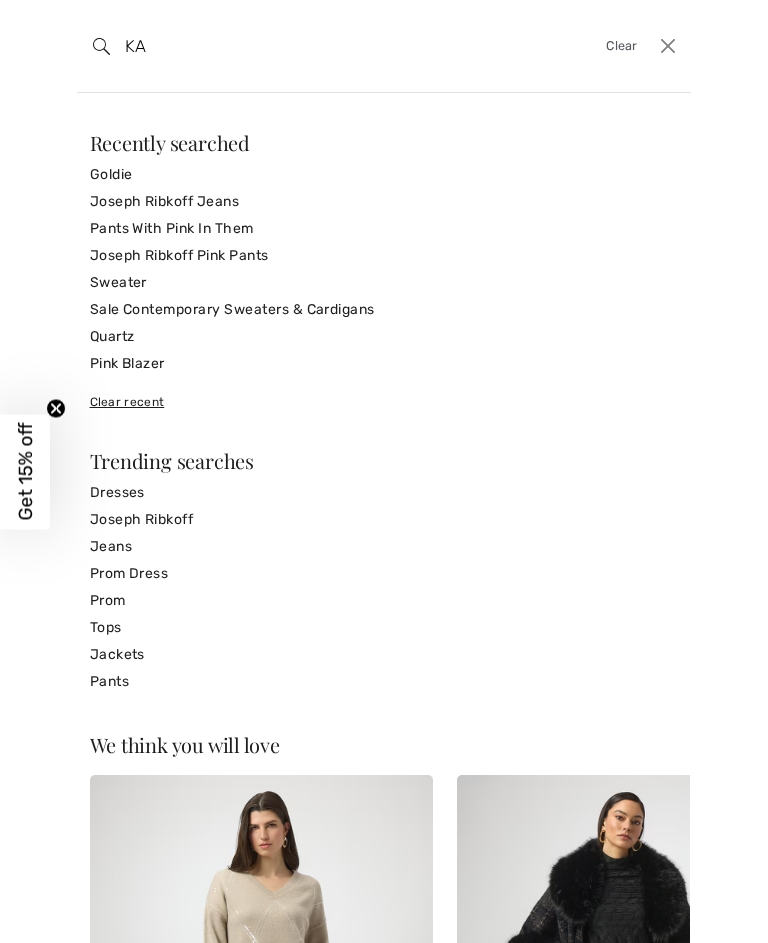 click at bounding box center (668, 46) 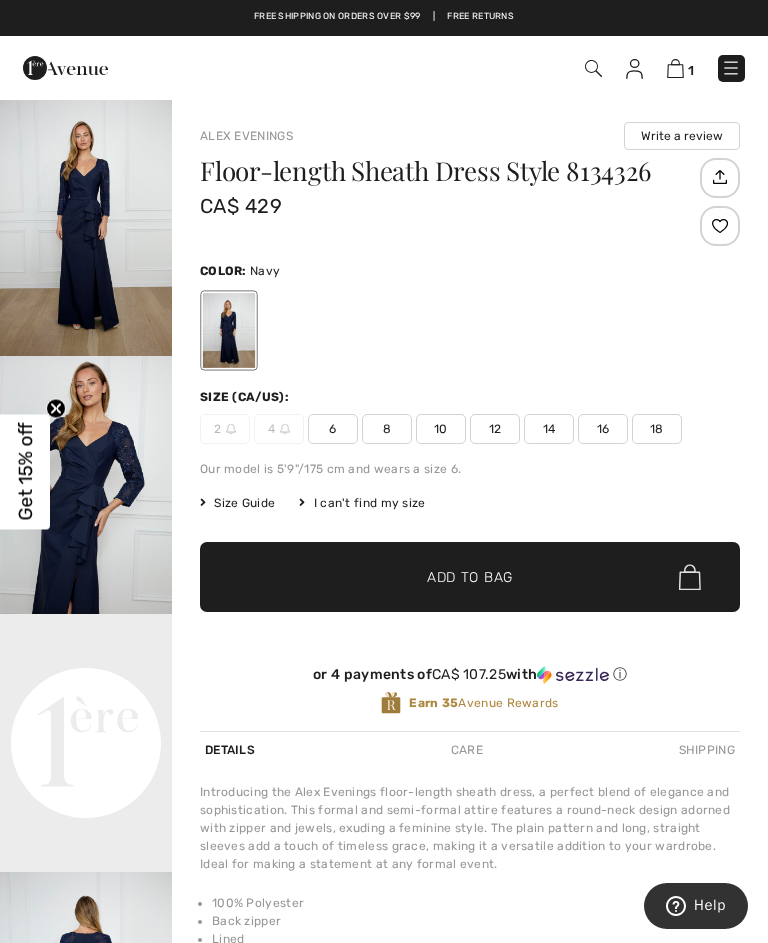click at bounding box center (593, 68) 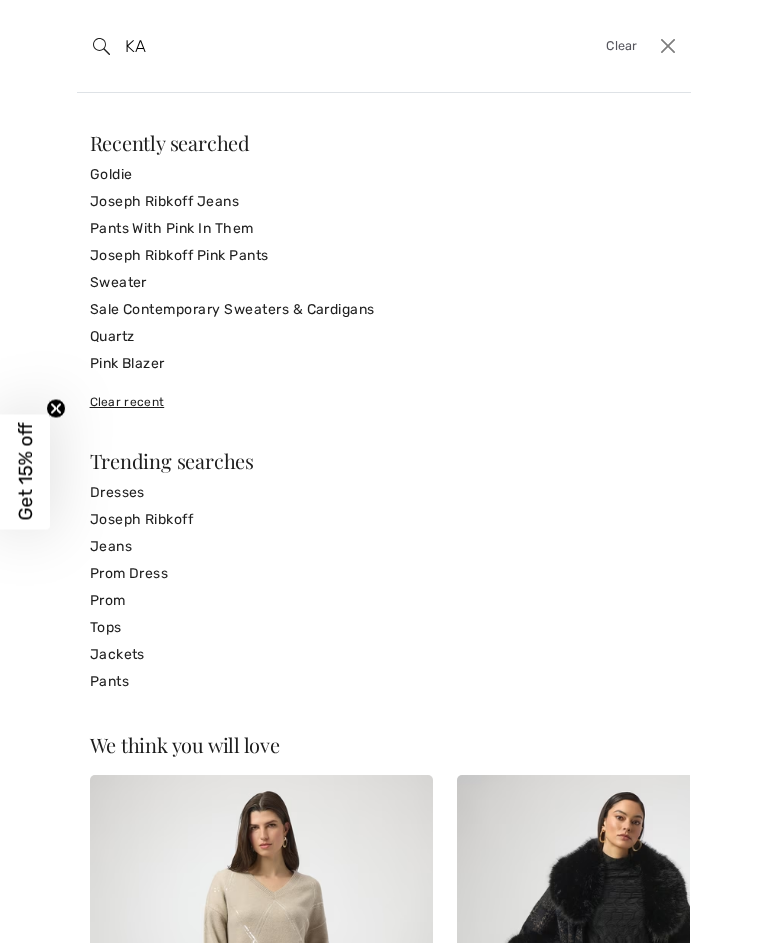 click on "KA" at bounding box center [320, 46] 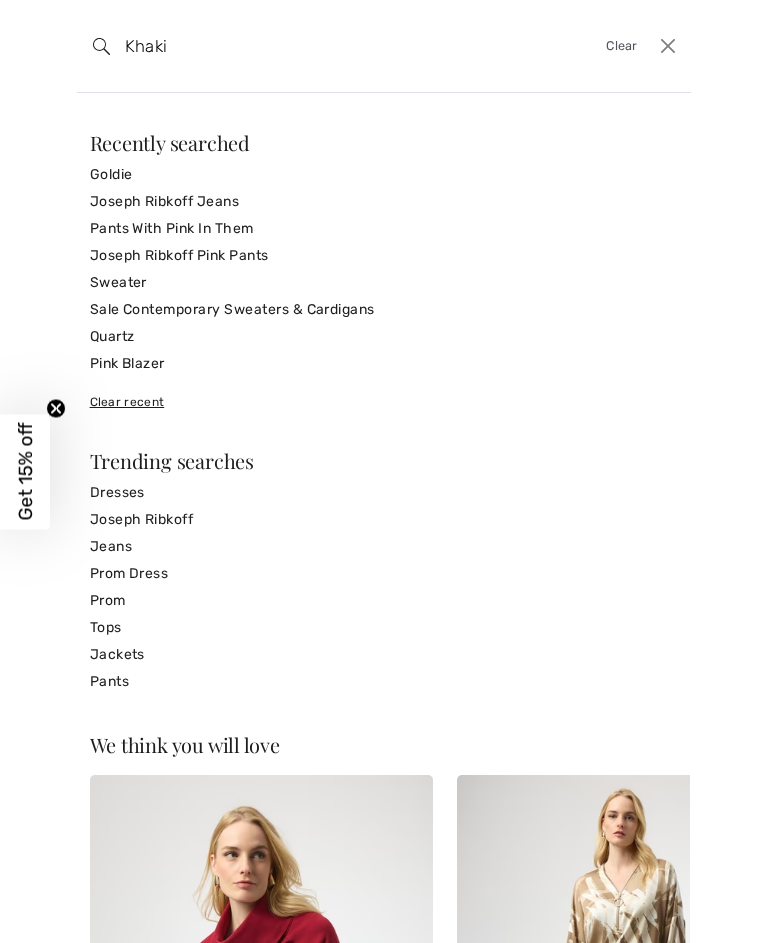 type on "Khaki" 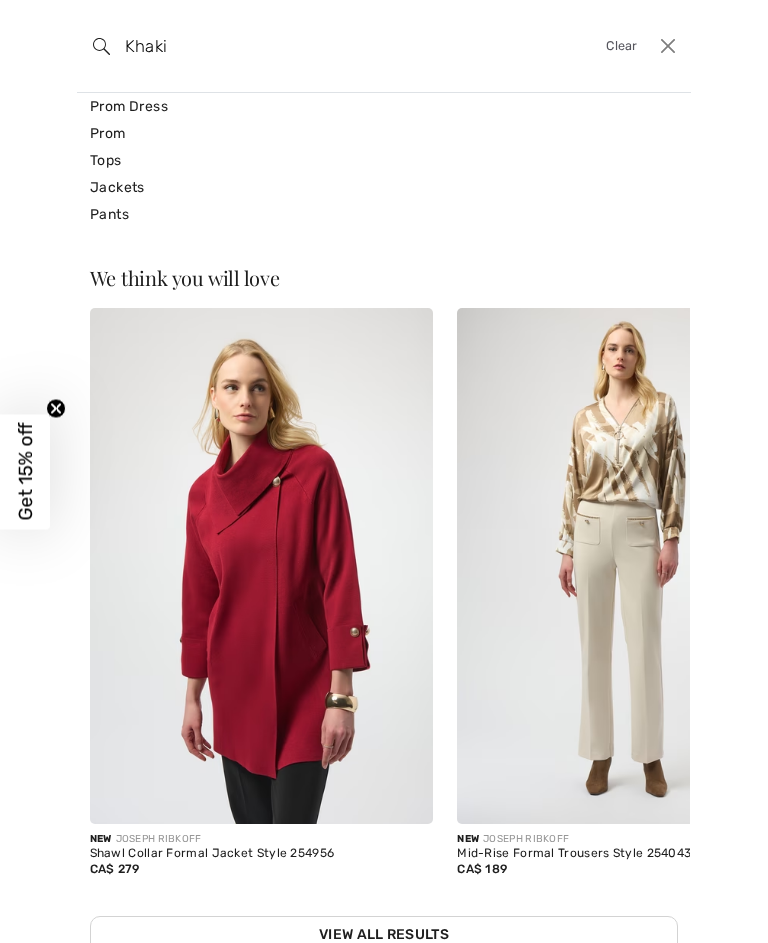 scroll, scrollTop: 647, scrollLeft: 0, axis: vertical 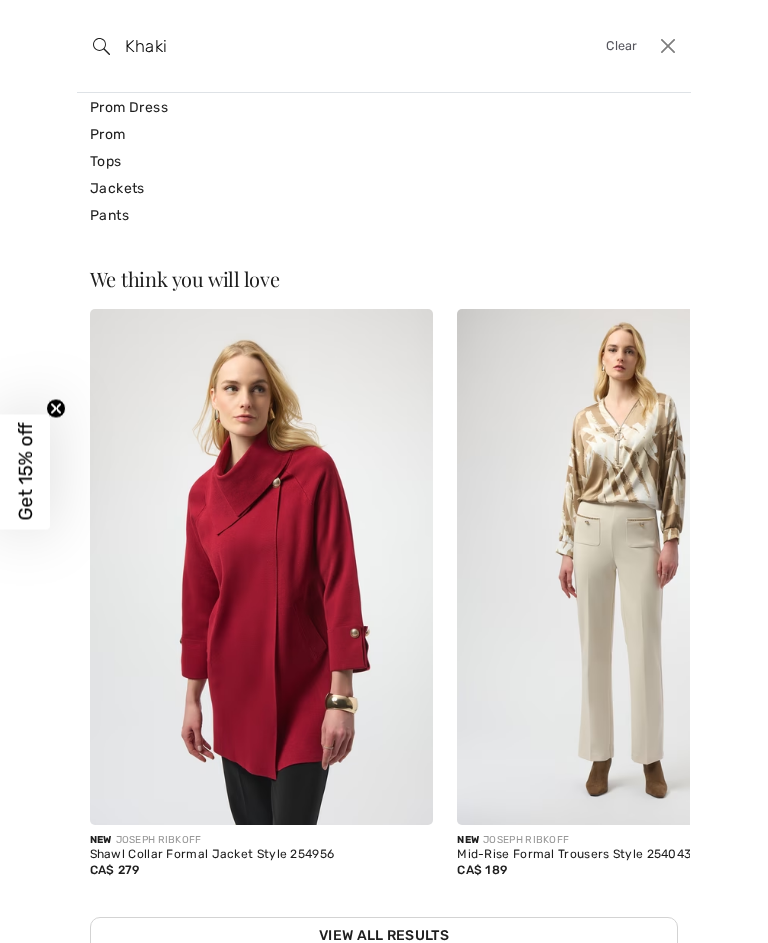 click on "Khaki
Clear" at bounding box center (373, 46) 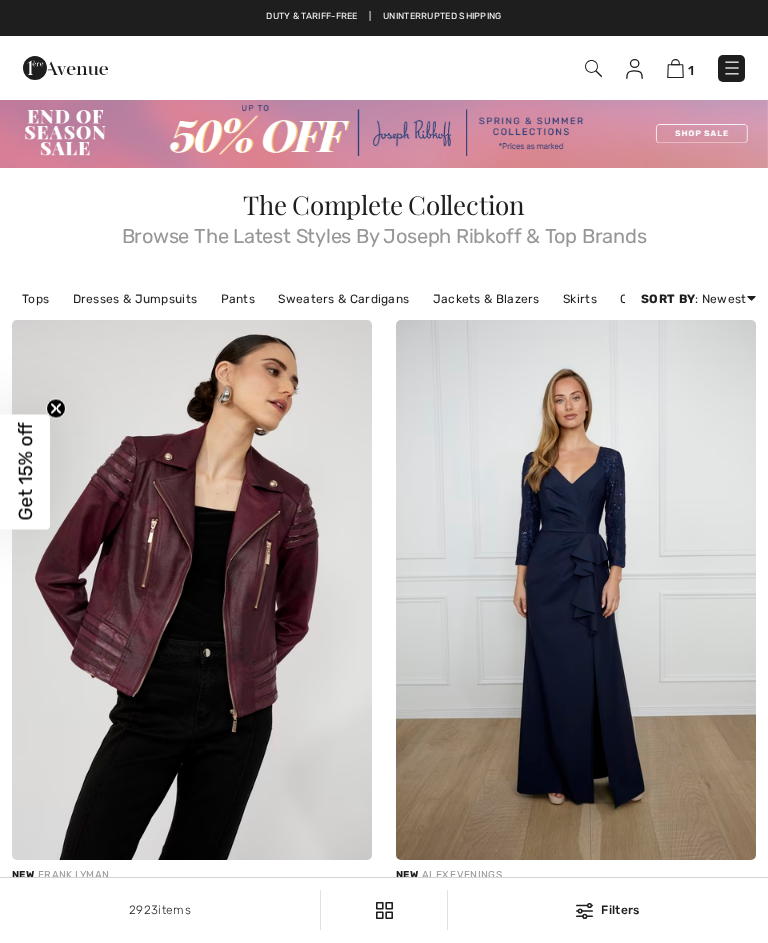 checkbox on "true" 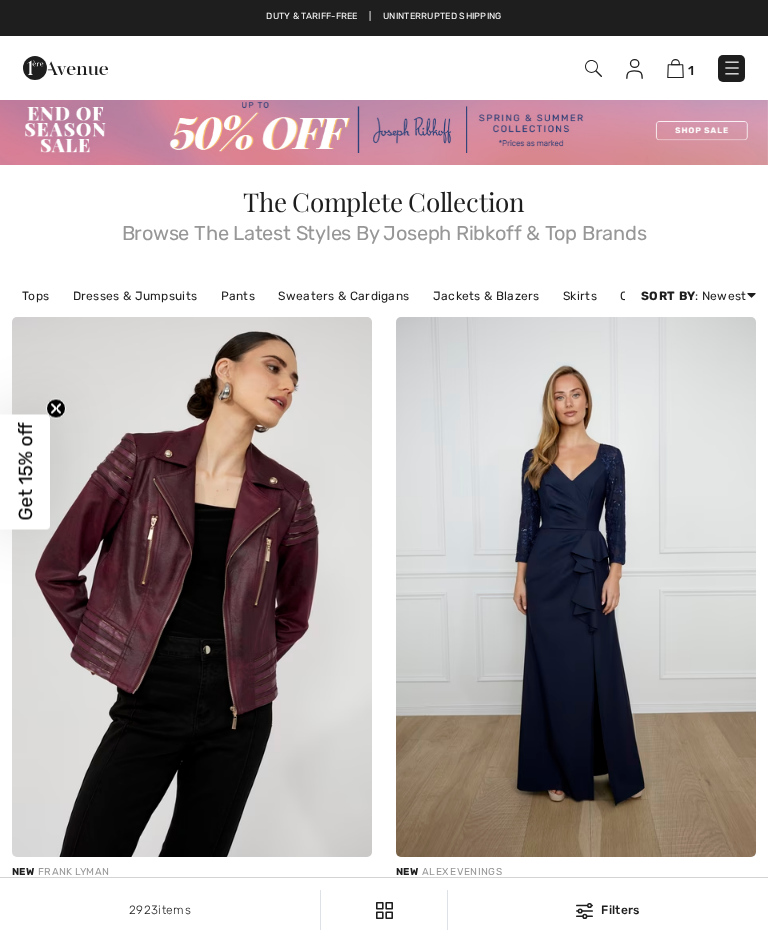 scroll, scrollTop: 0, scrollLeft: 0, axis: both 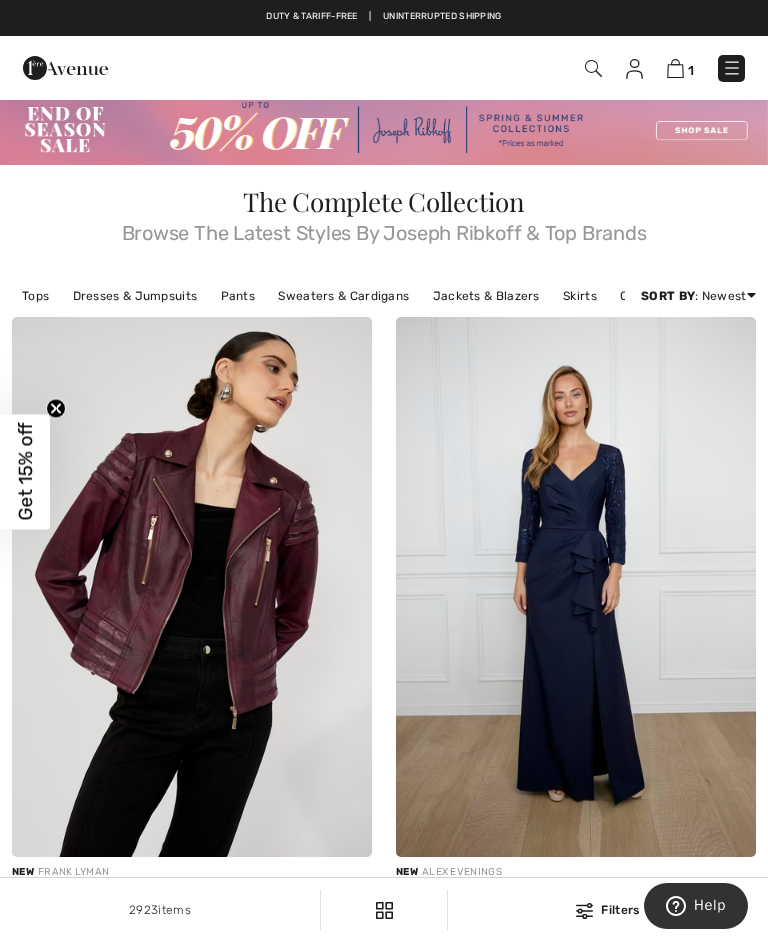 click at bounding box center [732, 68] 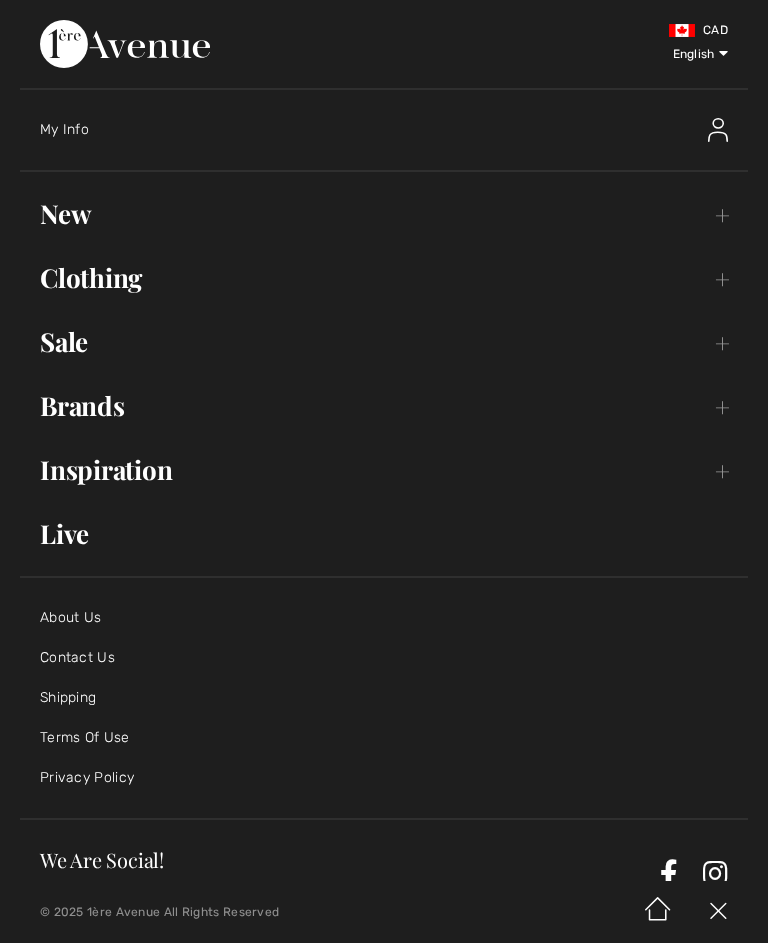 click on "New Toggle submenu" at bounding box center (384, 214) 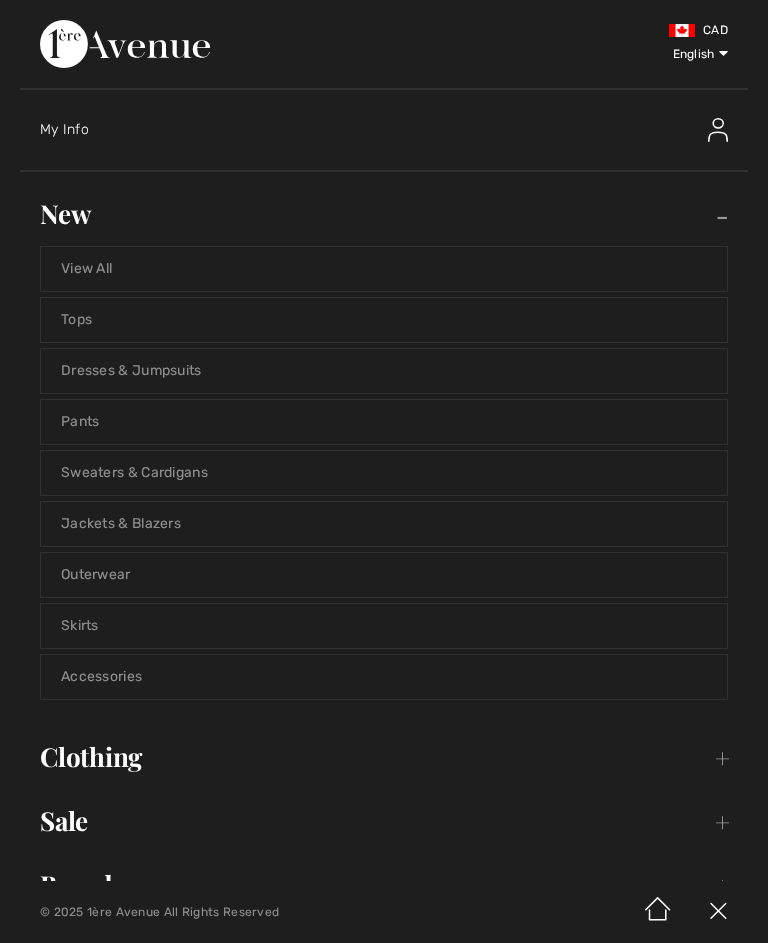 click on "Sweaters & Cardigans" at bounding box center [384, 473] 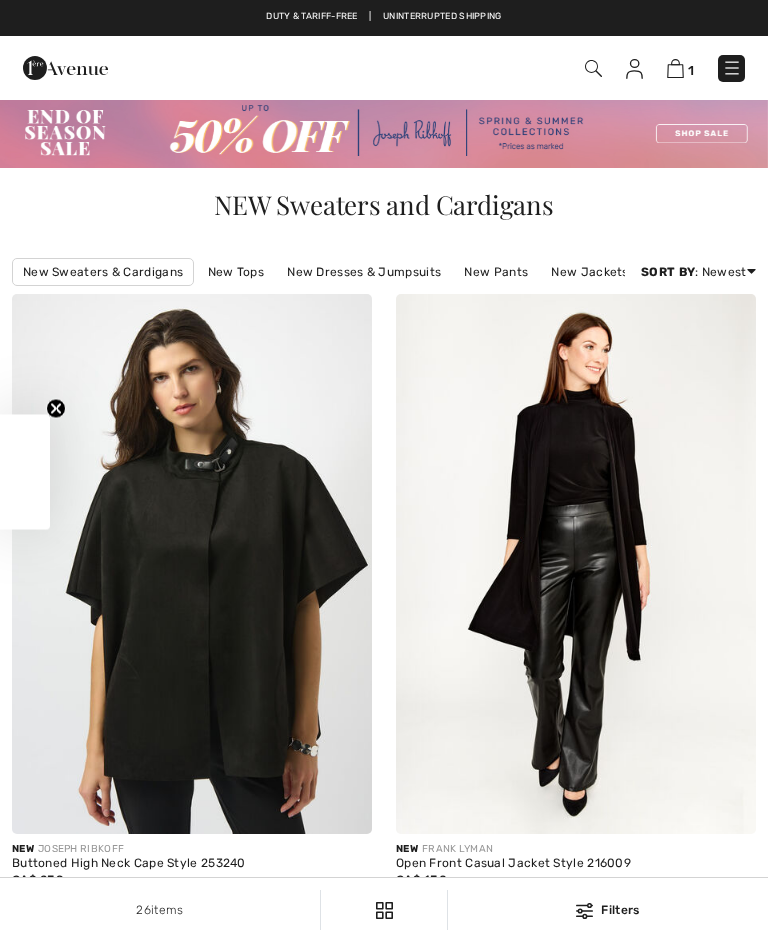 scroll, scrollTop: 0, scrollLeft: 0, axis: both 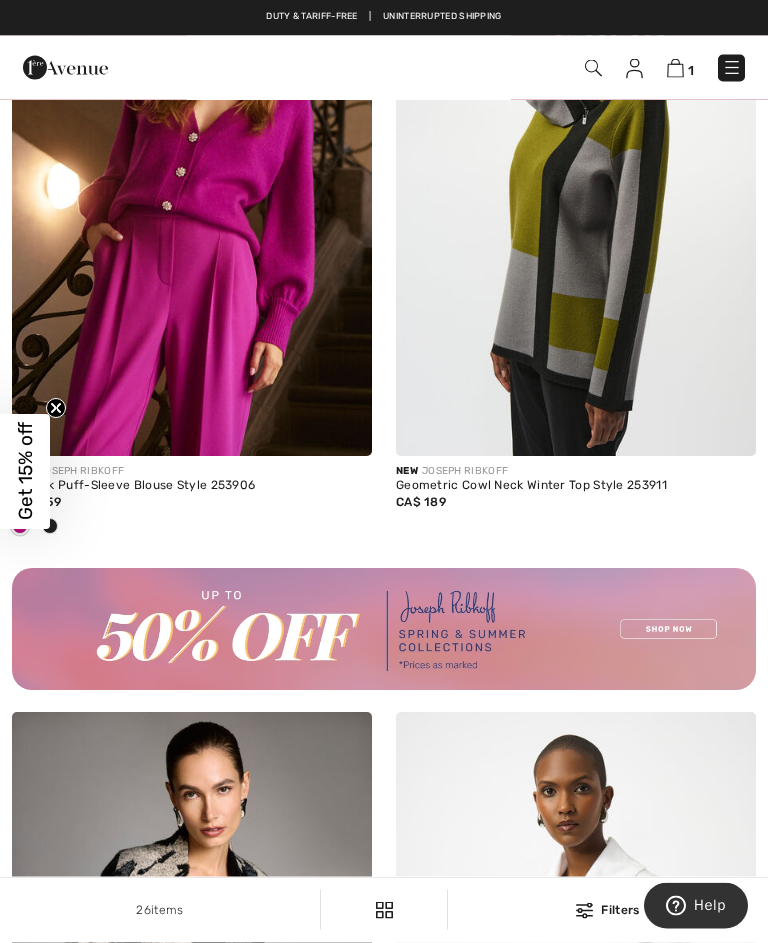 click at bounding box center [732, 68] 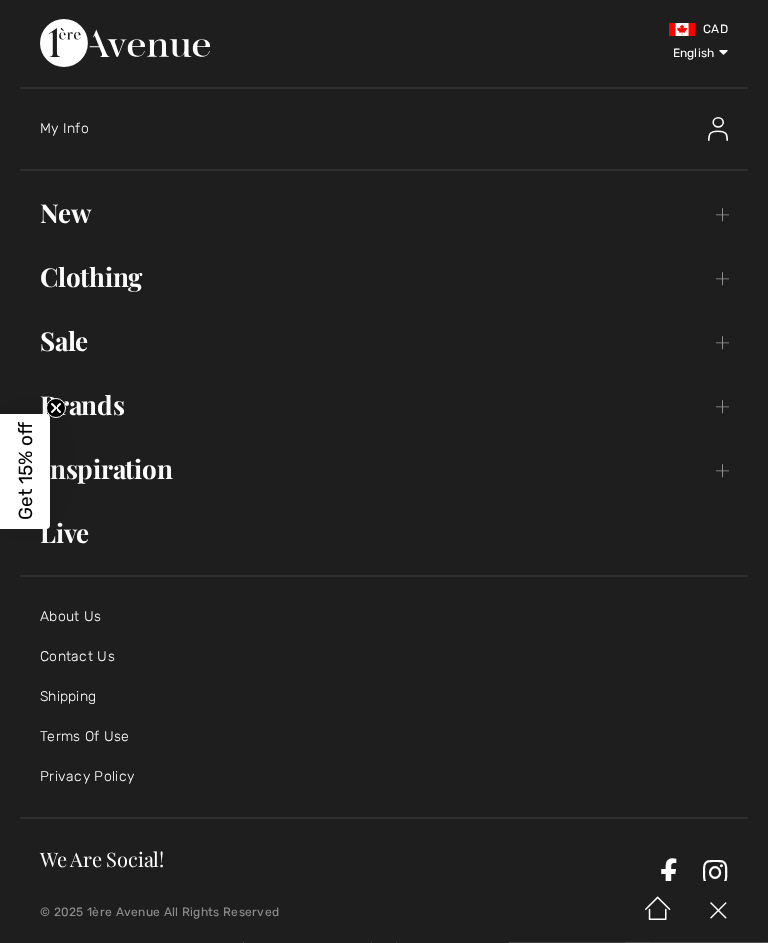 scroll, scrollTop: 7613, scrollLeft: 0, axis: vertical 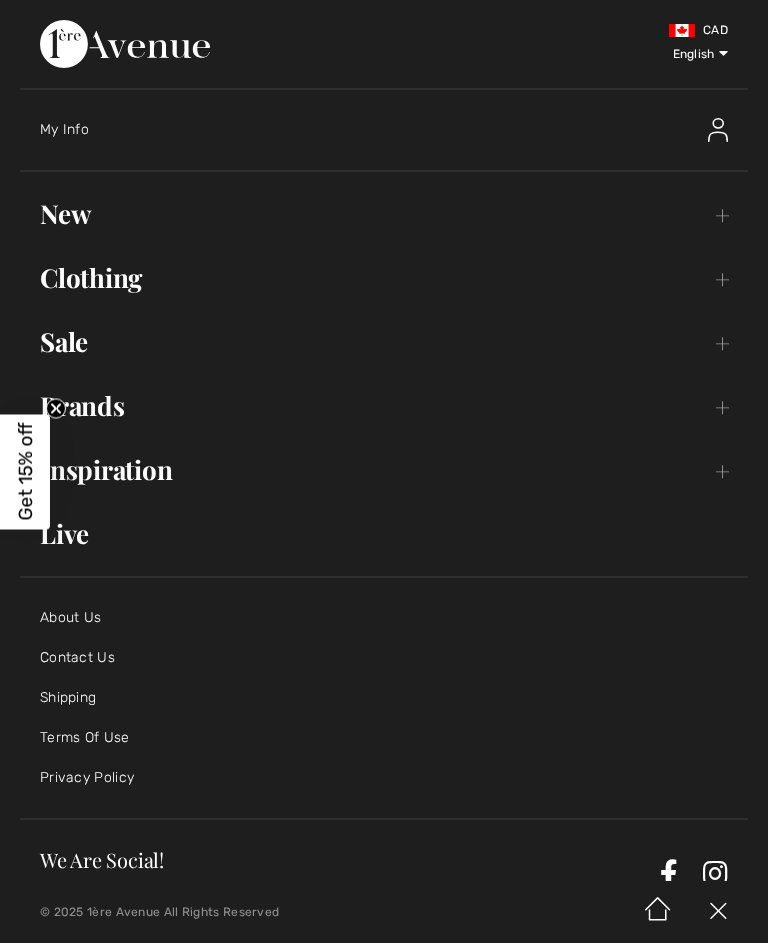 click on "New Toggle submenu" at bounding box center [384, 214] 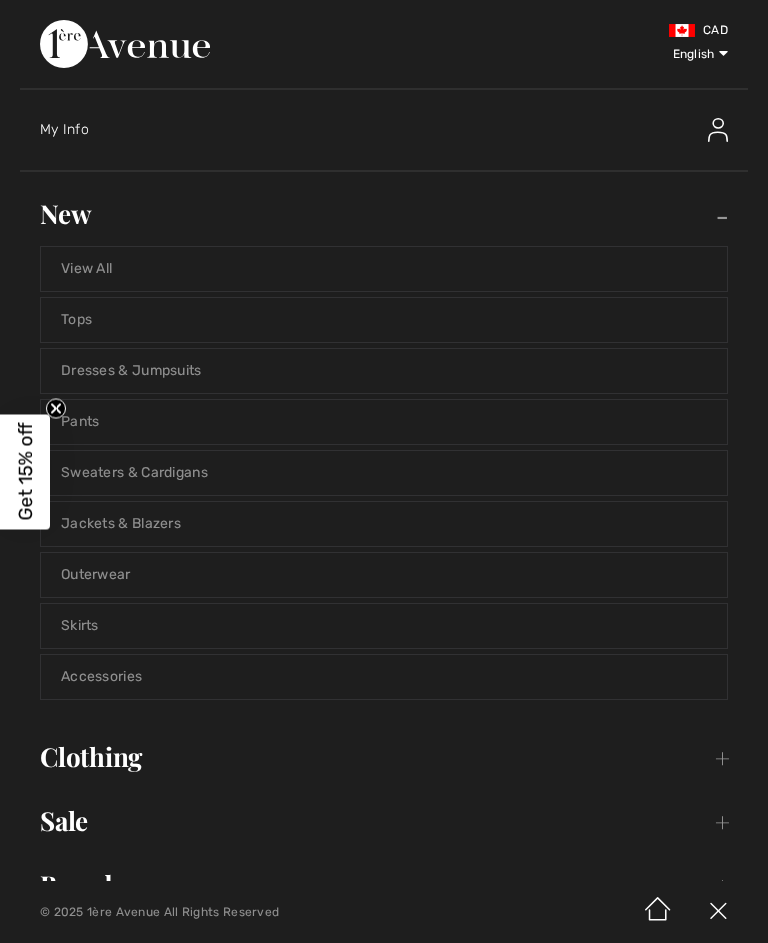 click on "Jackets & Blazers" at bounding box center [384, 524] 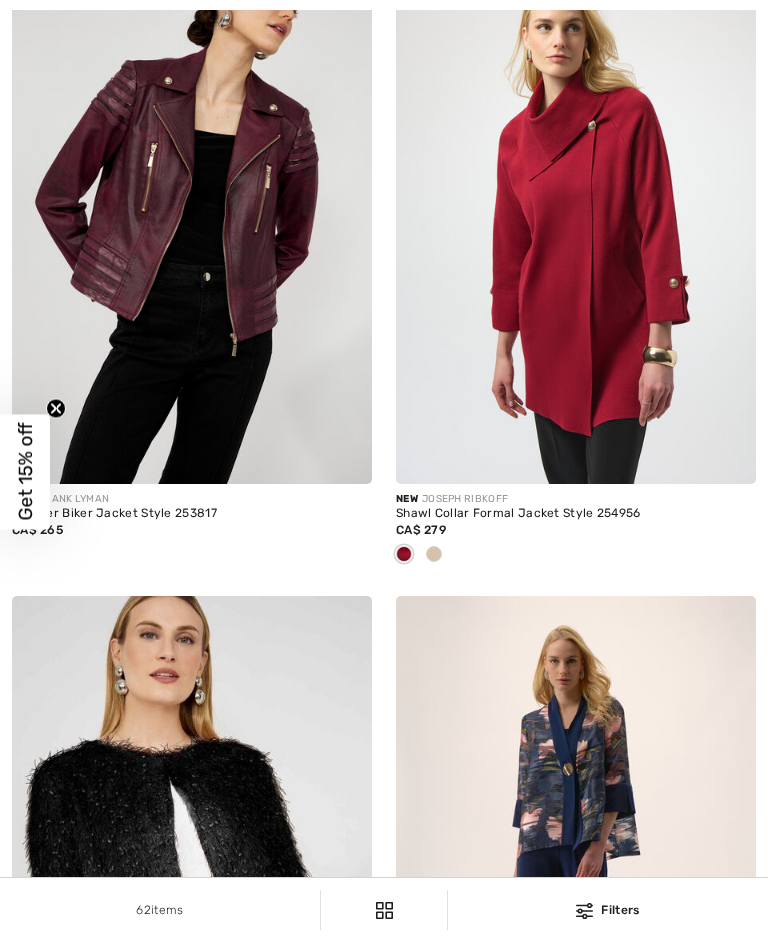 scroll, scrollTop: 527, scrollLeft: 0, axis: vertical 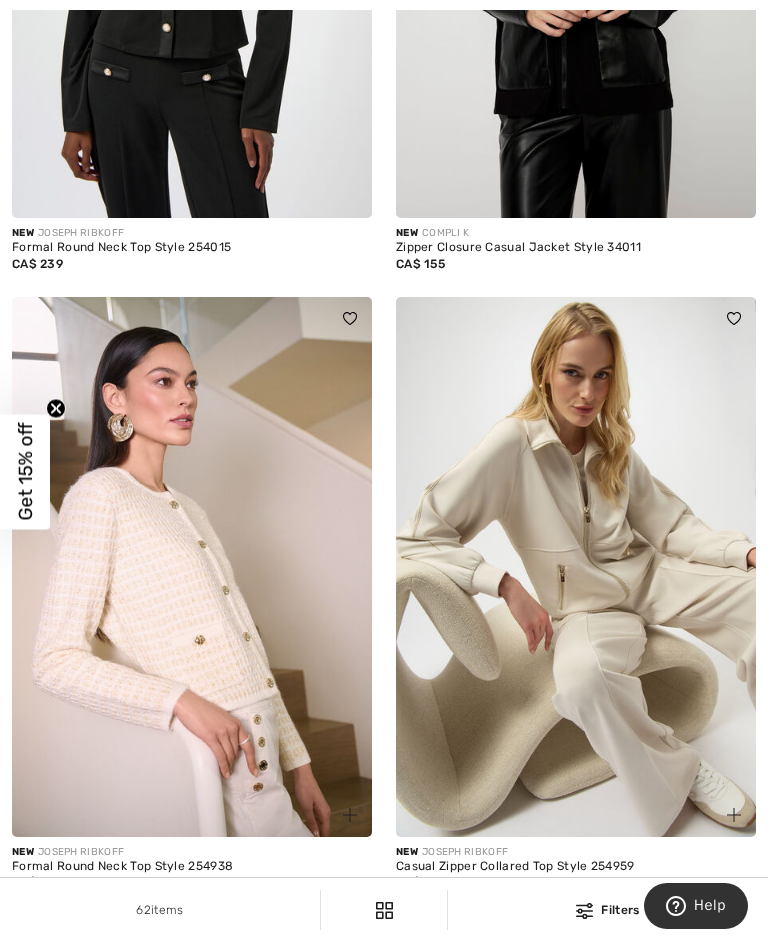 click at bounding box center [576, 567] 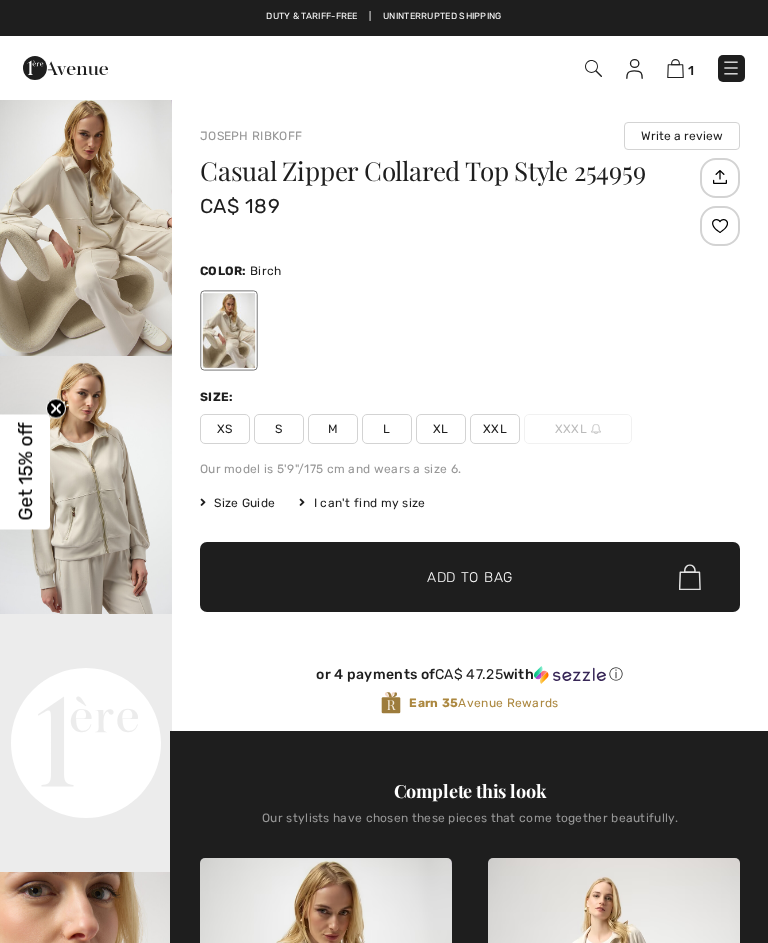 scroll, scrollTop: 0, scrollLeft: 0, axis: both 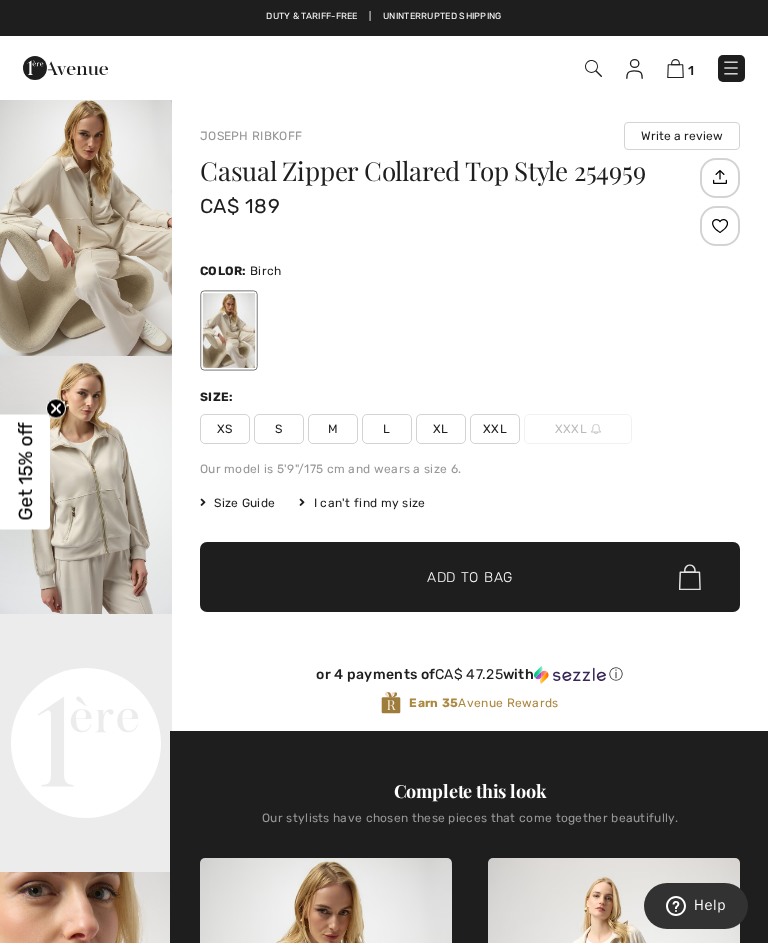 click at bounding box center [86, 485] 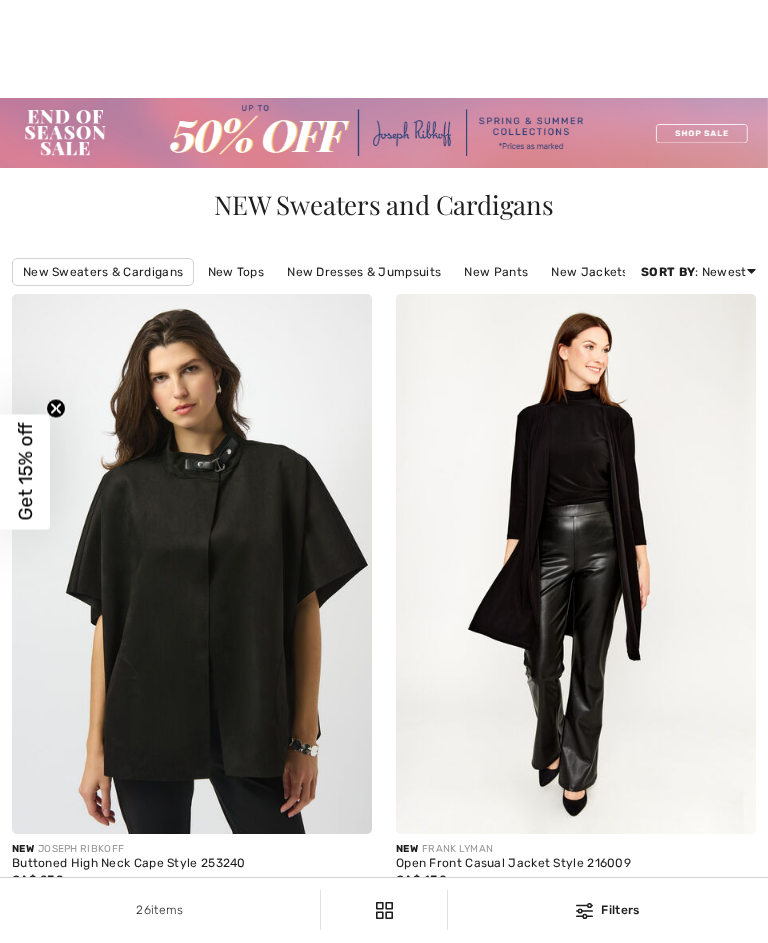 checkbox on "true" 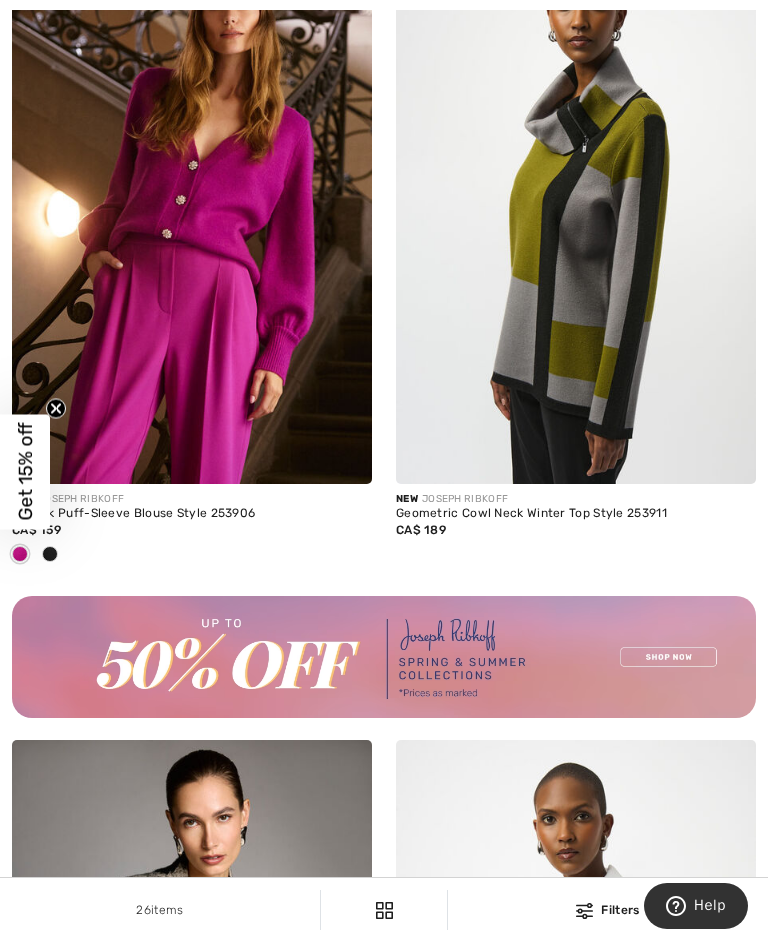 scroll, scrollTop: 7618, scrollLeft: 0, axis: vertical 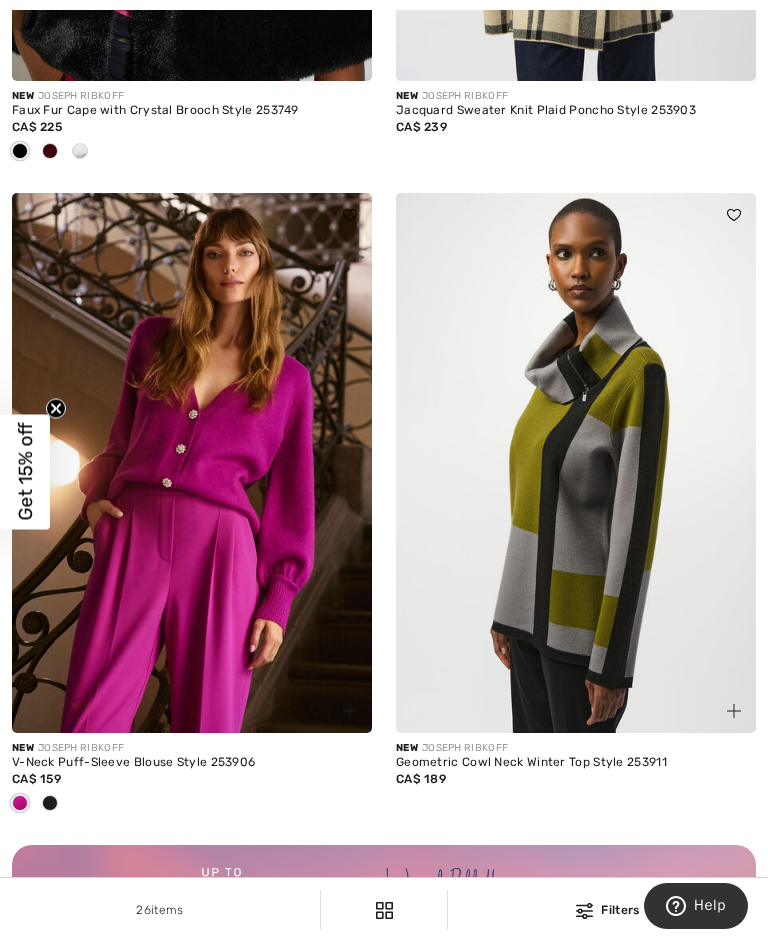 click at bounding box center (576, 463) 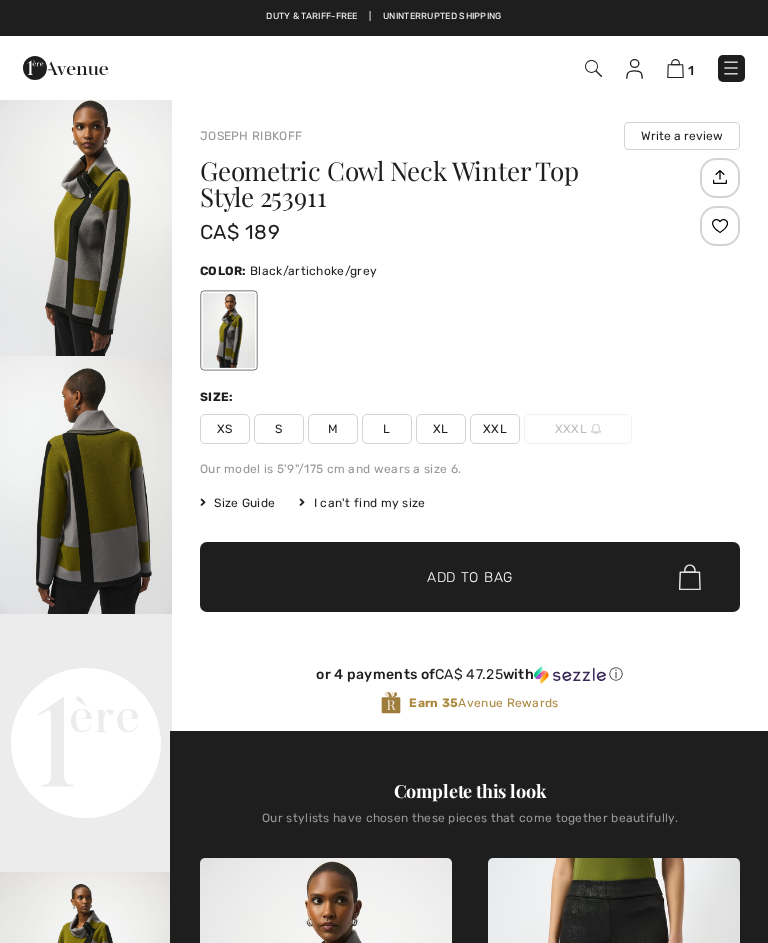 scroll, scrollTop: 0, scrollLeft: 0, axis: both 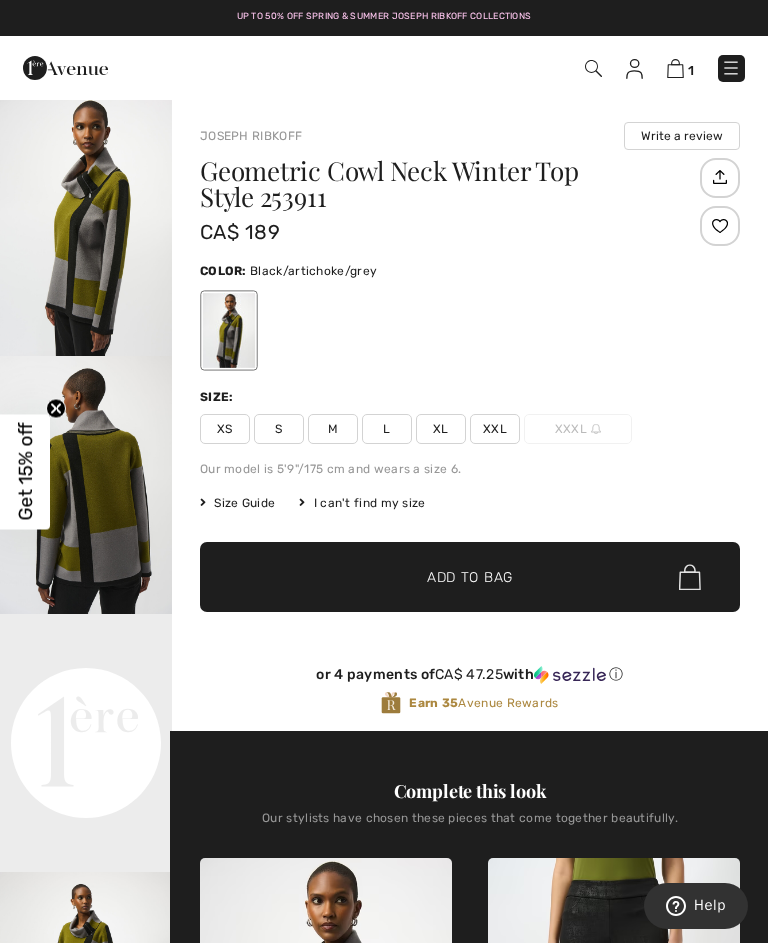 click at bounding box center [593, 68] 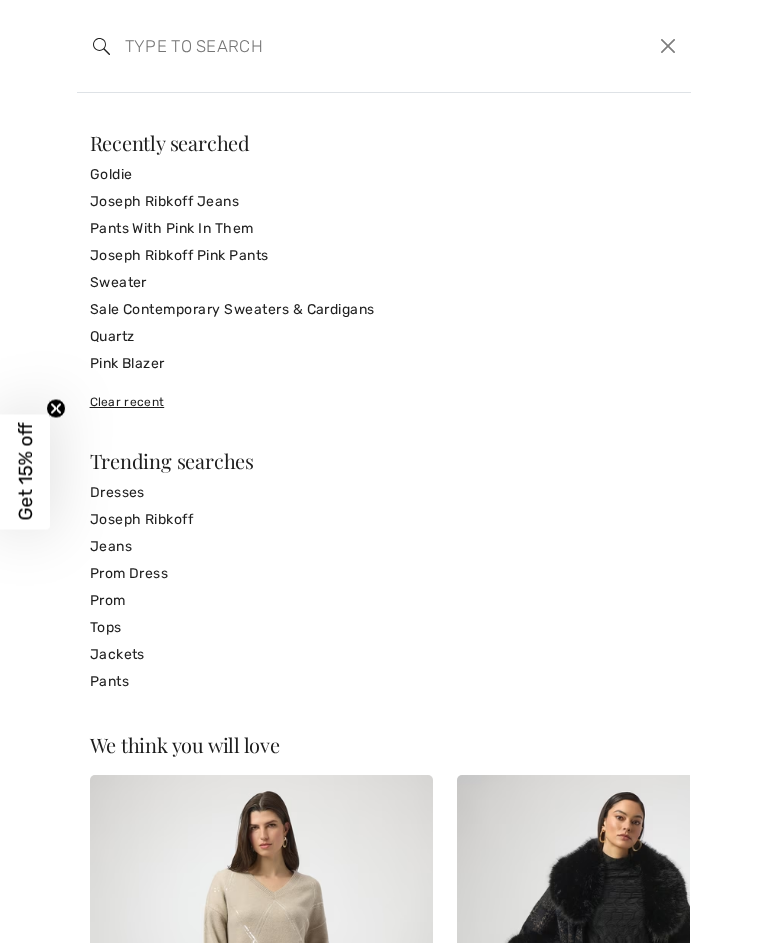 click at bounding box center [320, 46] 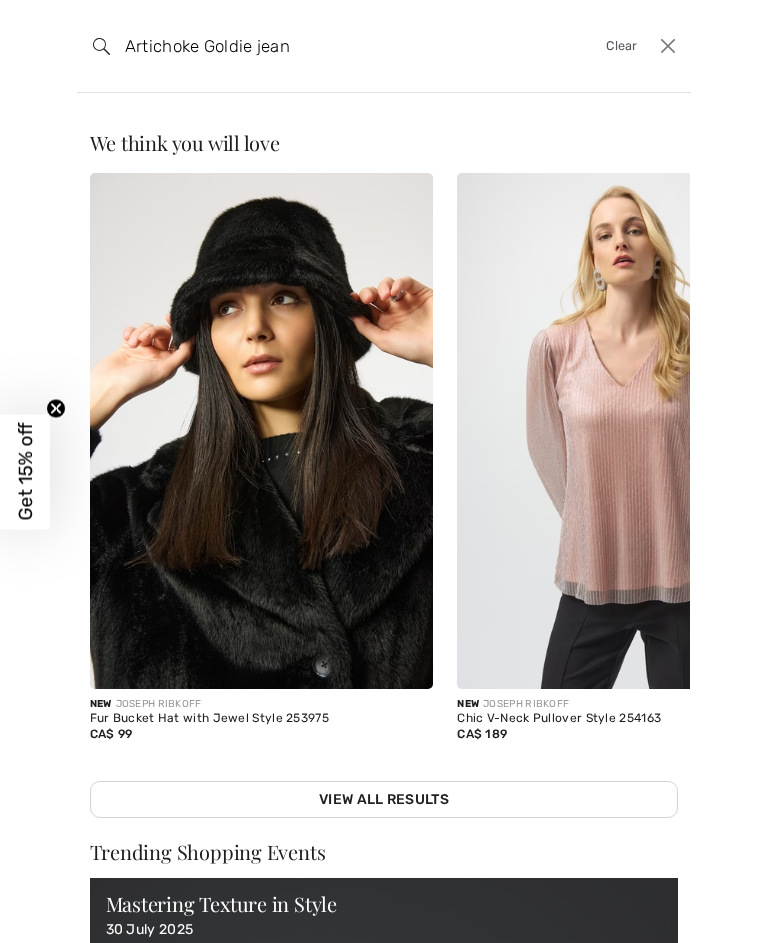 type on "Artichoke Goldie jeans" 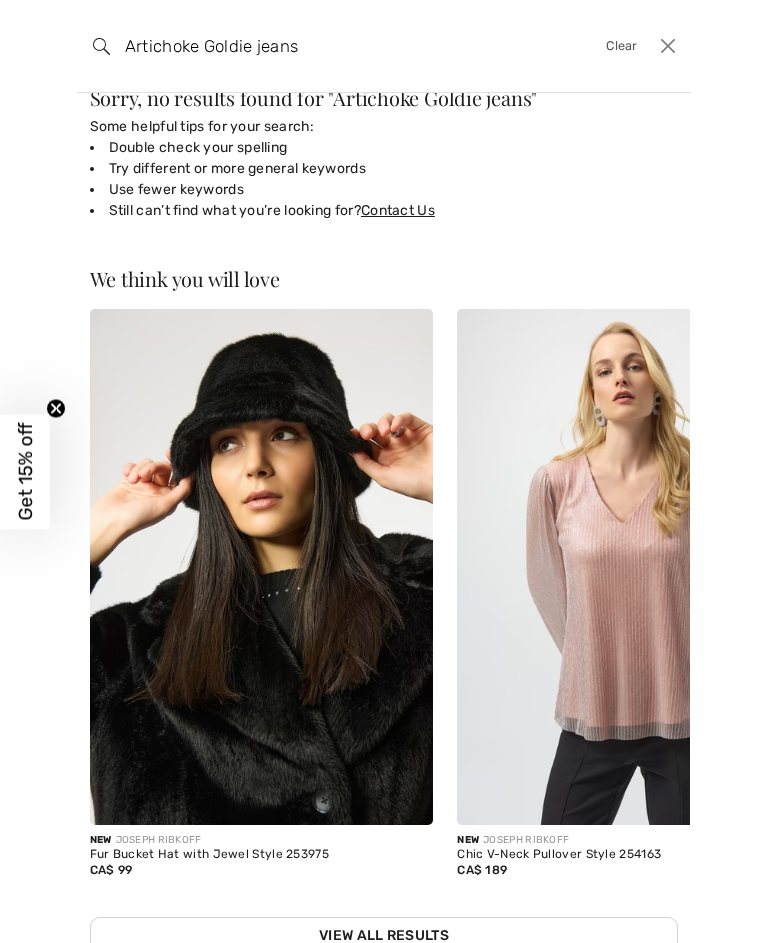 scroll, scrollTop: 0, scrollLeft: 0, axis: both 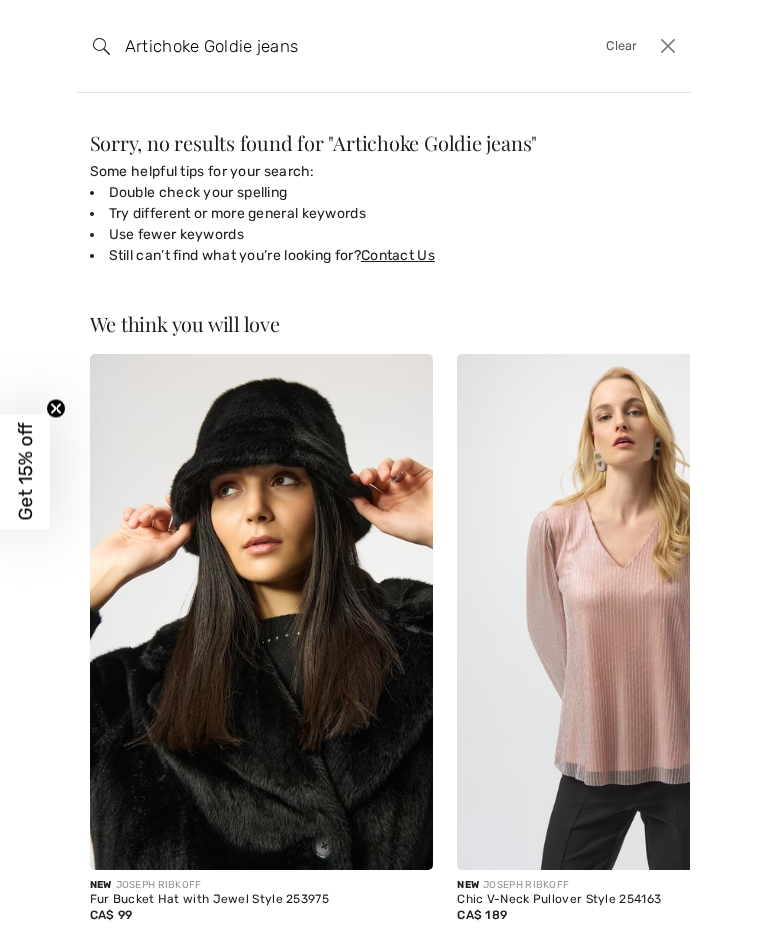 click at bounding box center (668, 46) 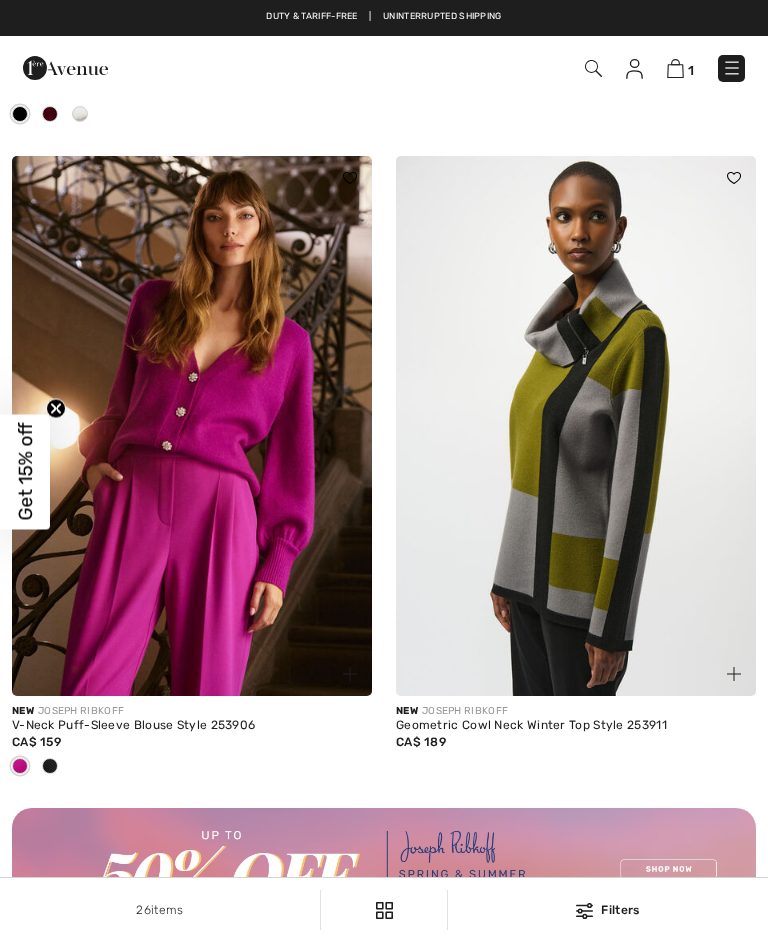 checkbox on "true" 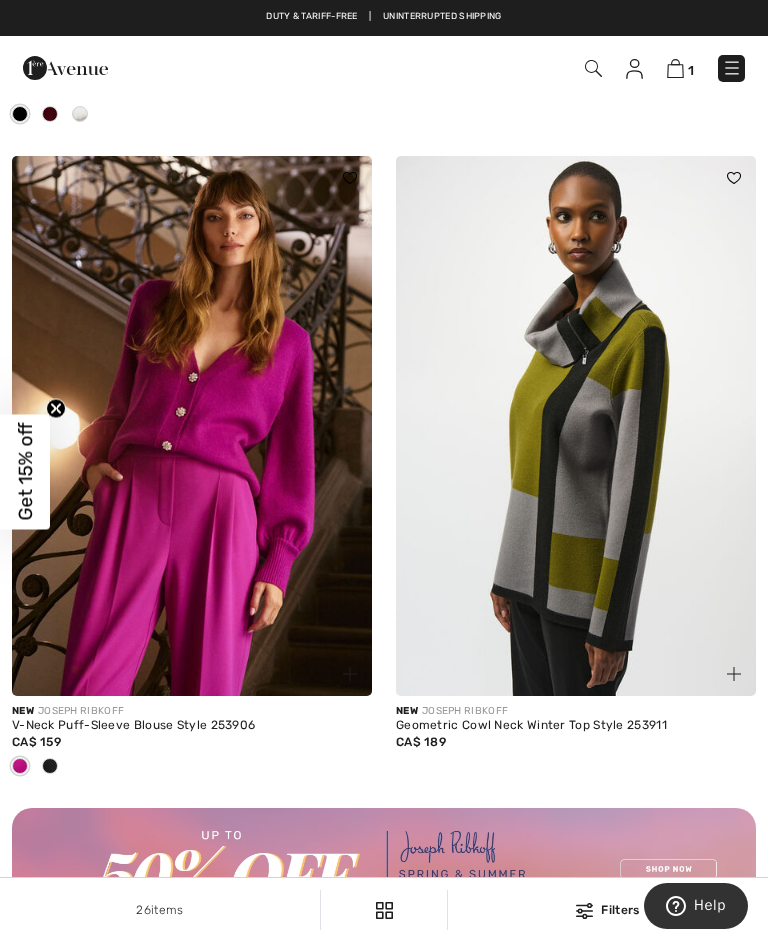 scroll, scrollTop: 0, scrollLeft: 0, axis: both 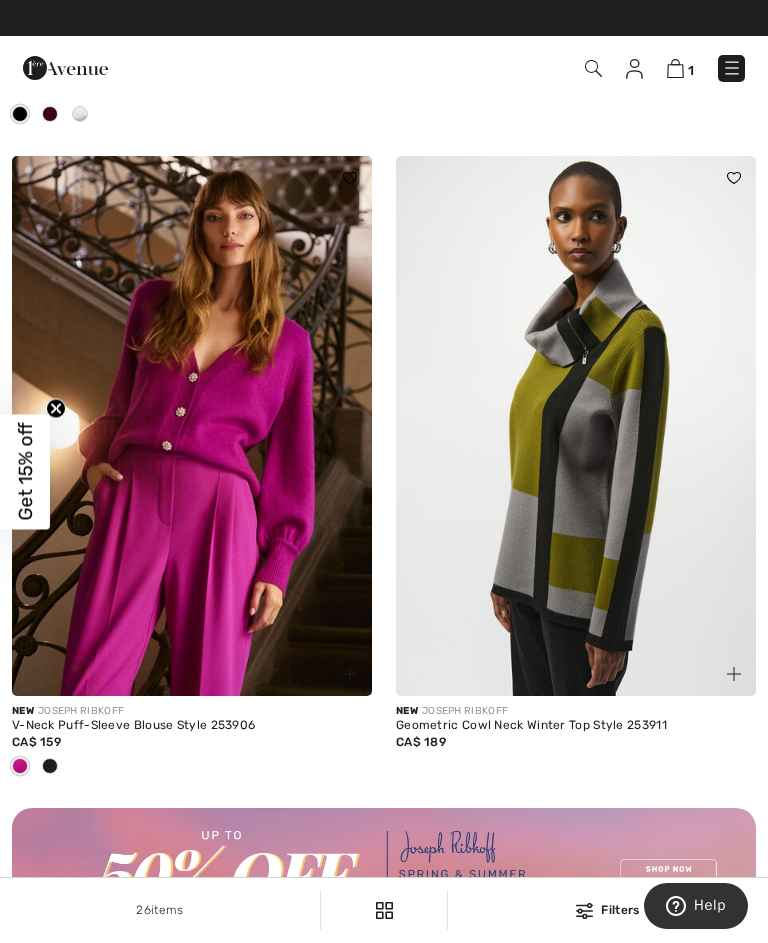 click at bounding box center [732, 68] 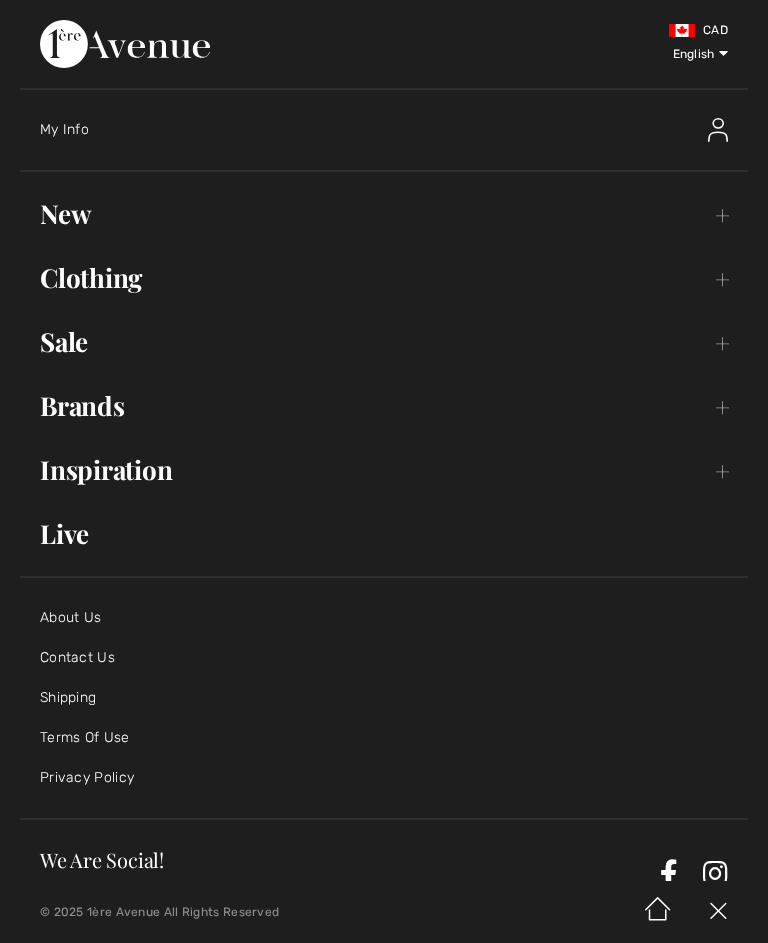 click on "New Toggle submenu" at bounding box center (384, 214) 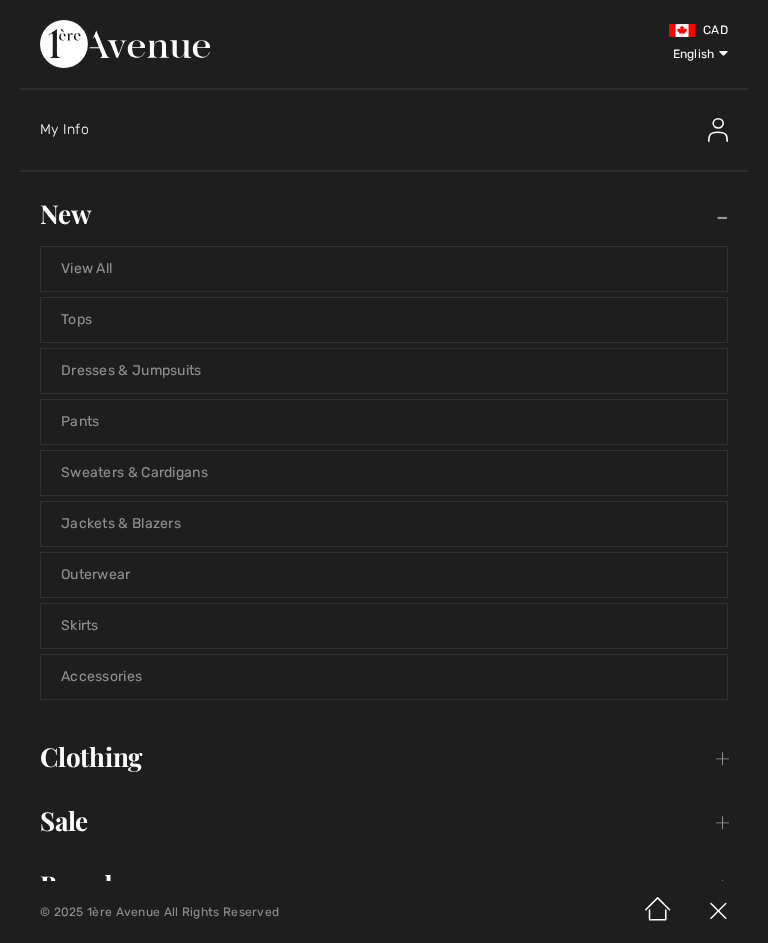 click on "Skirts" at bounding box center (384, 626) 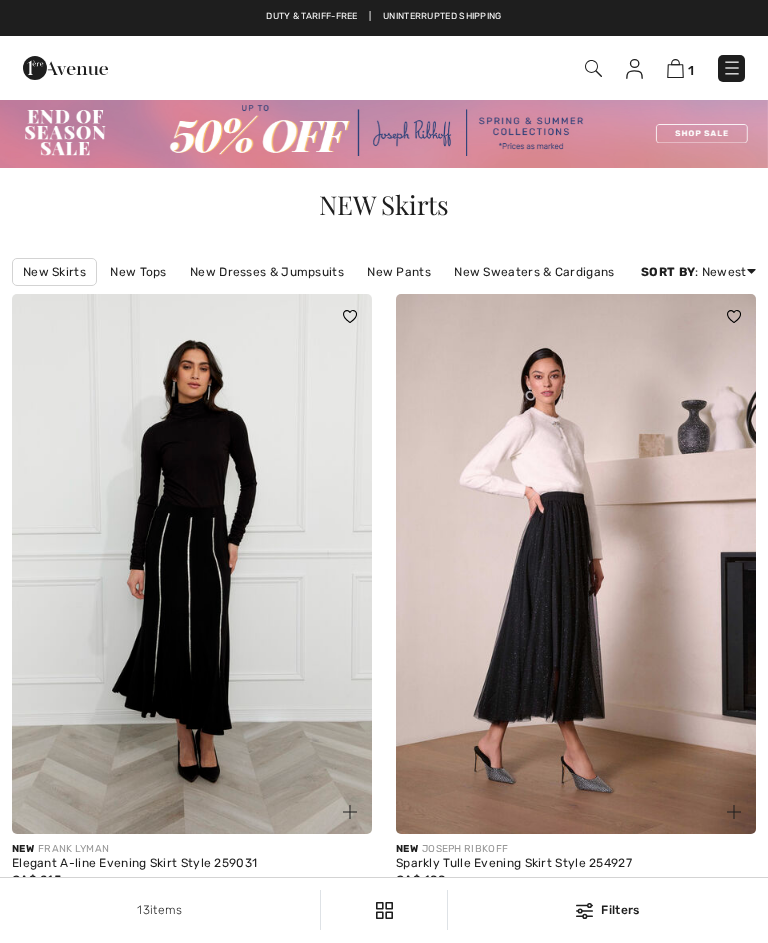 scroll, scrollTop: 0, scrollLeft: 0, axis: both 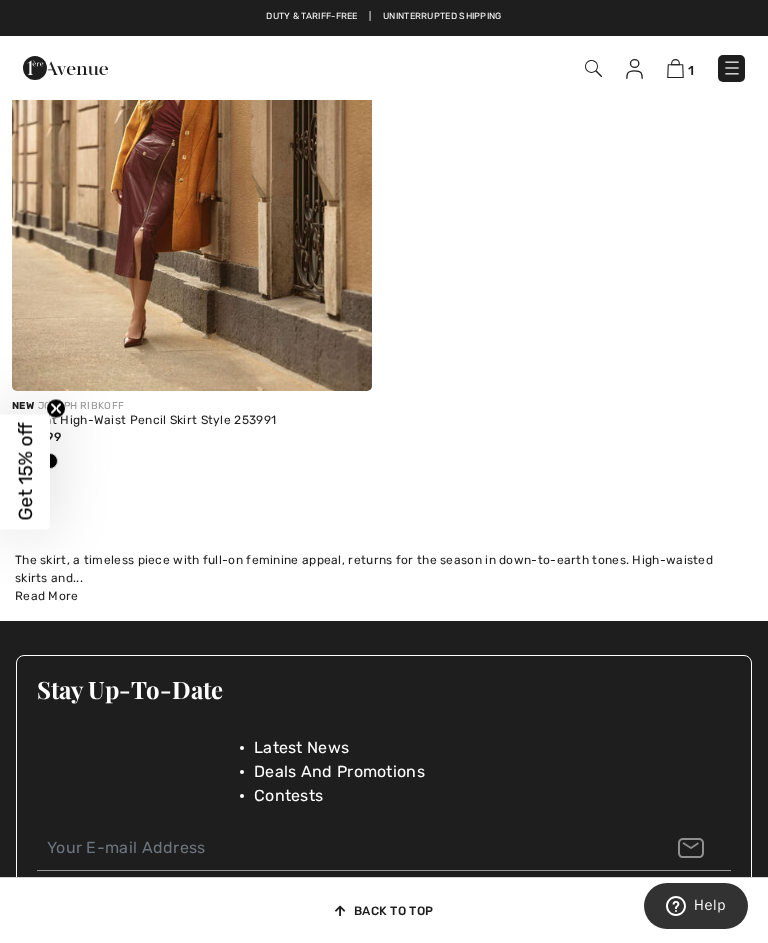 click at bounding box center [192, 121] 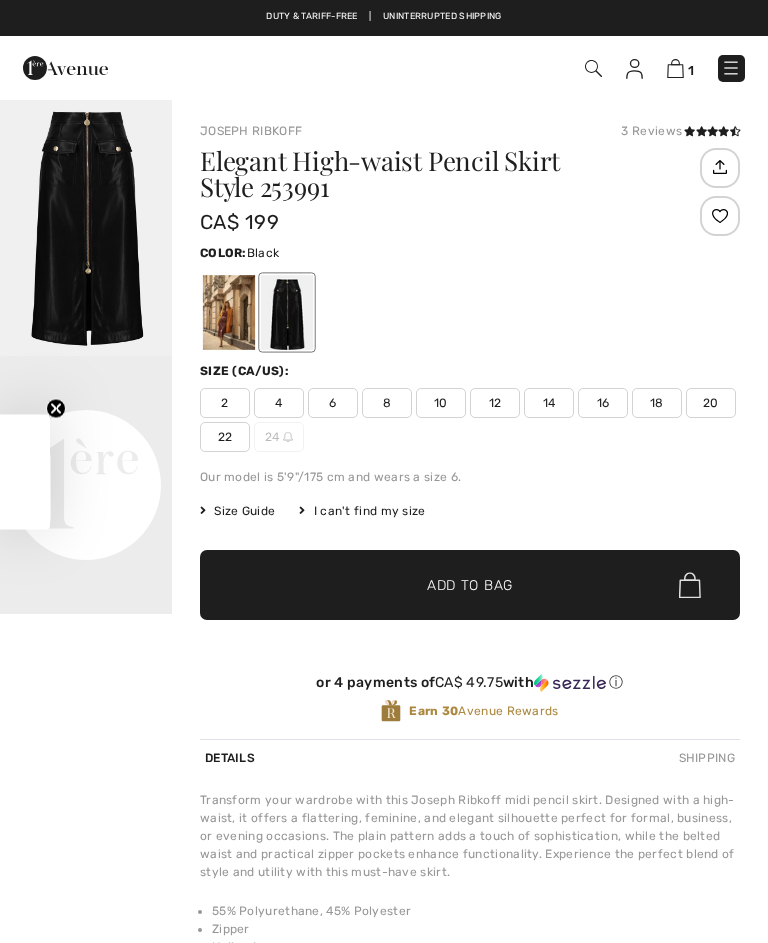scroll, scrollTop: 0, scrollLeft: 0, axis: both 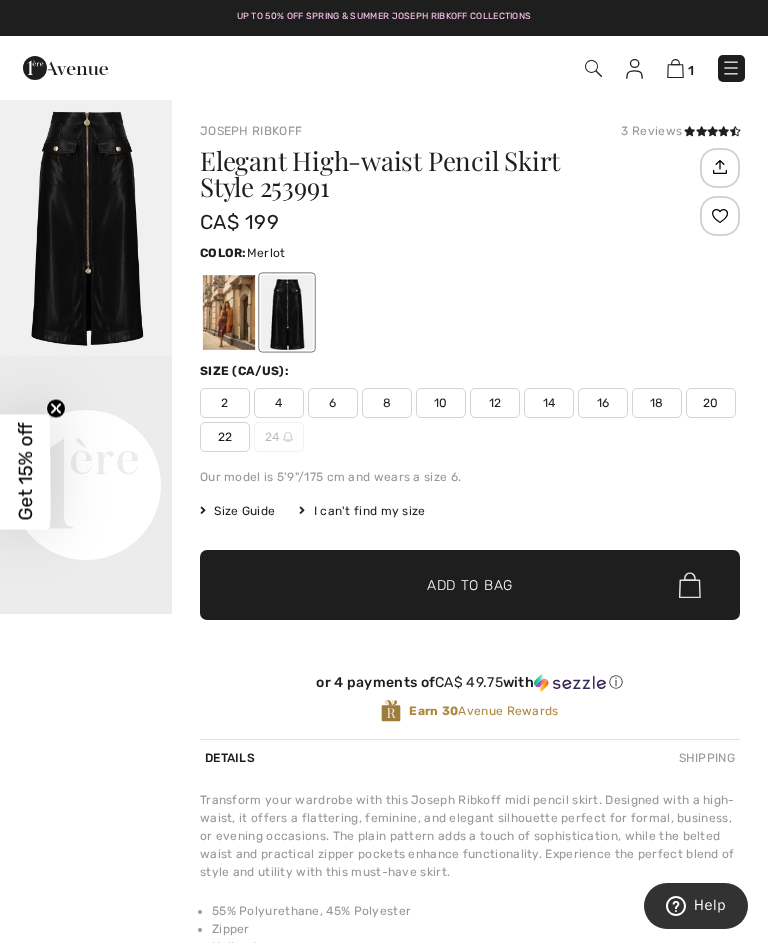 click at bounding box center (229, 312) 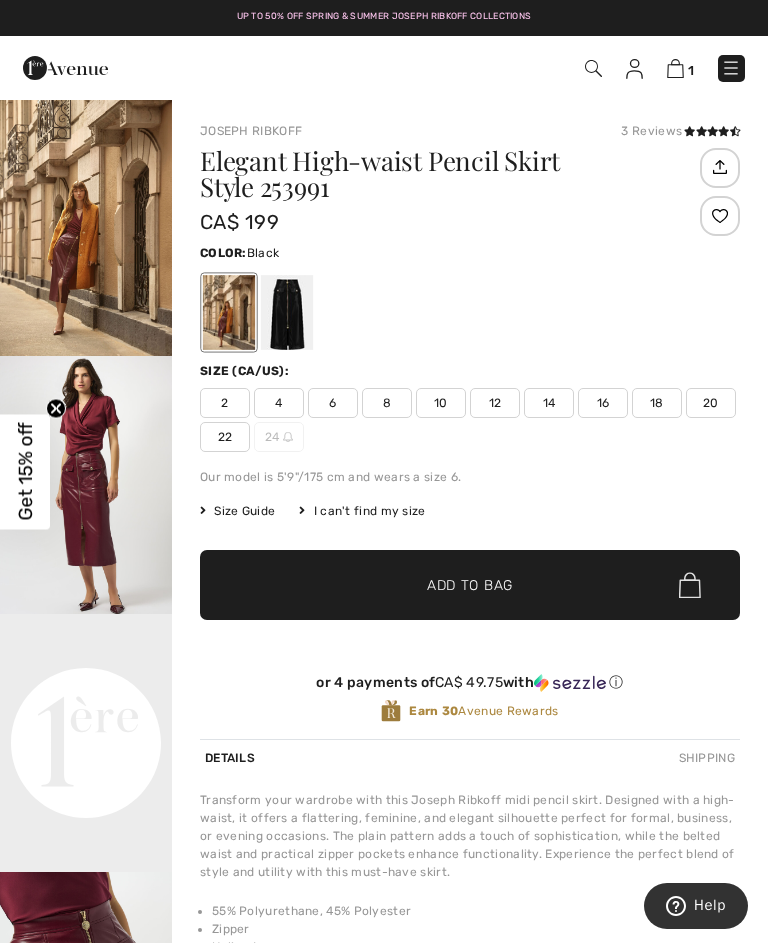 click at bounding box center [287, 312] 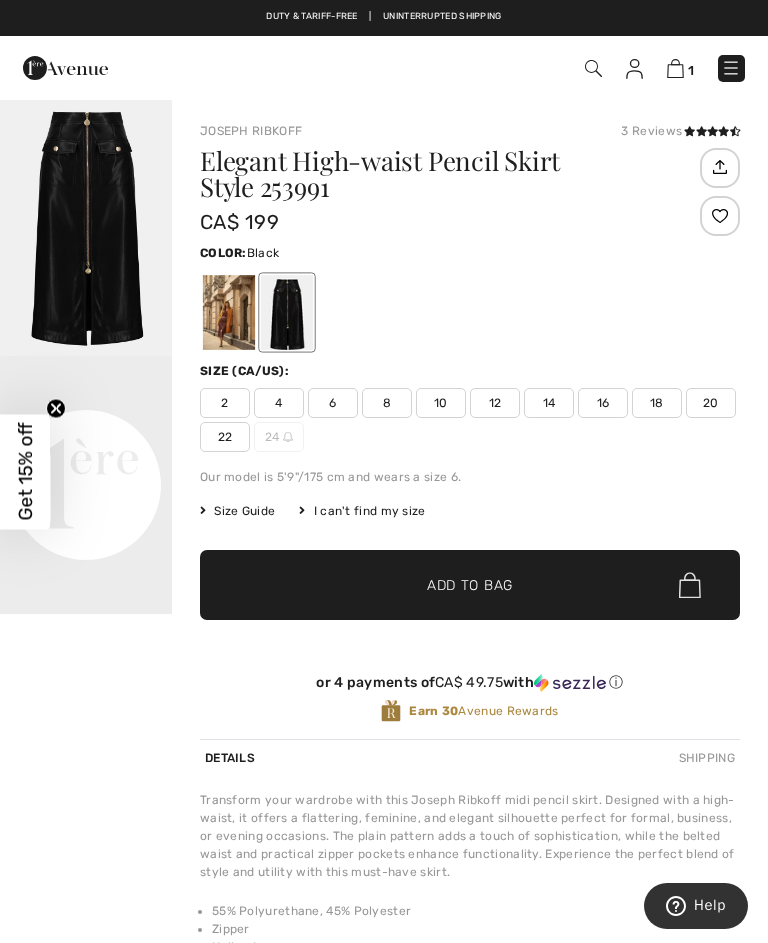 click at bounding box center [675, 68] 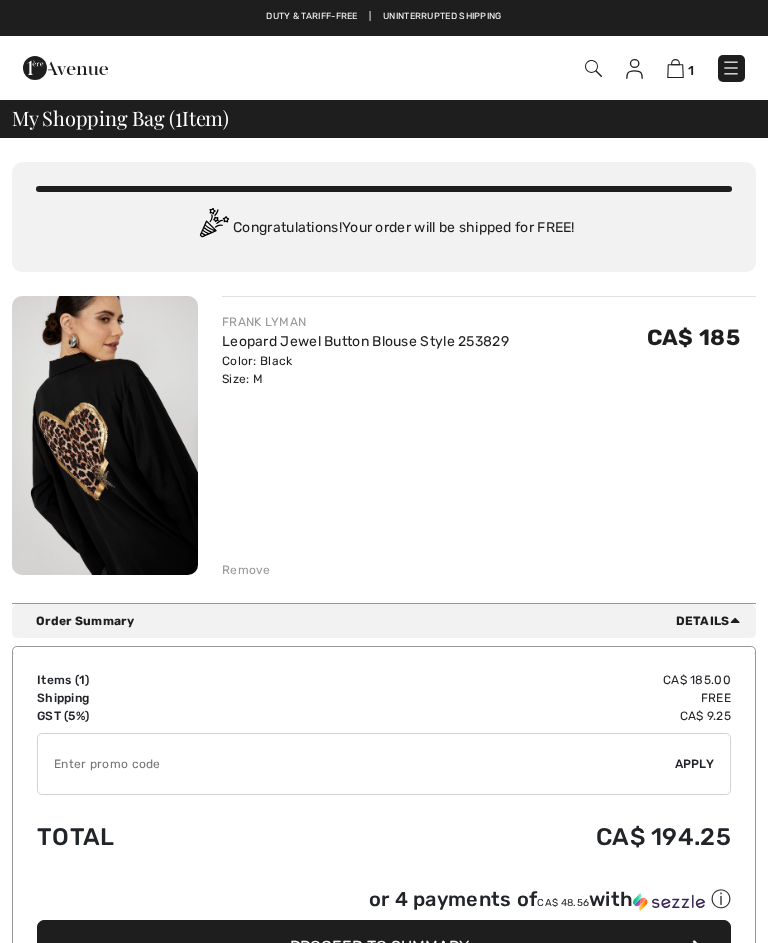 checkbox on "true" 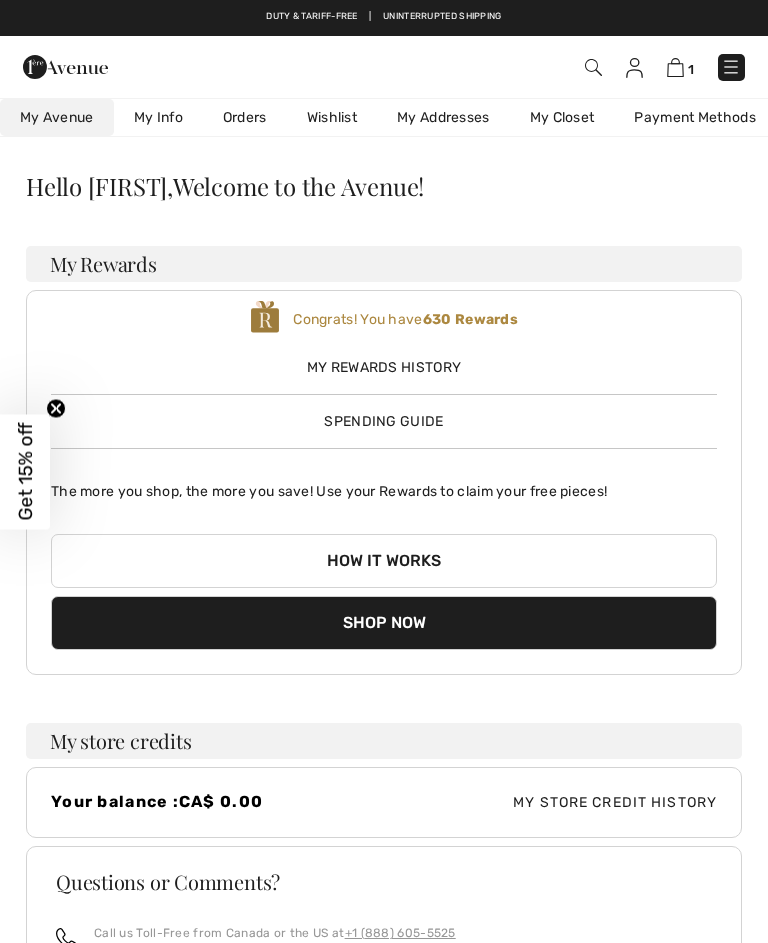 scroll, scrollTop: 0, scrollLeft: 0, axis: both 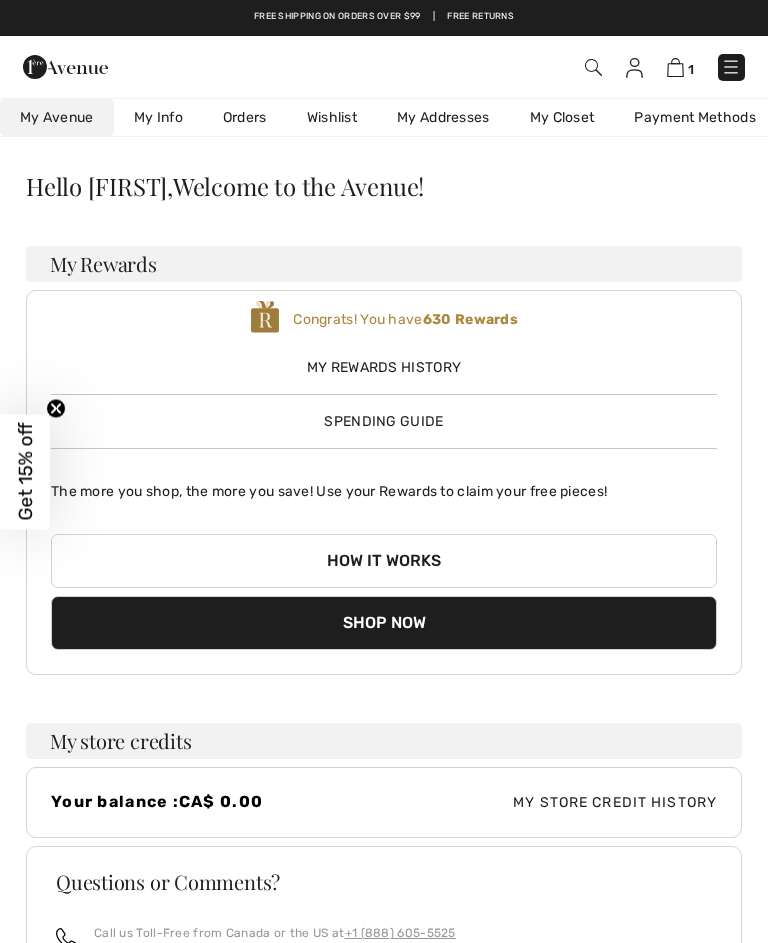 click on "Wishlist" at bounding box center [332, 117] 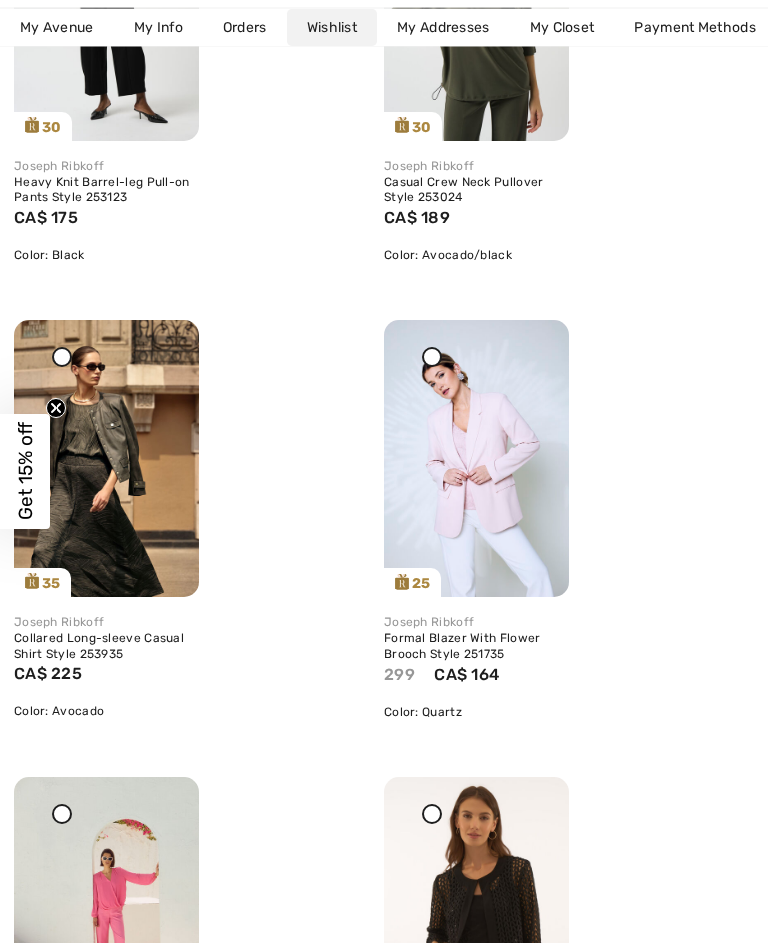 scroll, scrollTop: 985, scrollLeft: 0, axis: vertical 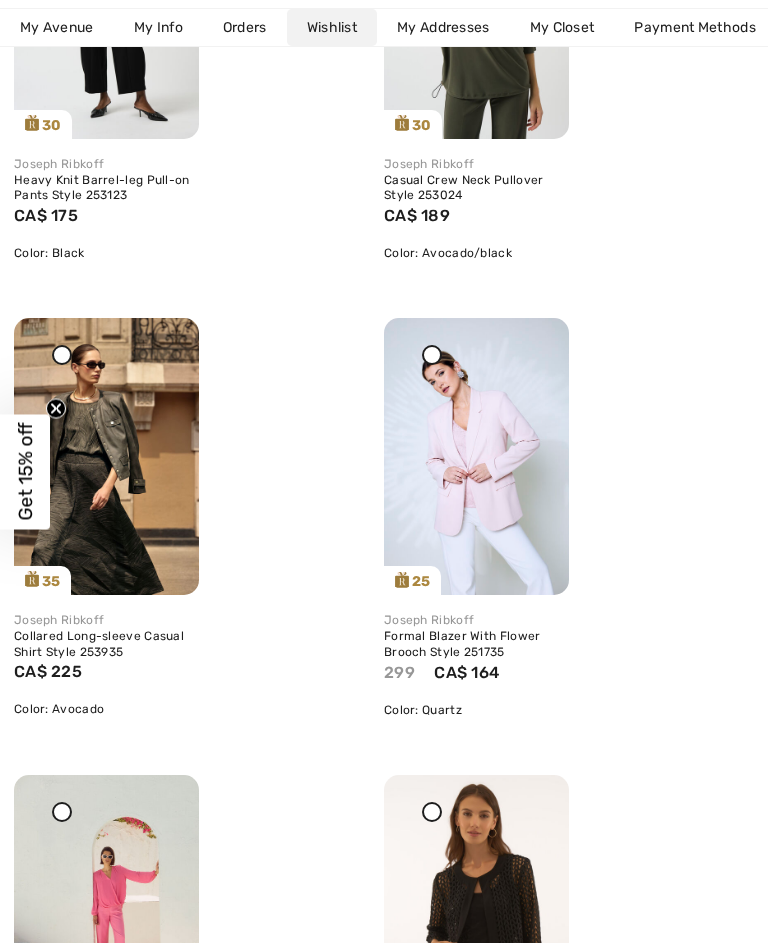 click at bounding box center (106, 456) 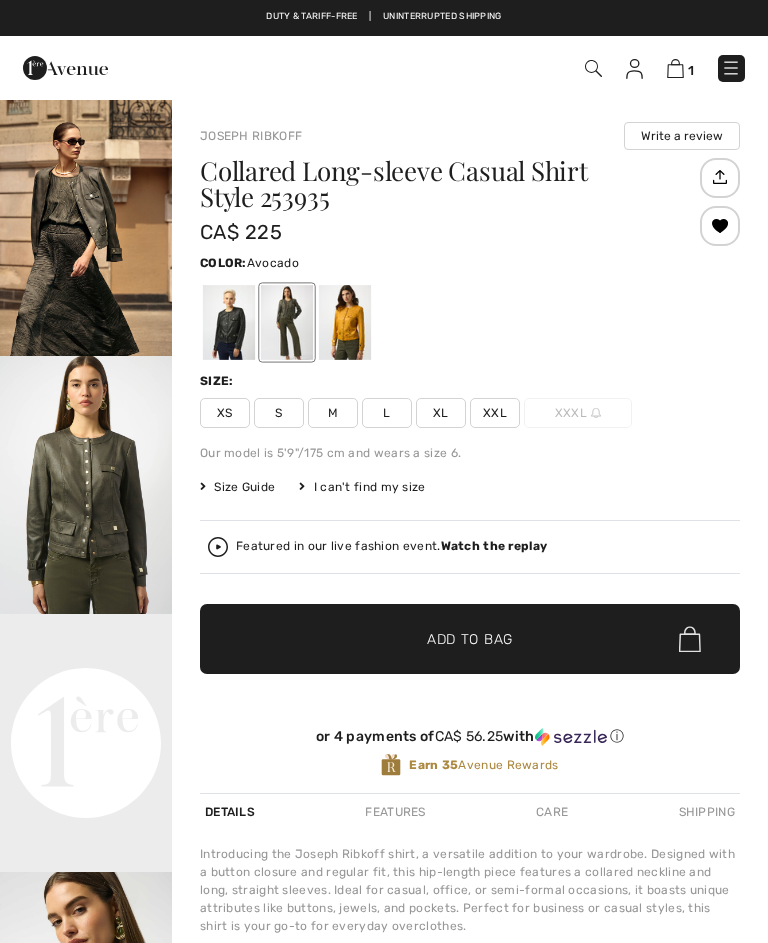 scroll, scrollTop: 0, scrollLeft: 0, axis: both 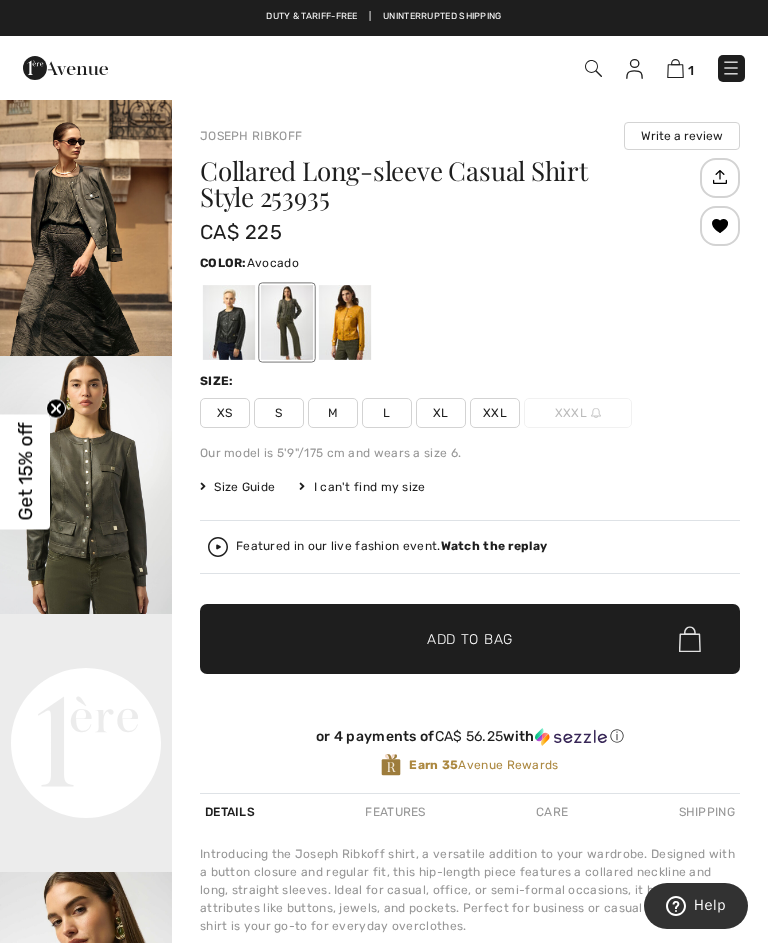 click at bounding box center [593, 68] 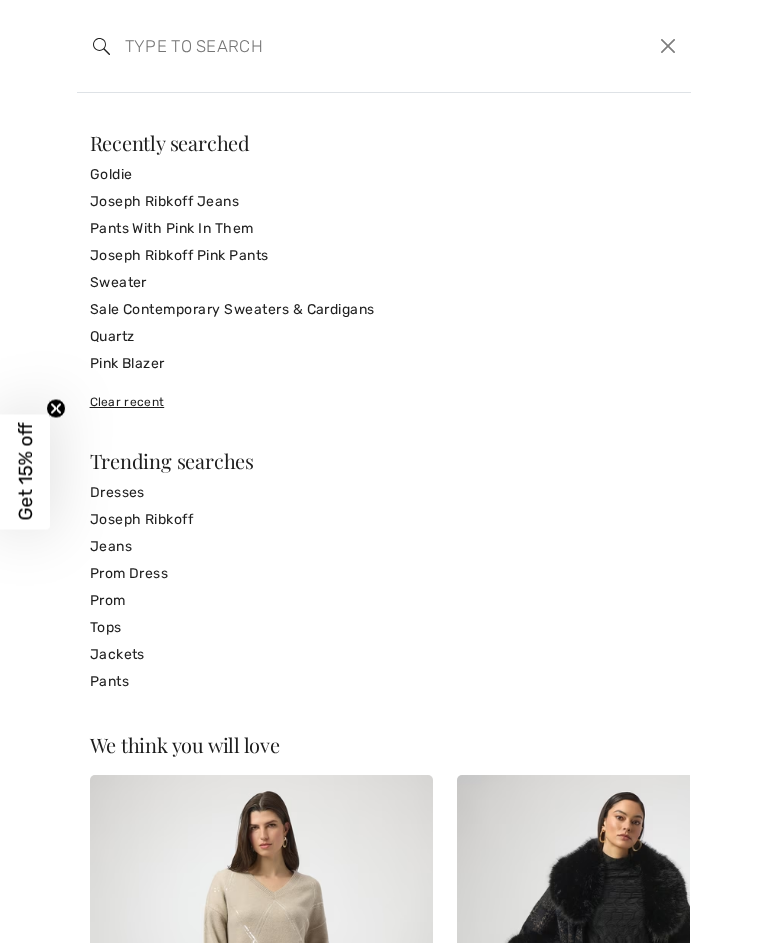 click at bounding box center (320, 46) 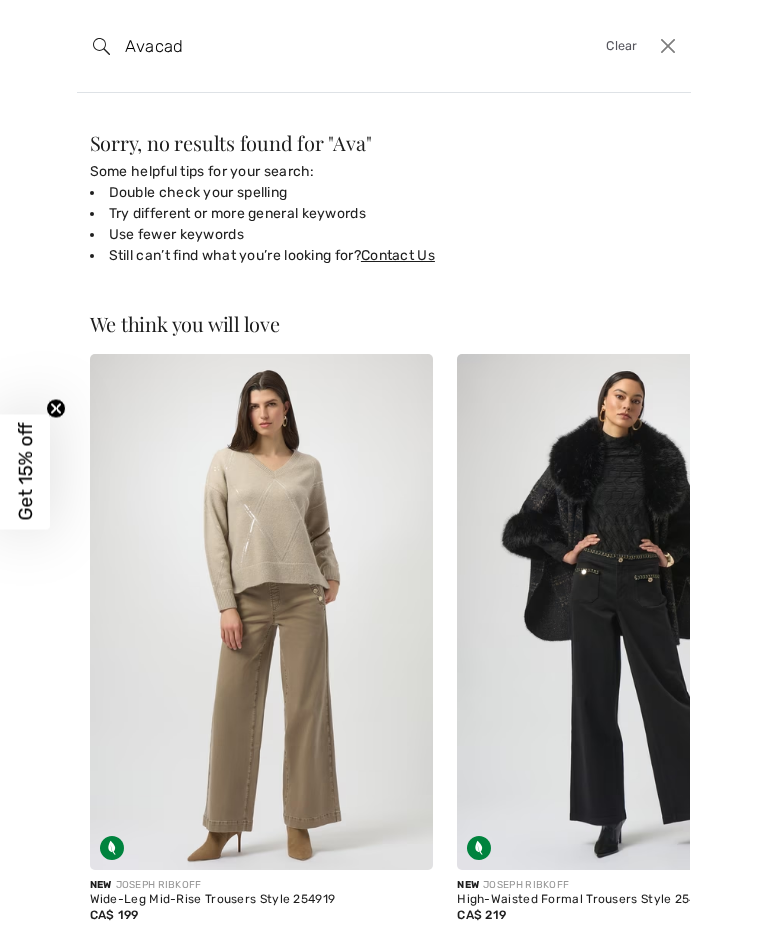 type on "Avacado" 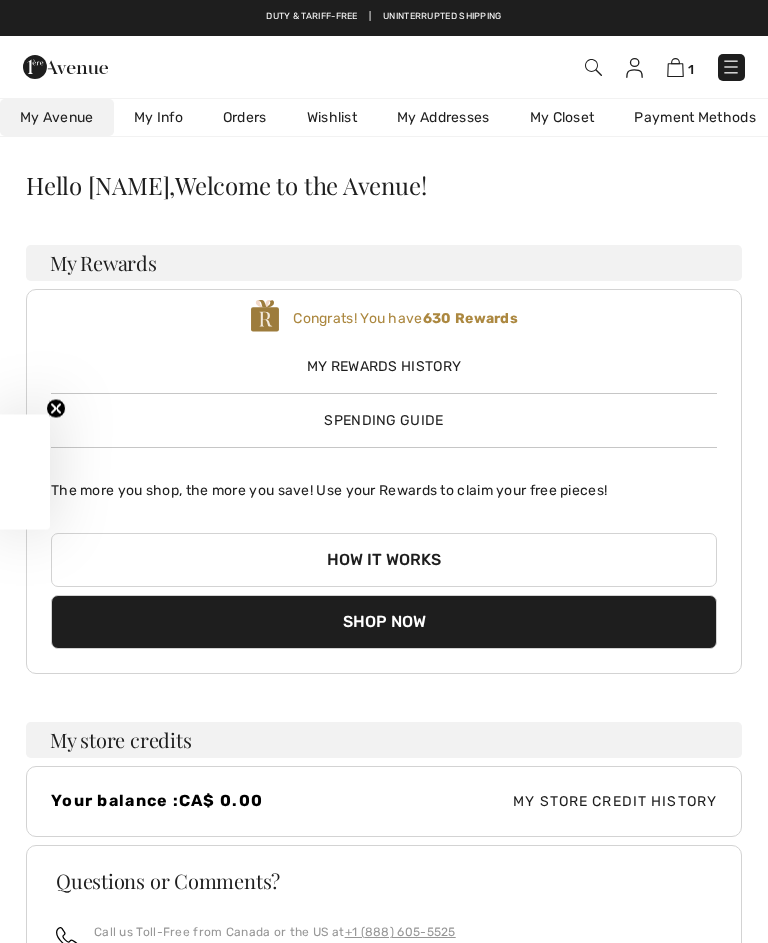 scroll, scrollTop: 1, scrollLeft: 0, axis: vertical 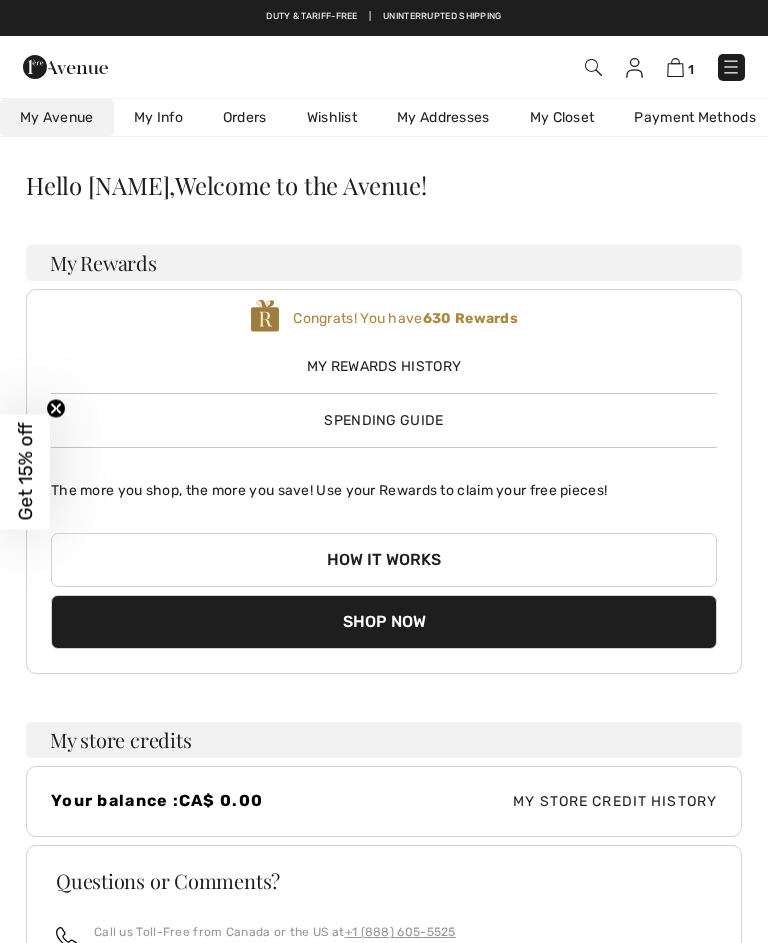 click on "Wishlist" at bounding box center [332, 117] 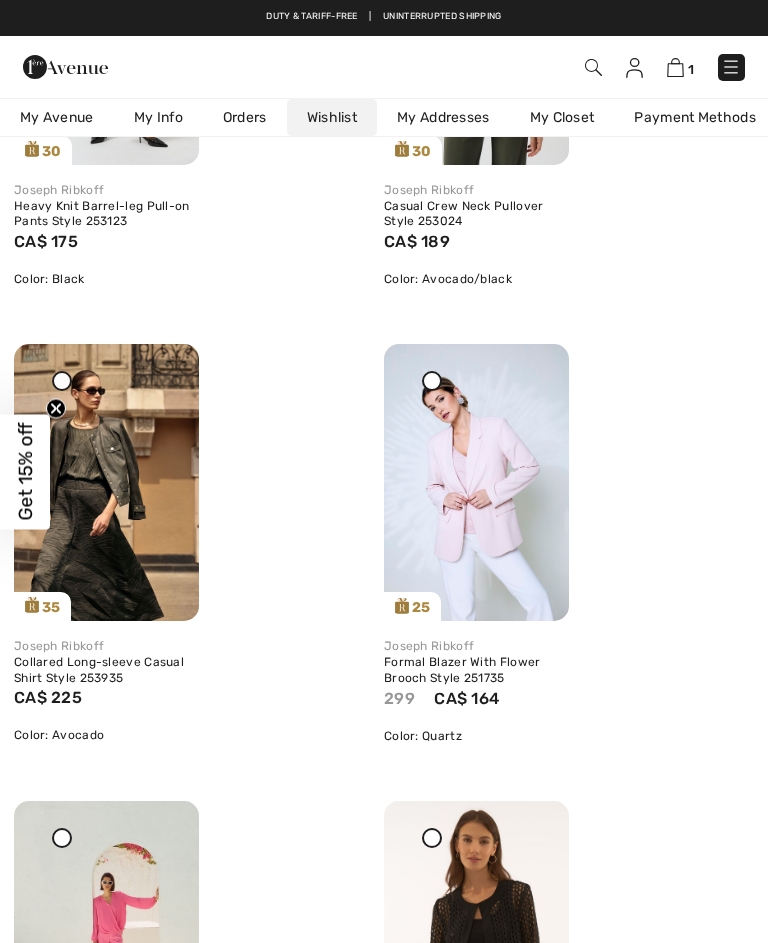 scroll, scrollTop: 958, scrollLeft: 0, axis: vertical 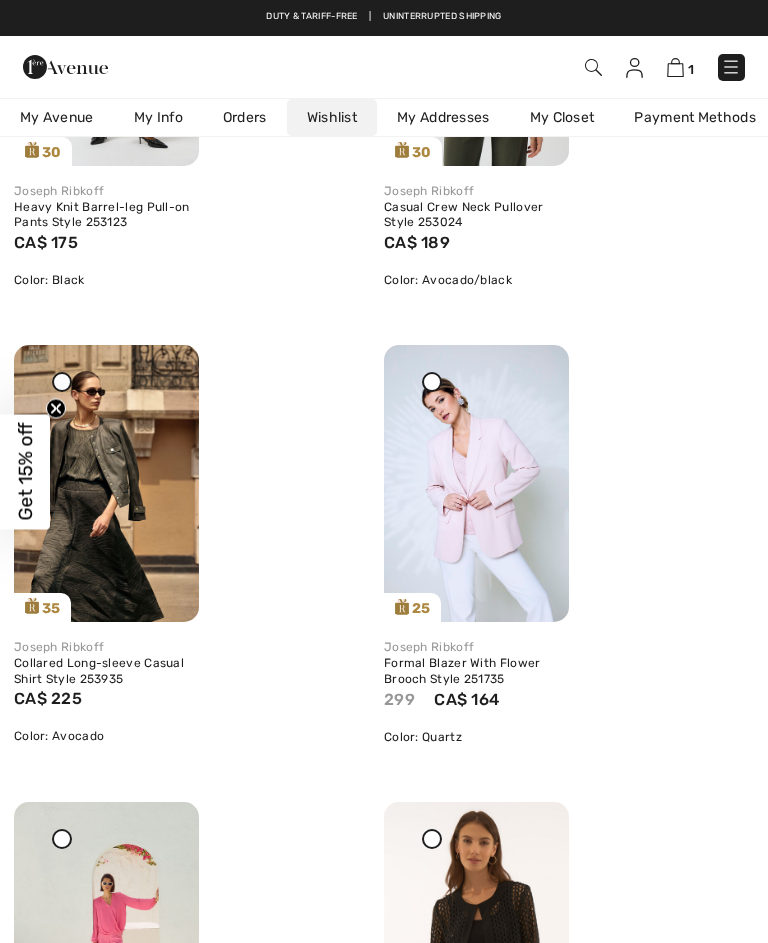 click at bounding box center [593, 67] 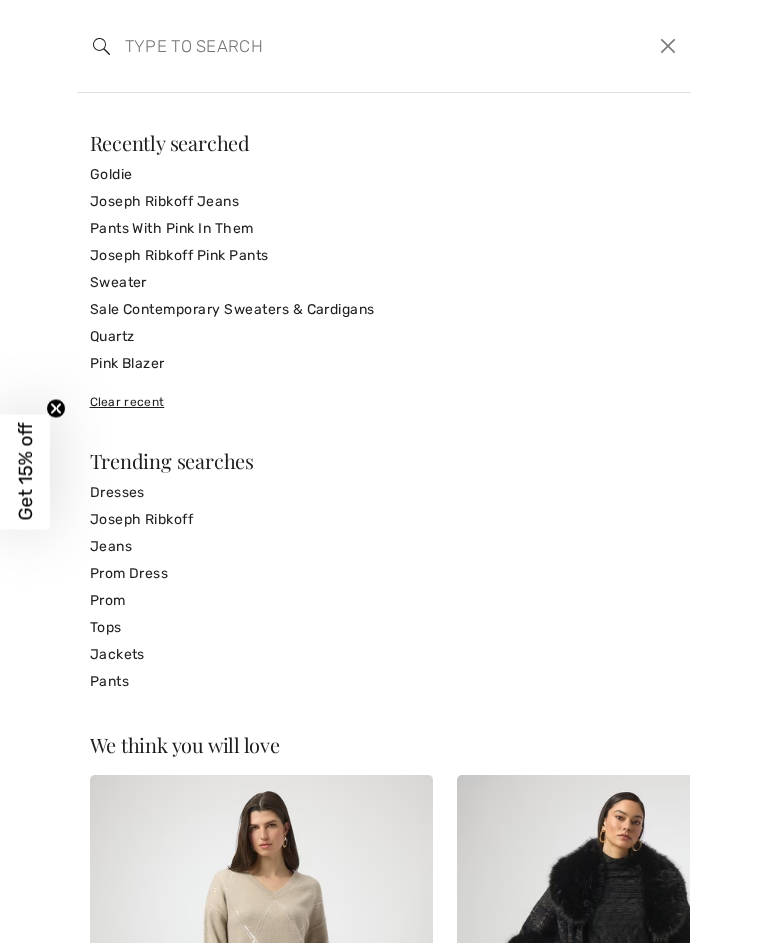 click at bounding box center (320, 46) 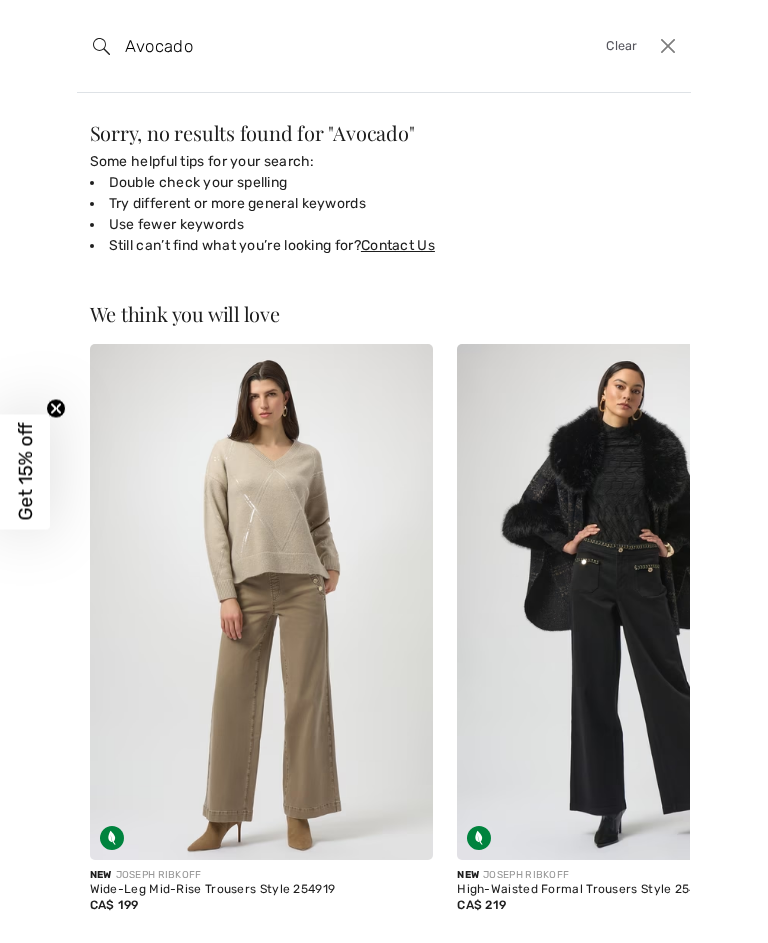 scroll, scrollTop: 9, scrollLeft: 0, axis: vertical 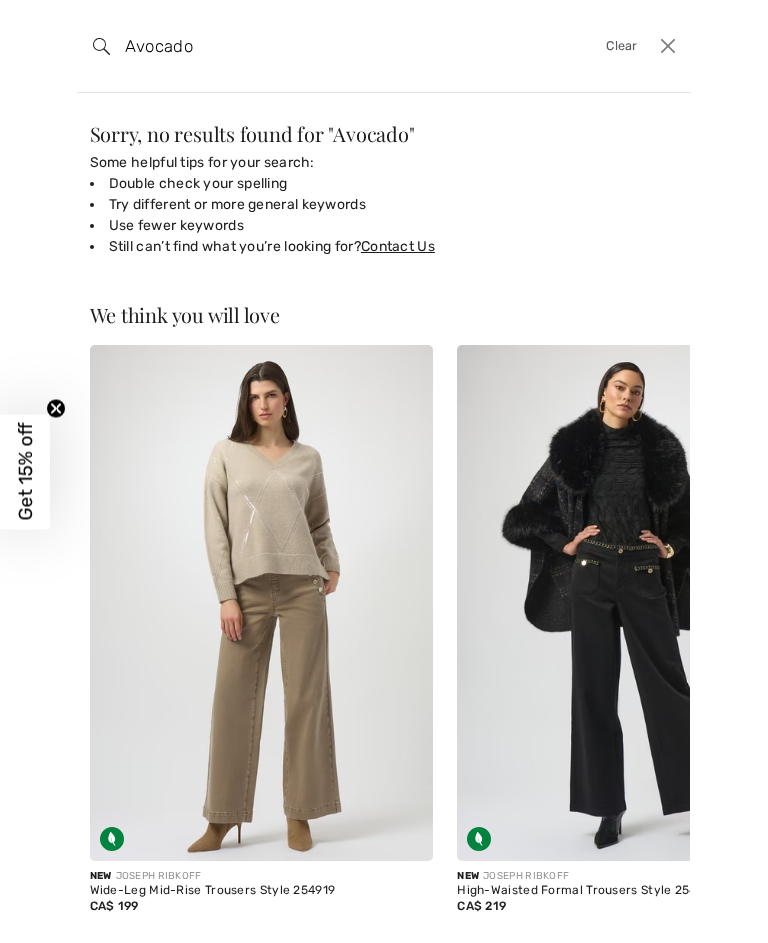type on "Avocado" 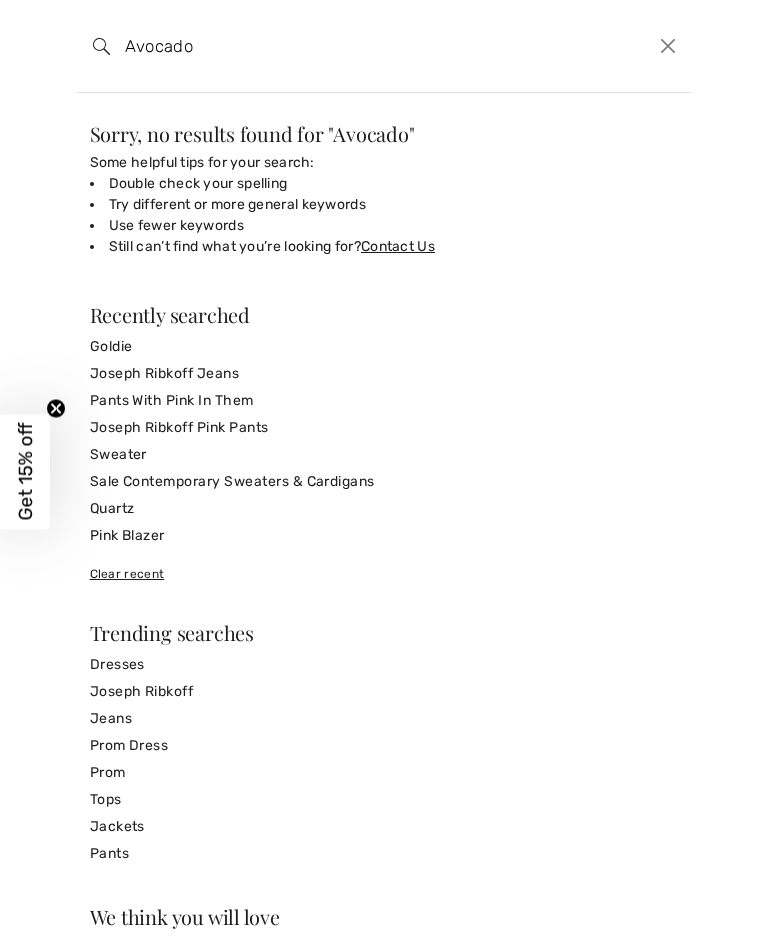 type 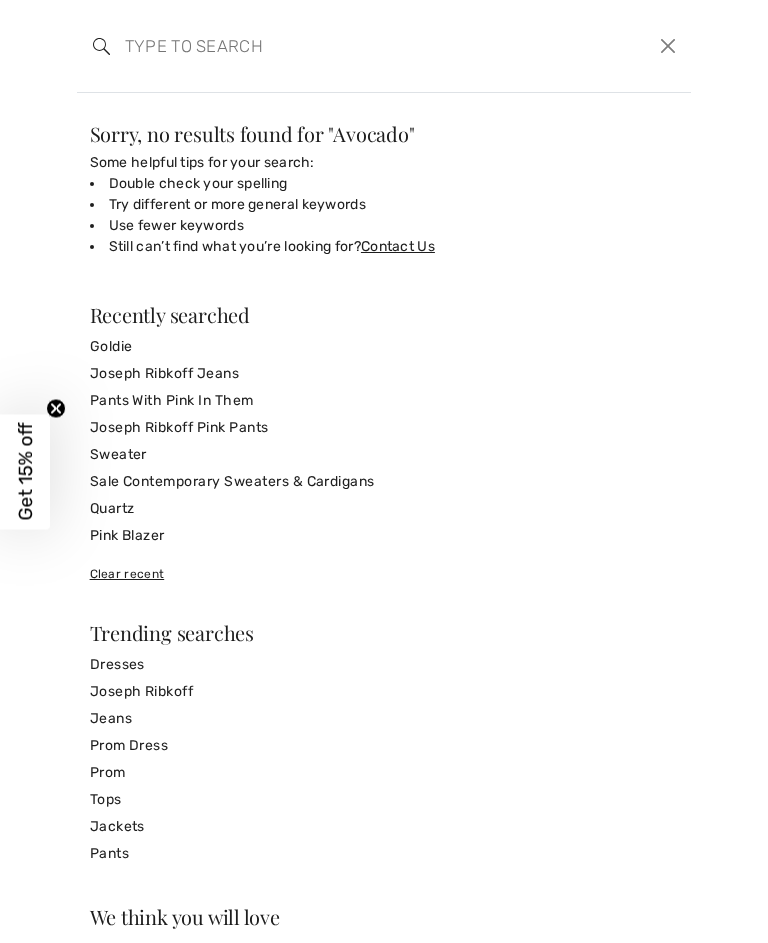 click at bounding box center [668, 46] 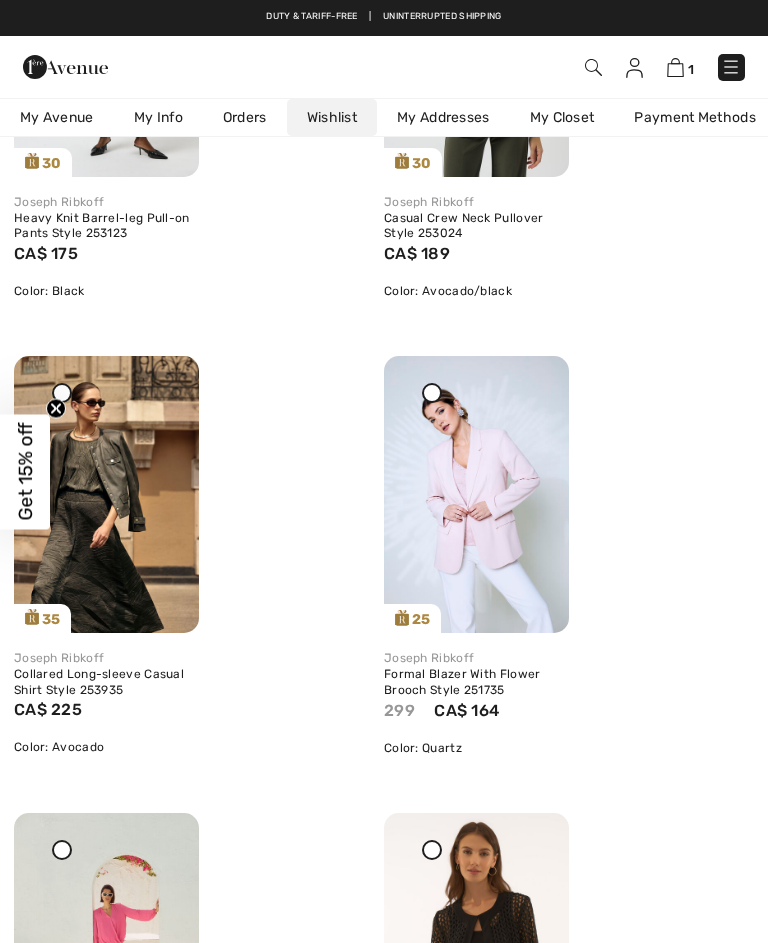 click at bounding box center [106, 494] 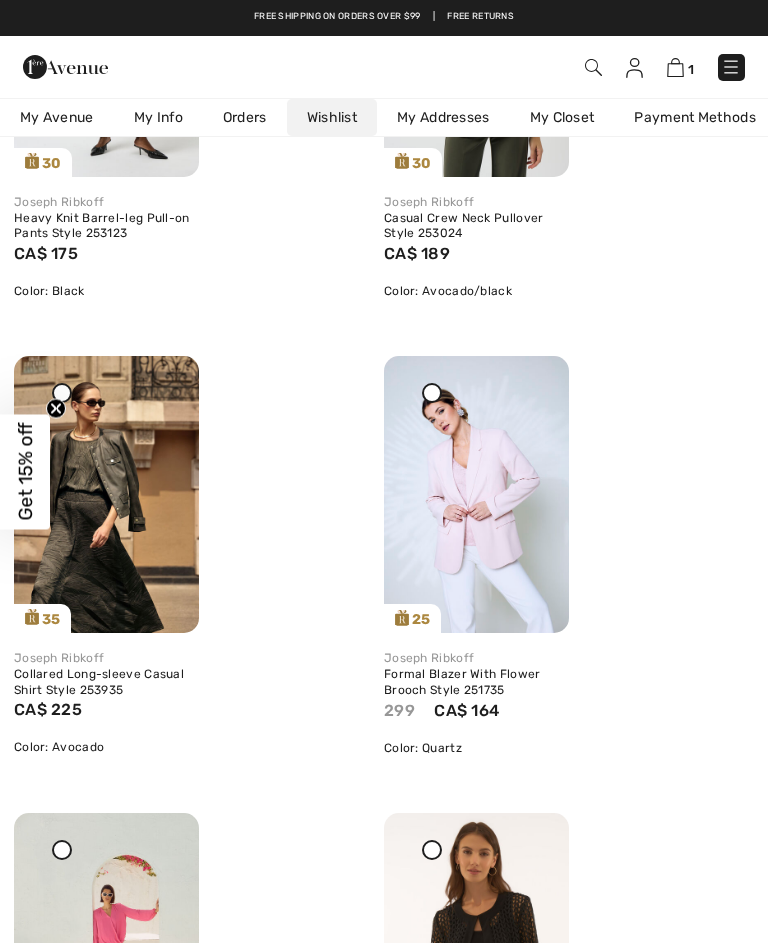 click on "Share" at bounding box center (125, 605) 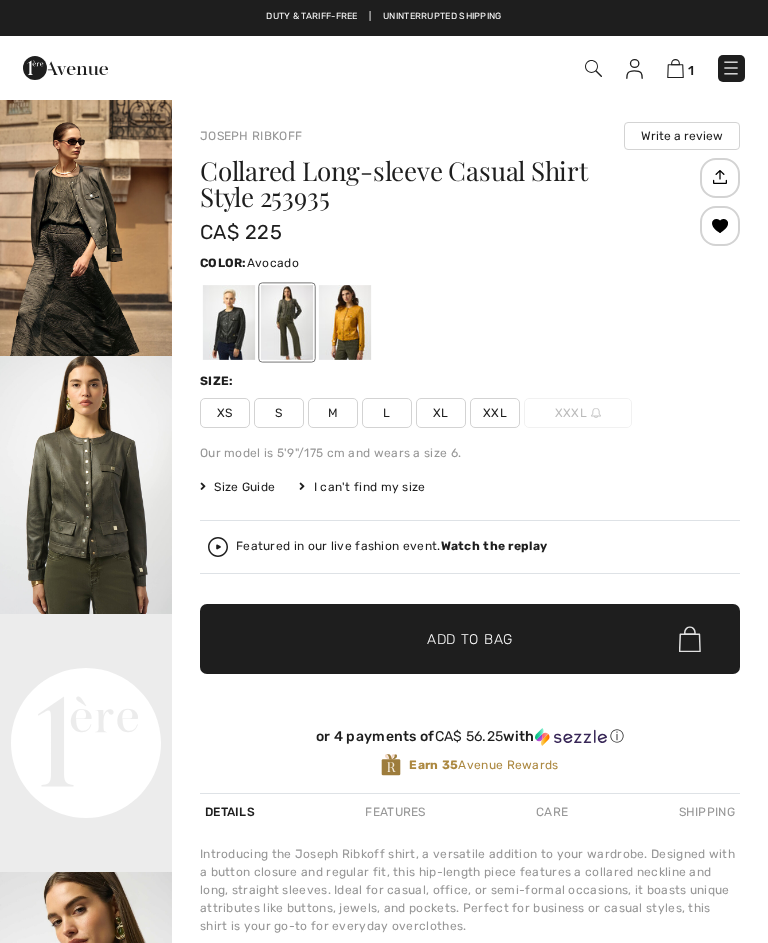 scroll, scrollTop: 0, scrollLeft: 0, axis: both 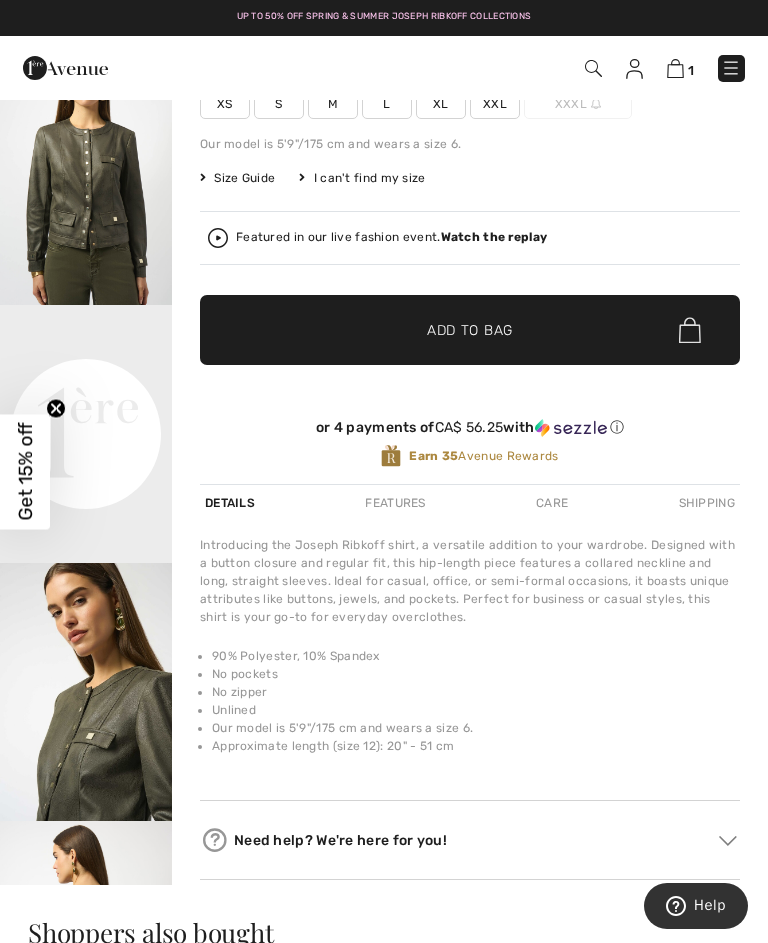 click on "Your browser does not support the video tag." at bounding box center [86, 348] 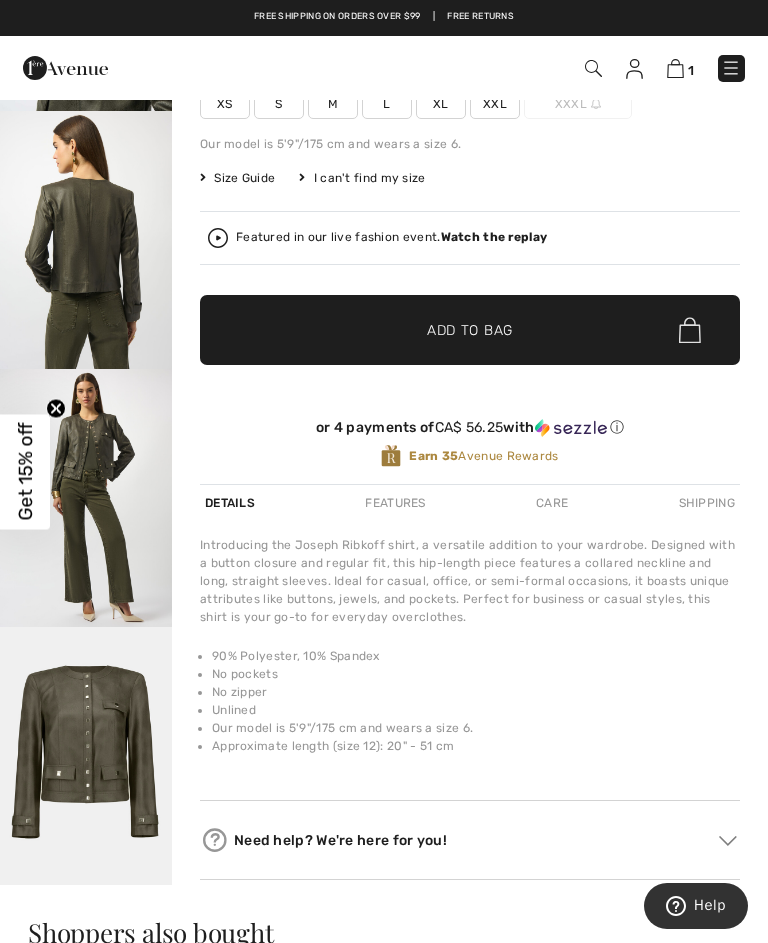 scroll, scrollTop: 764, scrollLeft: 0, axis: vertical 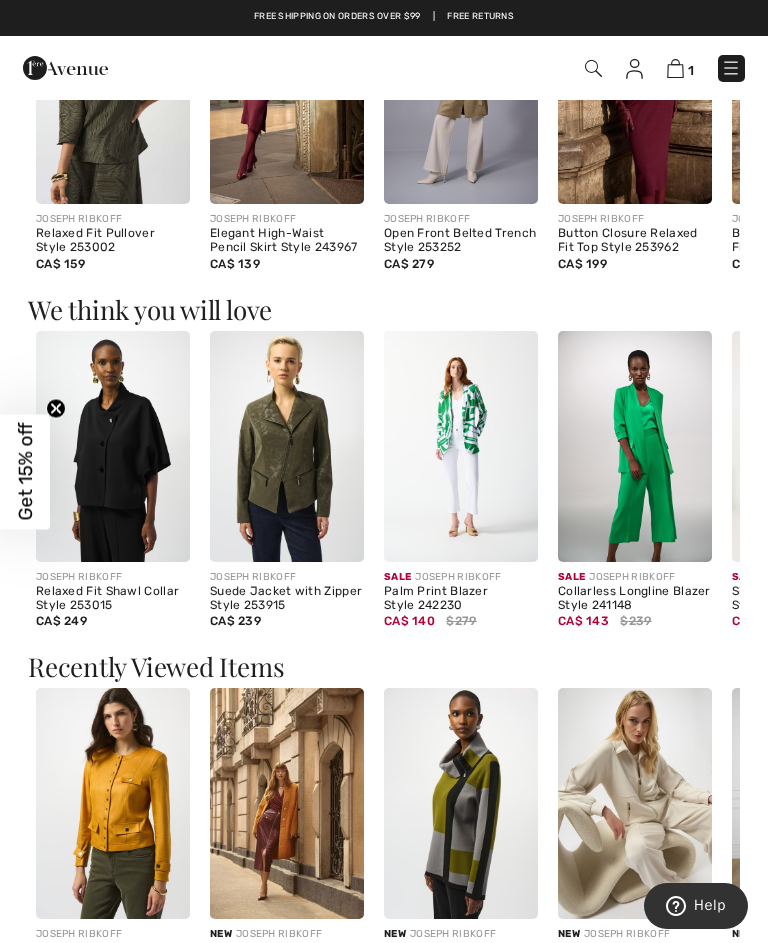 click at bounding box center [287, 446] 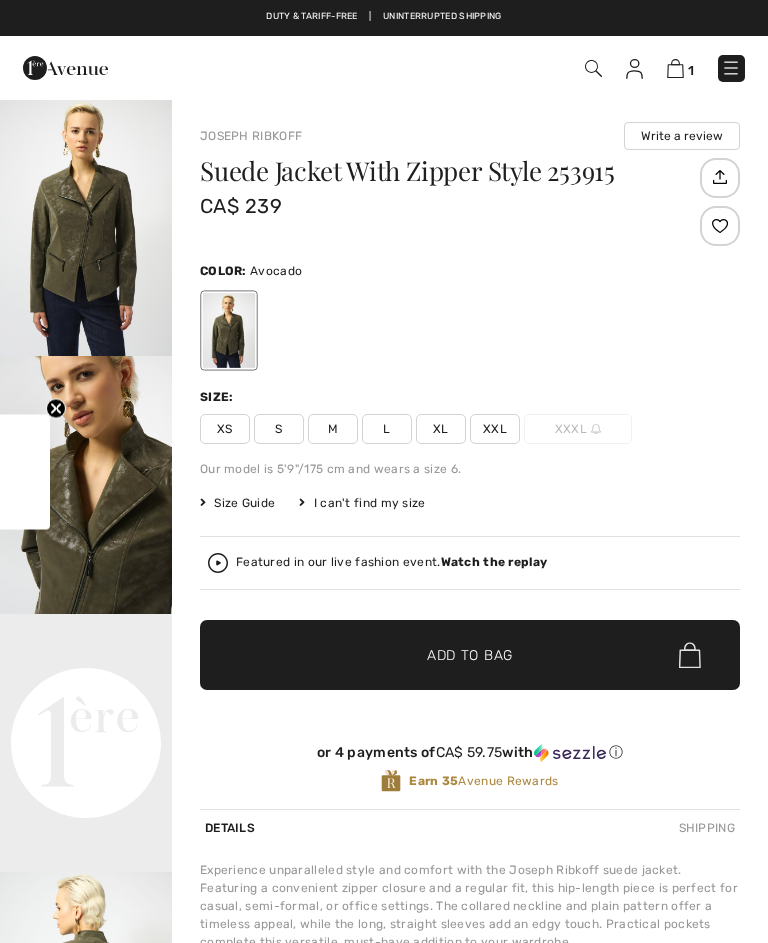 scroll, scrollTop: 0, scrollLeft: 0, axis: both 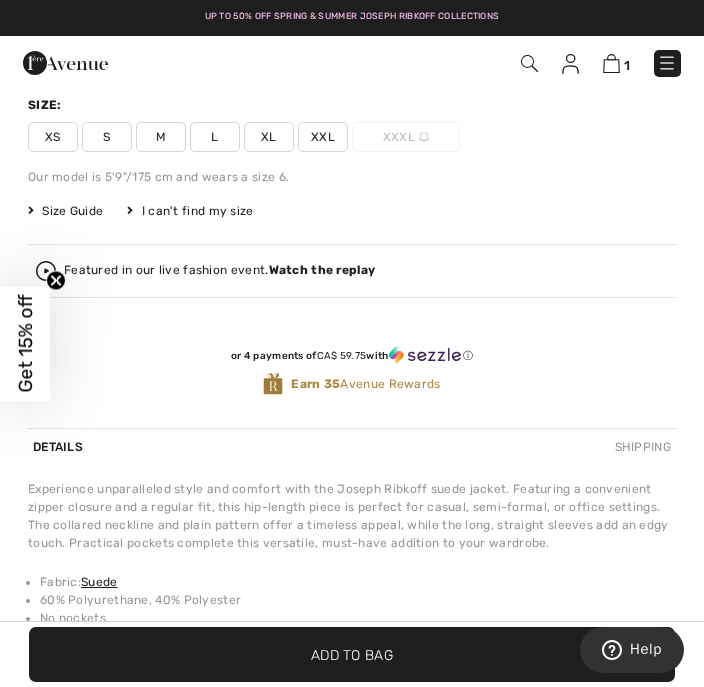 click on "M" at bounding box center (161, 137) 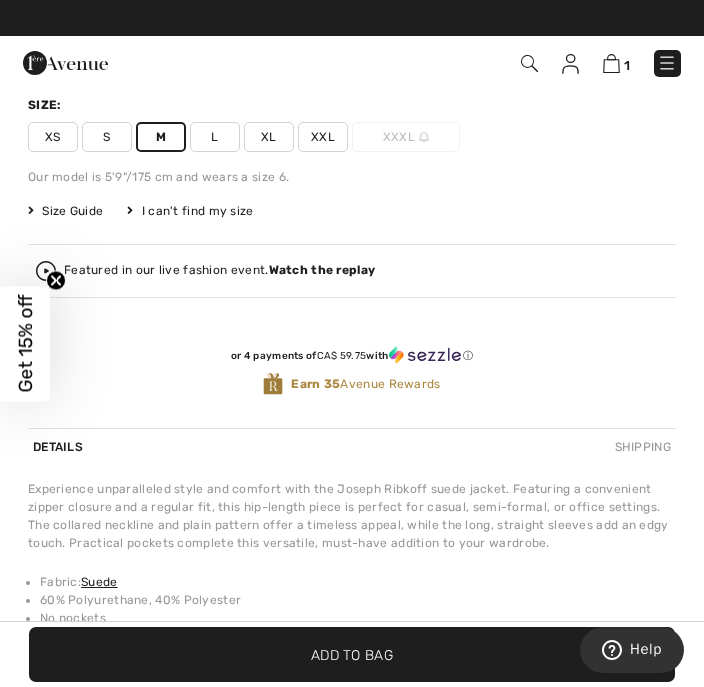 click on "✔ Added to Bag
Add to Bag" at bounding box center [352, 654] 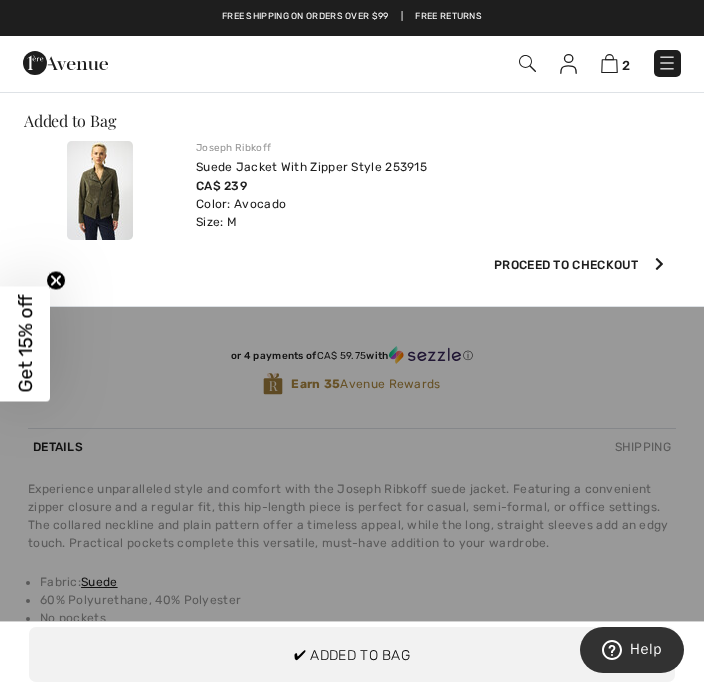 scroll, scrollTop: 0, scrollLeft: 0, axis: both 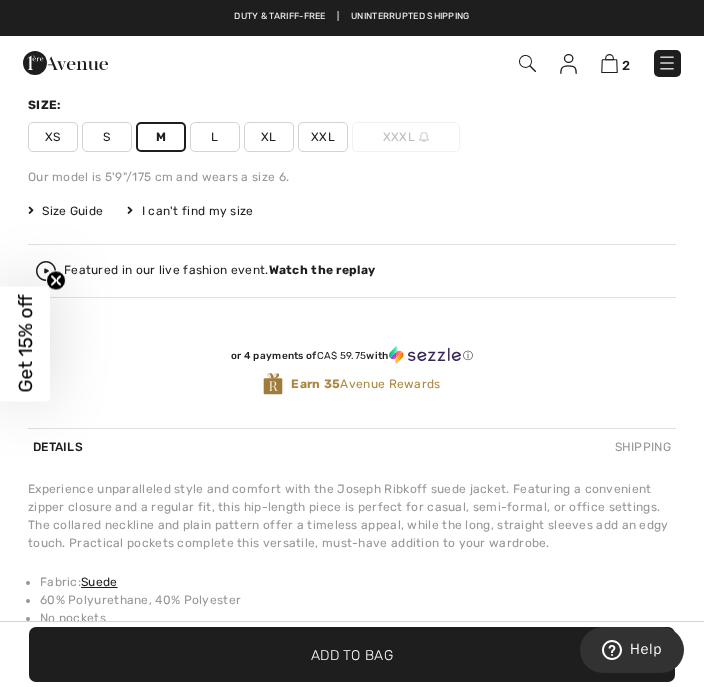 click on "2" at bounding box center [495, 63] 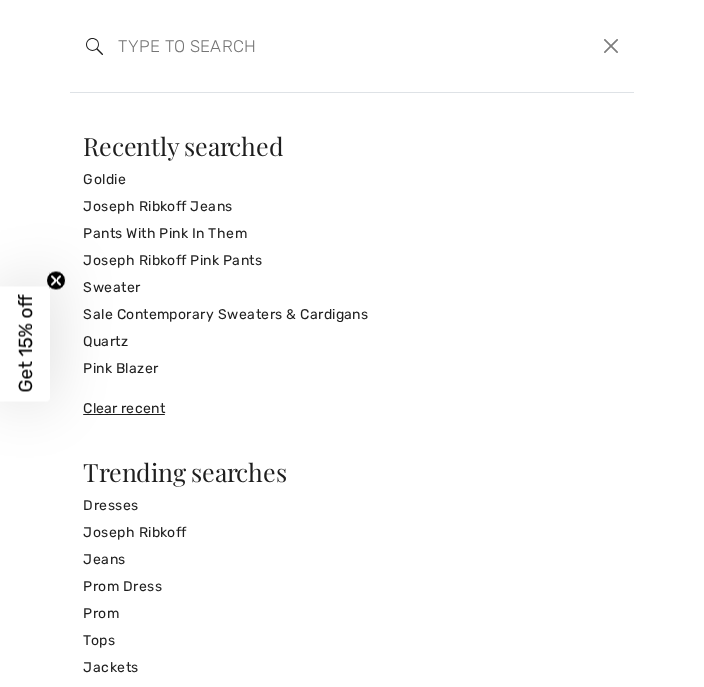 click at bounding box center (294, 46) 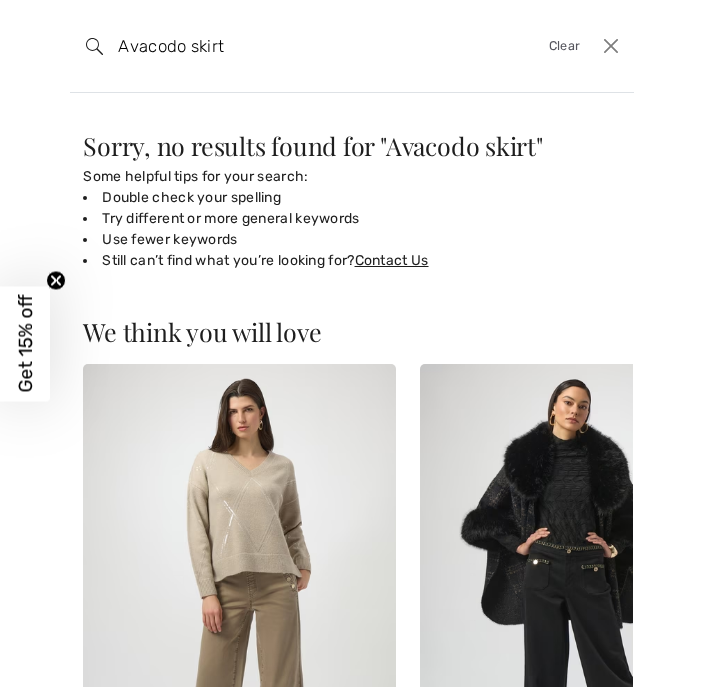 type on "Avacodo skir" 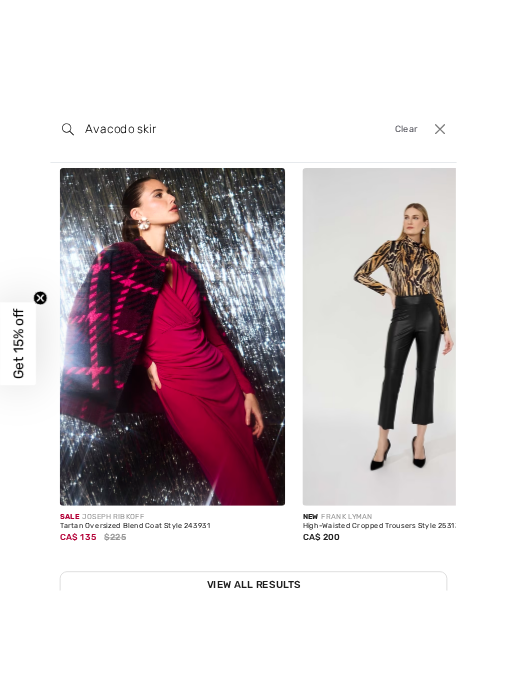 scroll, scrollTop: 262, scrollLeft: 0, axis: vertical 